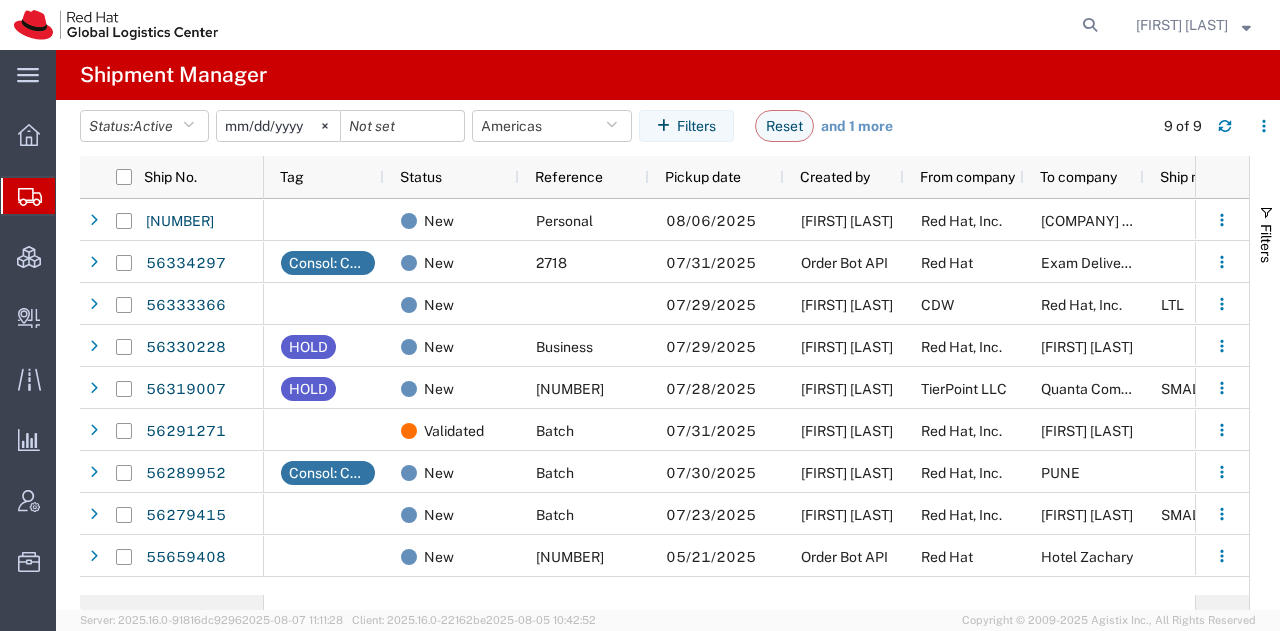 scroll, scrollTop: 0, scrollLeft: 0, axis: both 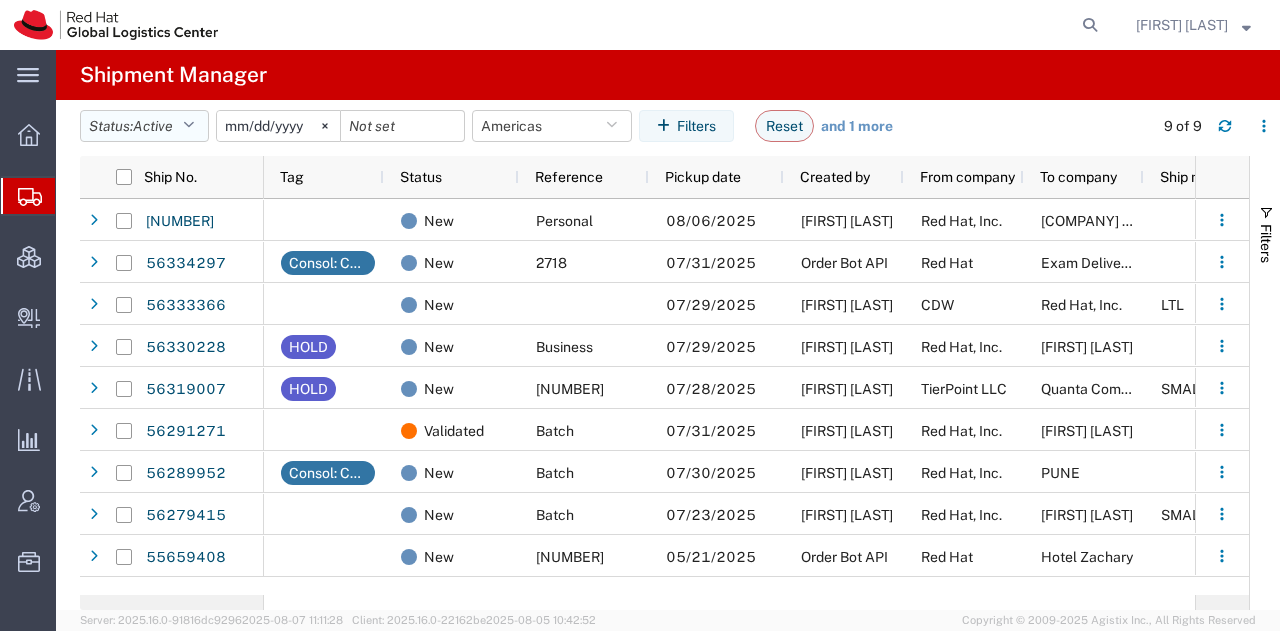 click on "Status:  Active" 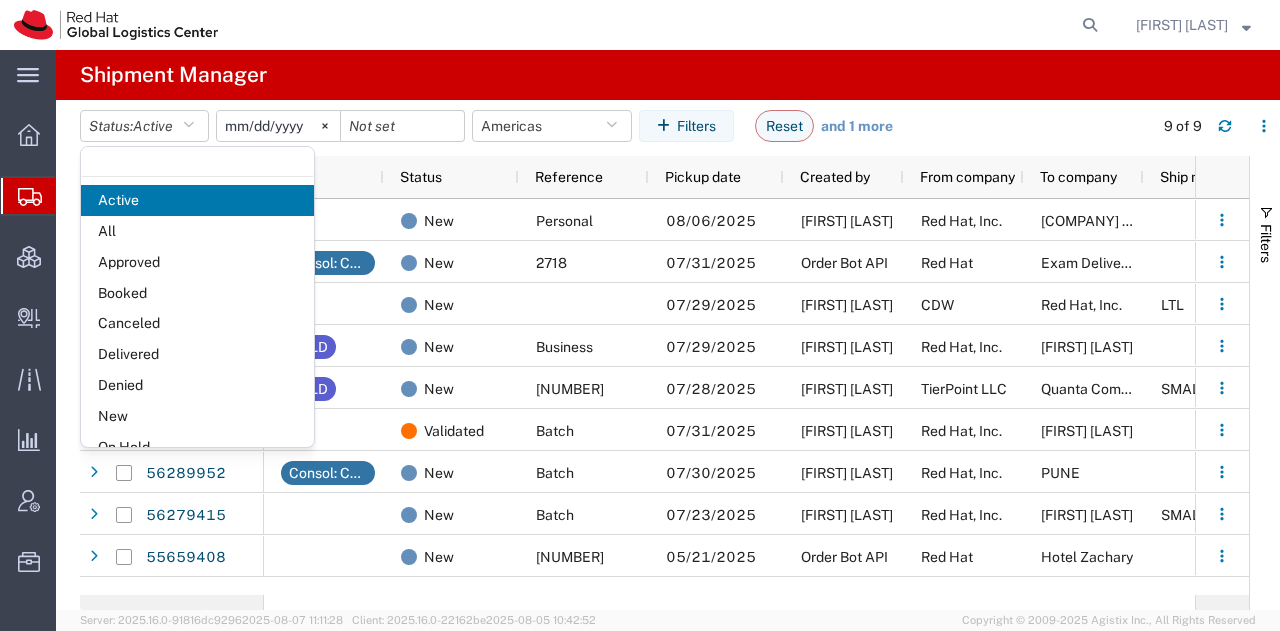 click 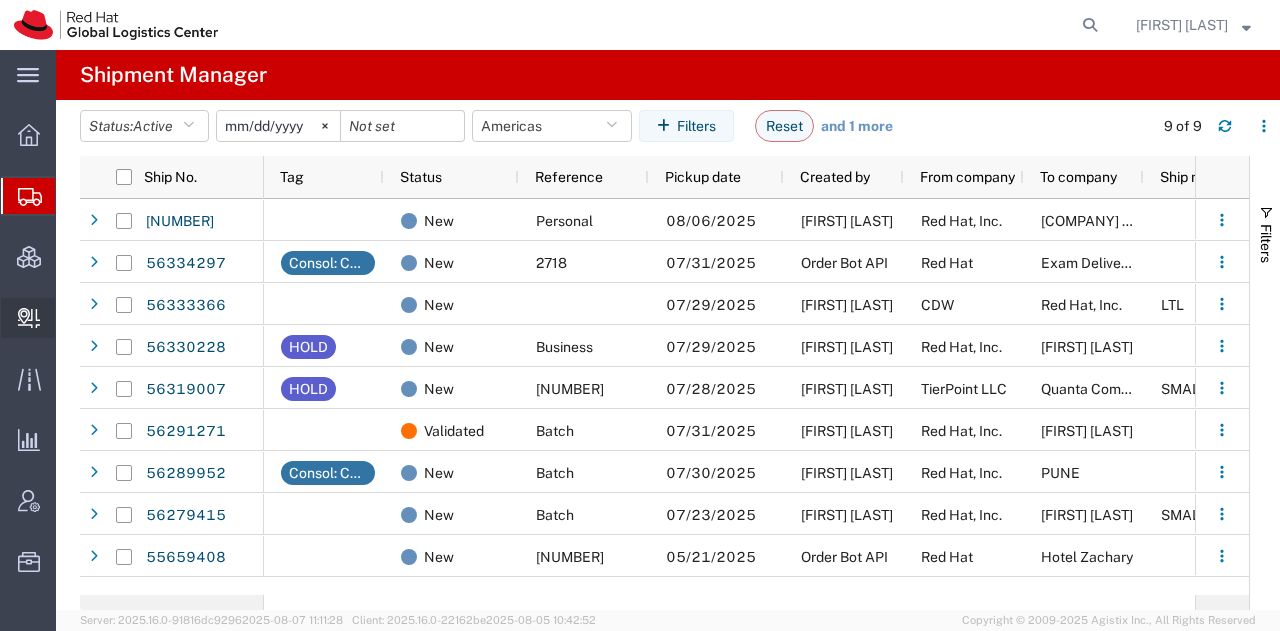 click on "Create Delivery" 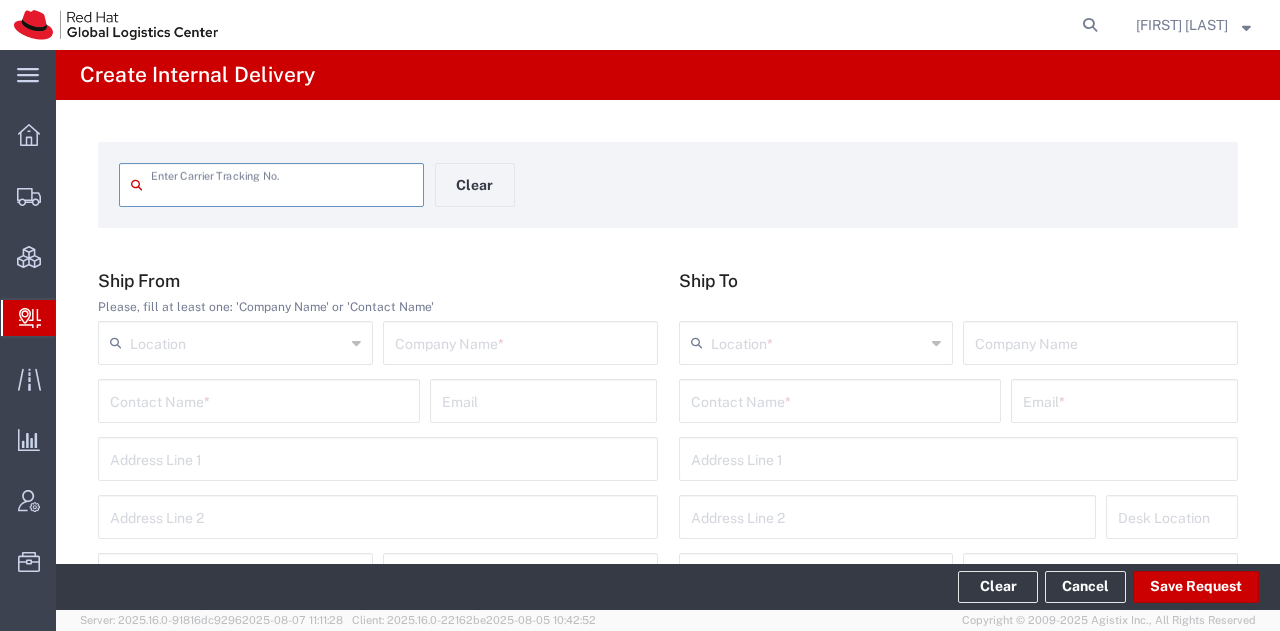 scroll, scrollTop: 0, scrollLeft: 0, axis: both 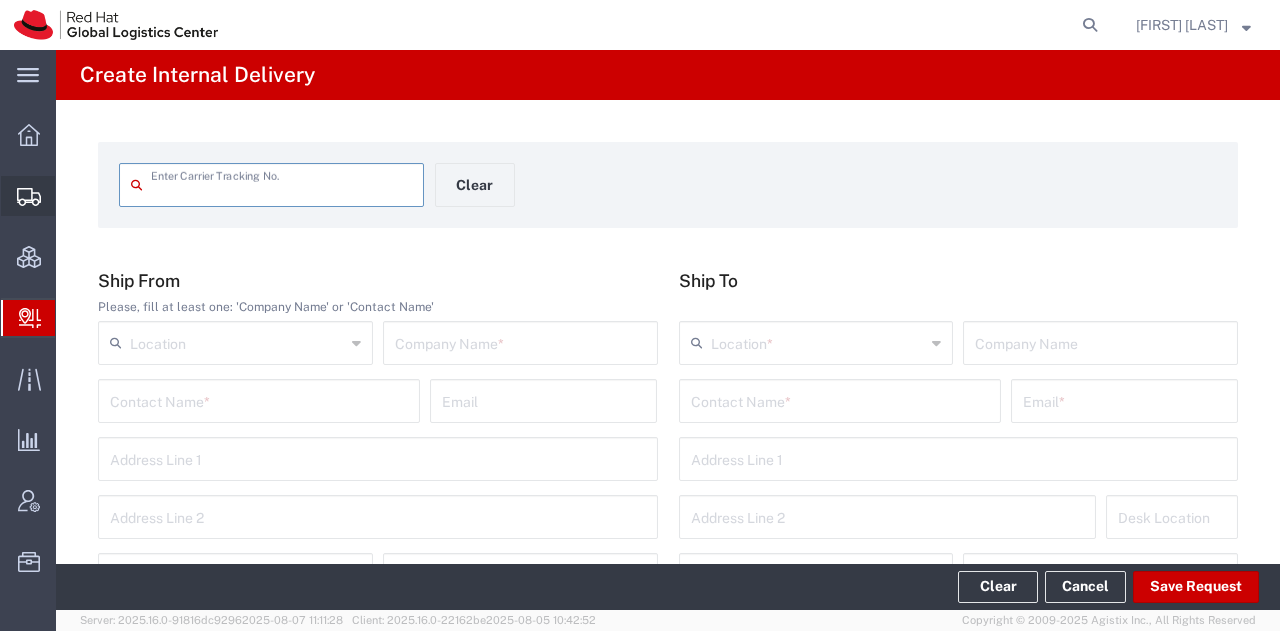 click on "Shipment Manager" 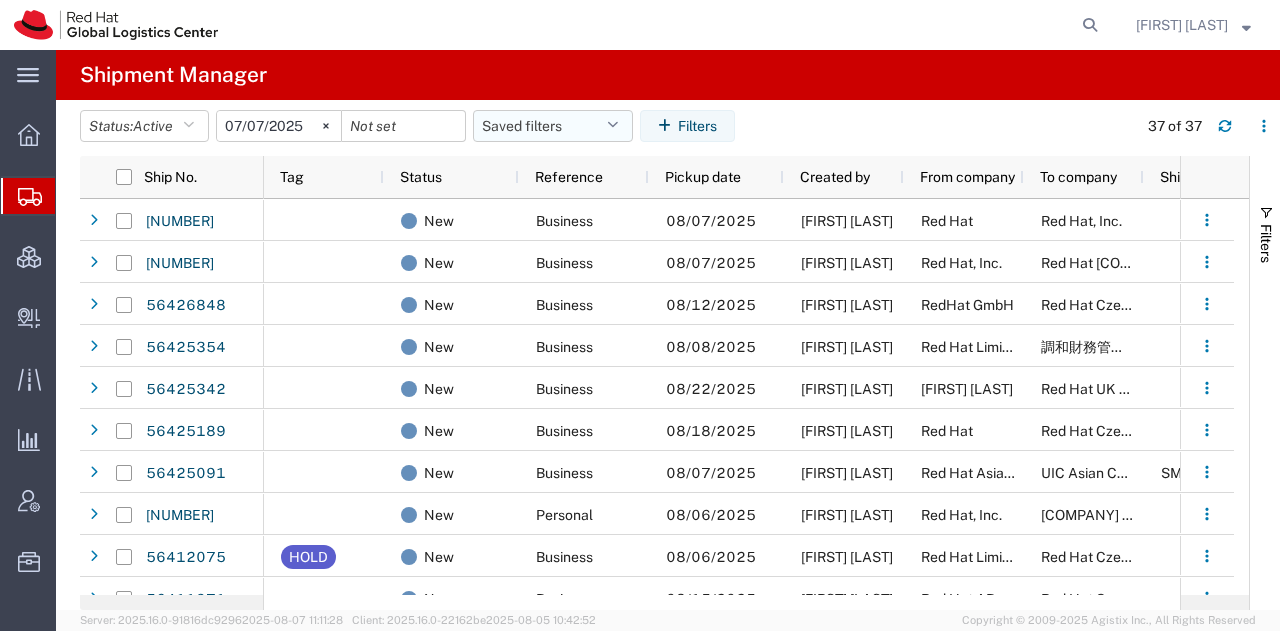 click 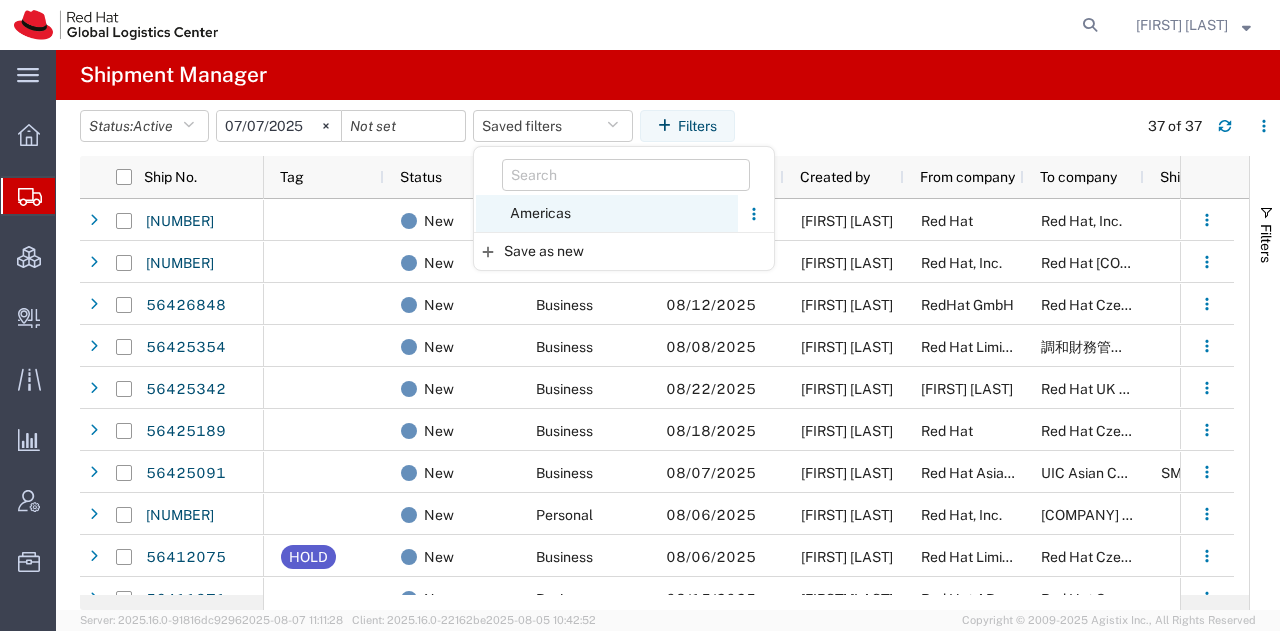 click on "Americas" 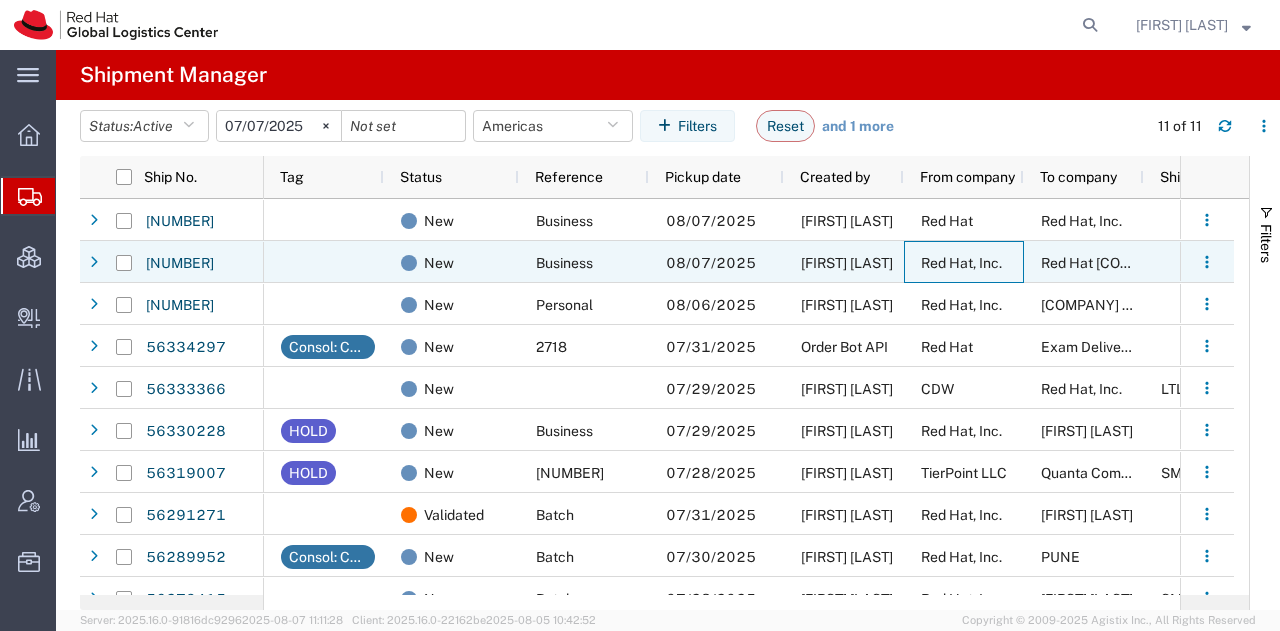 click on "Red Hat, Inc." 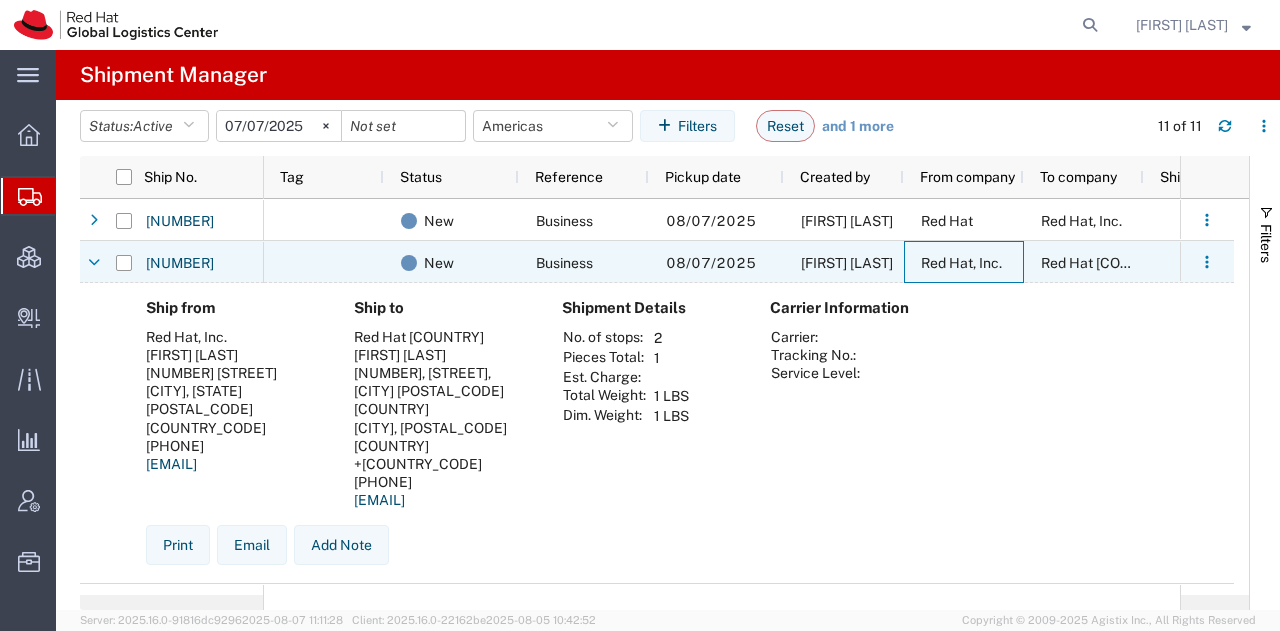 click on "Red Hat, Inc." 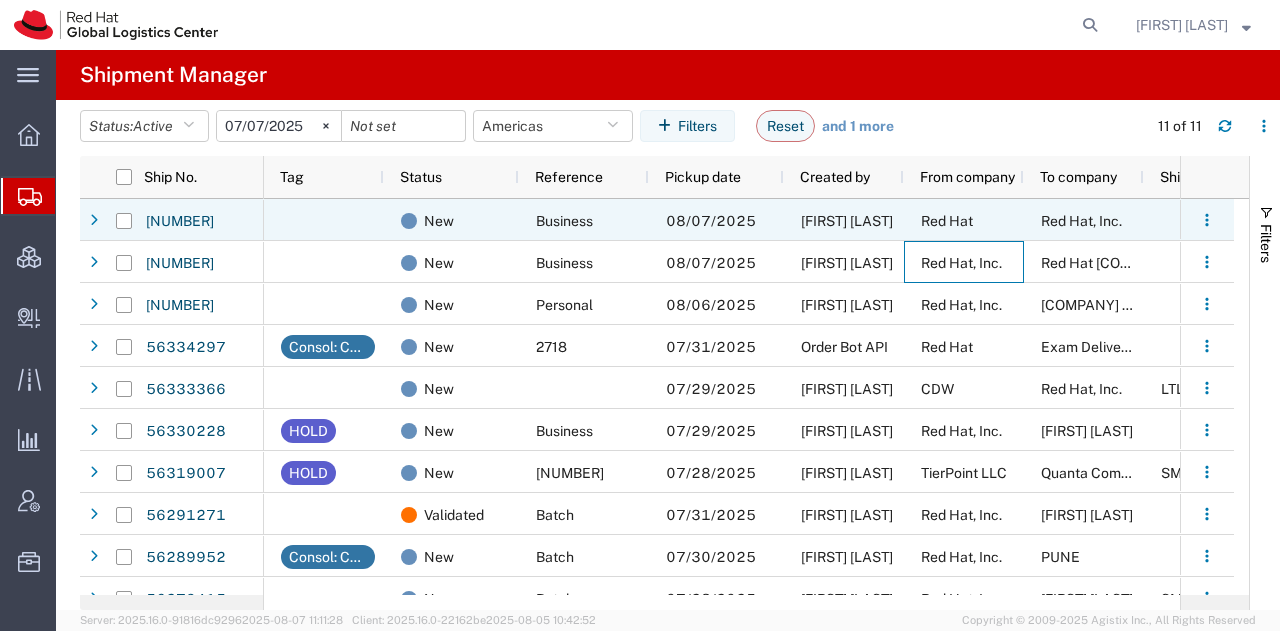 click on "Red Hat" 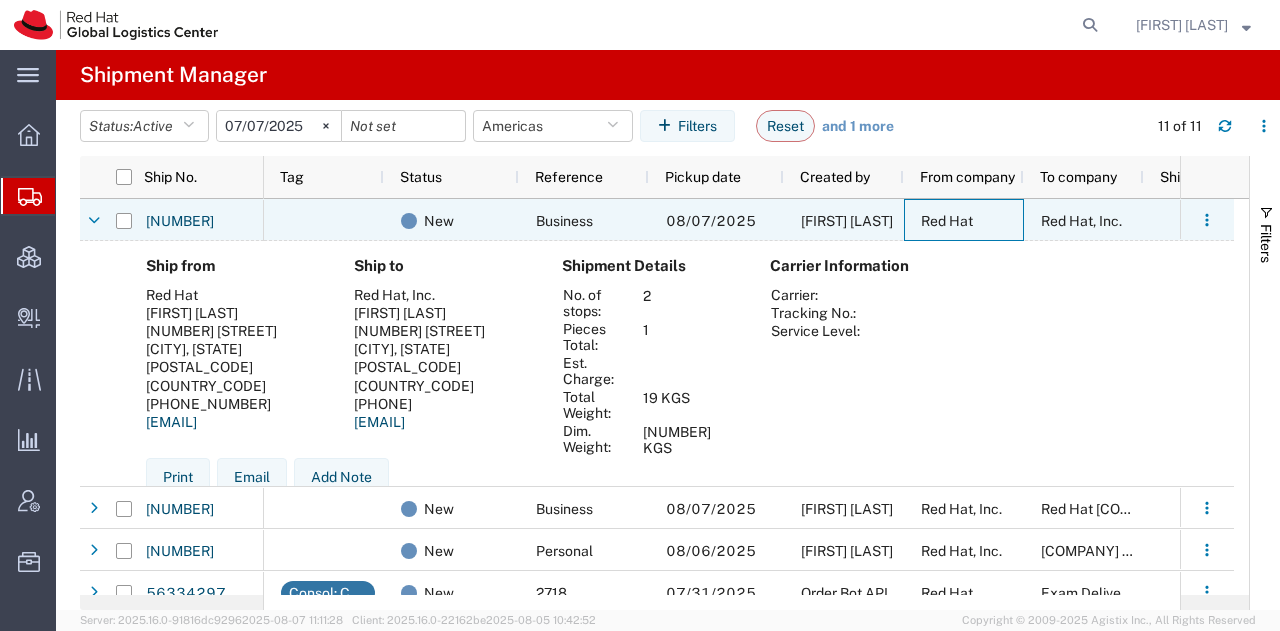 click on "Red Hat" 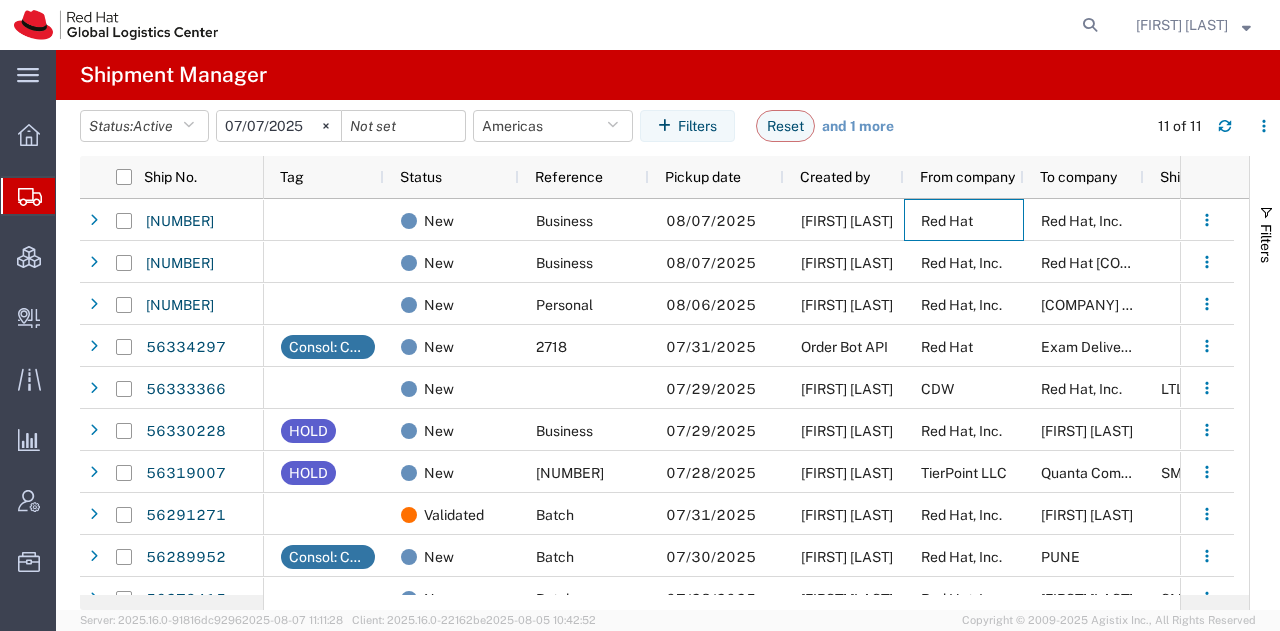 click on "[FIRST] [LAST]" 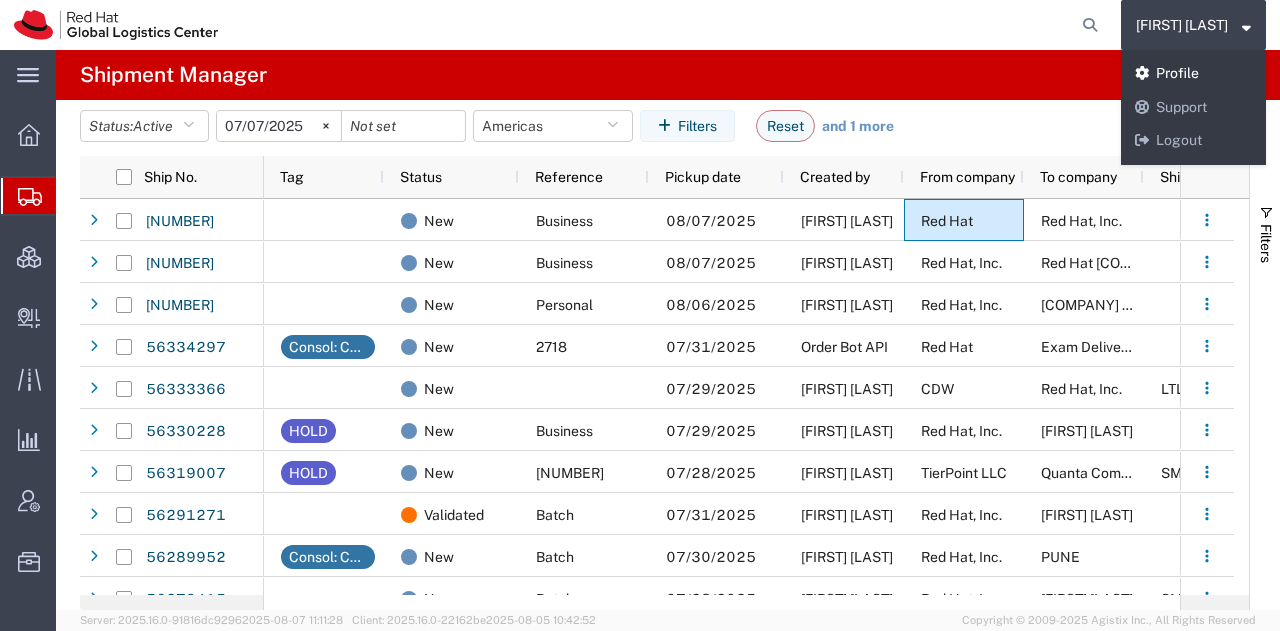 click on "Profile" 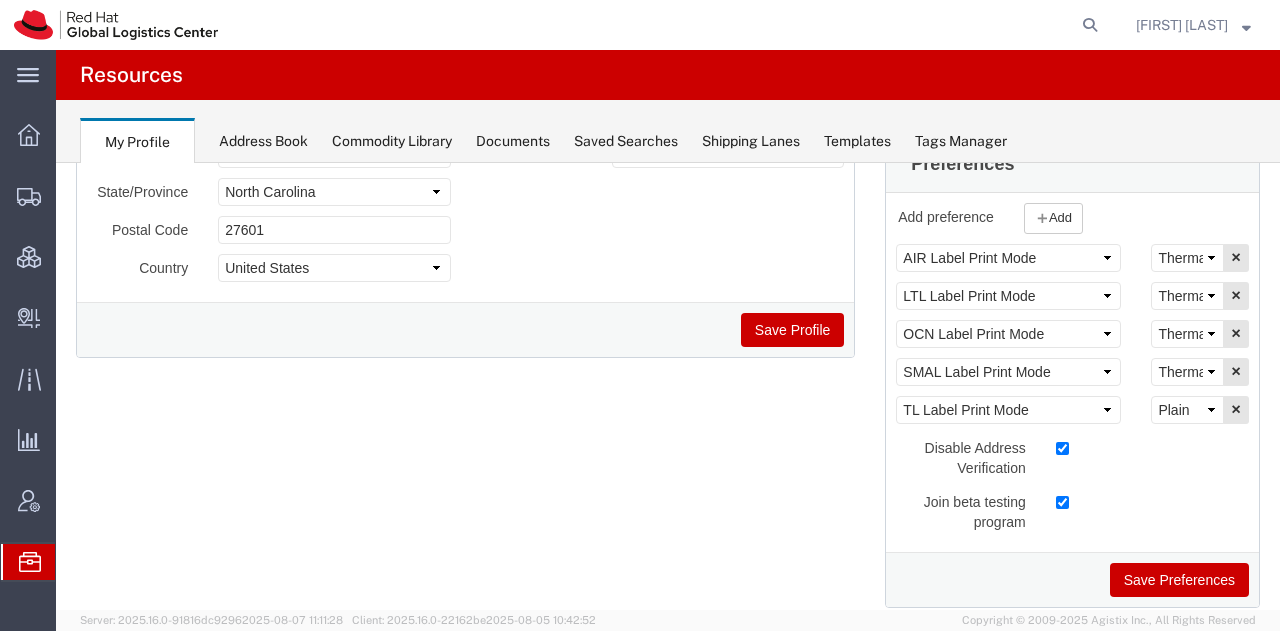 scroll, scrollTop: 342, scrollLeft: 0, axis: vertical 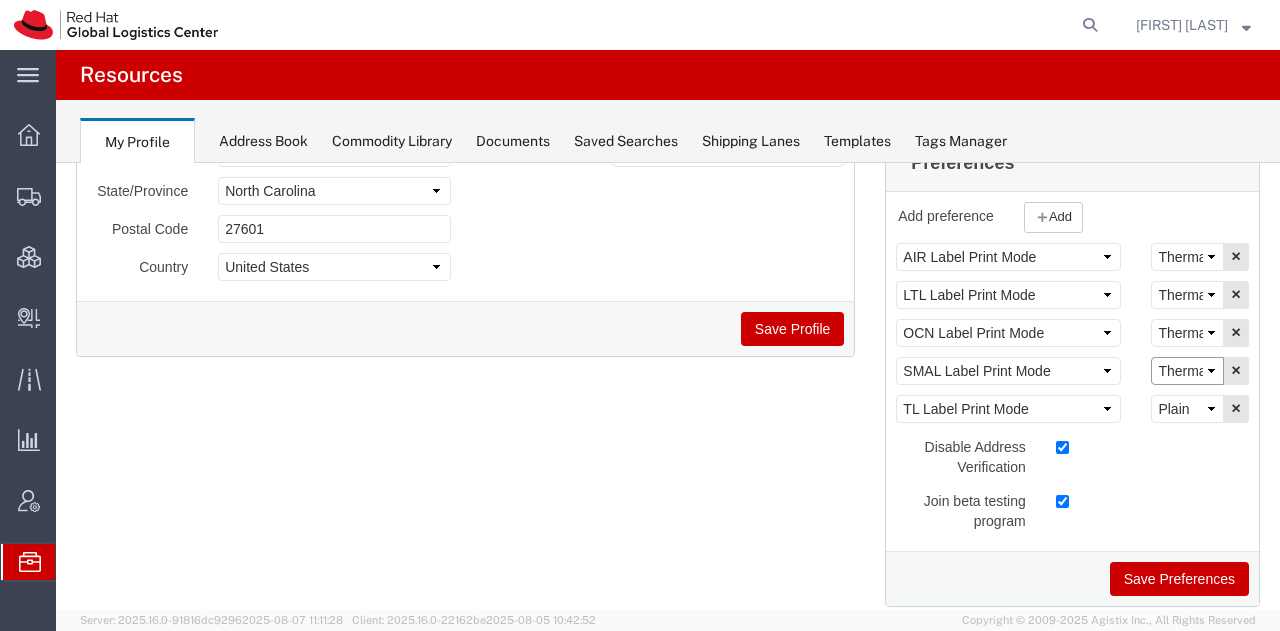 click on "Select Plain Thermal" at bounding box center [1187, 371] 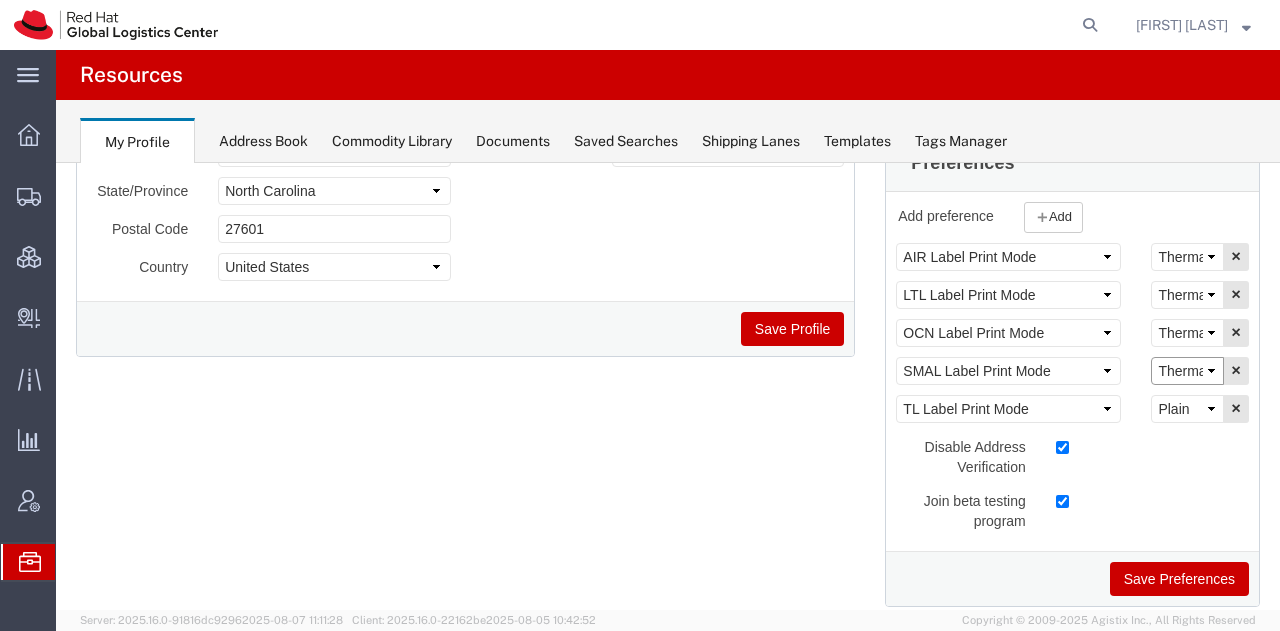 select on "Plain" 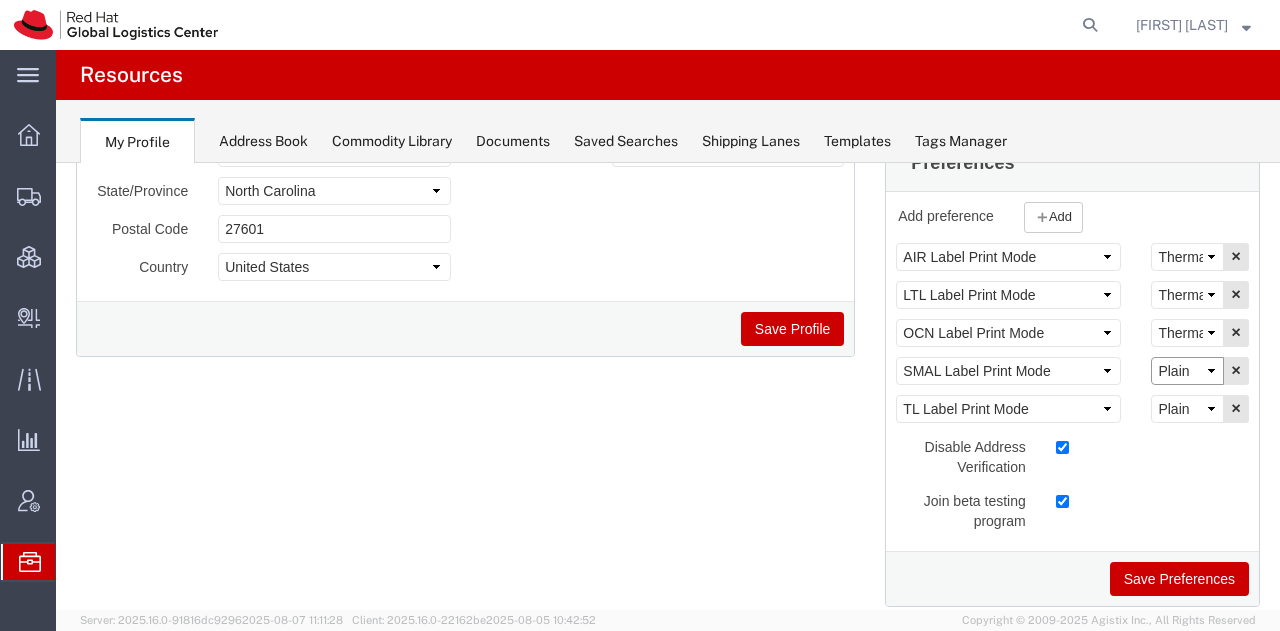 click on "Select Plain Thermal" at bounding box center (1187, 371) 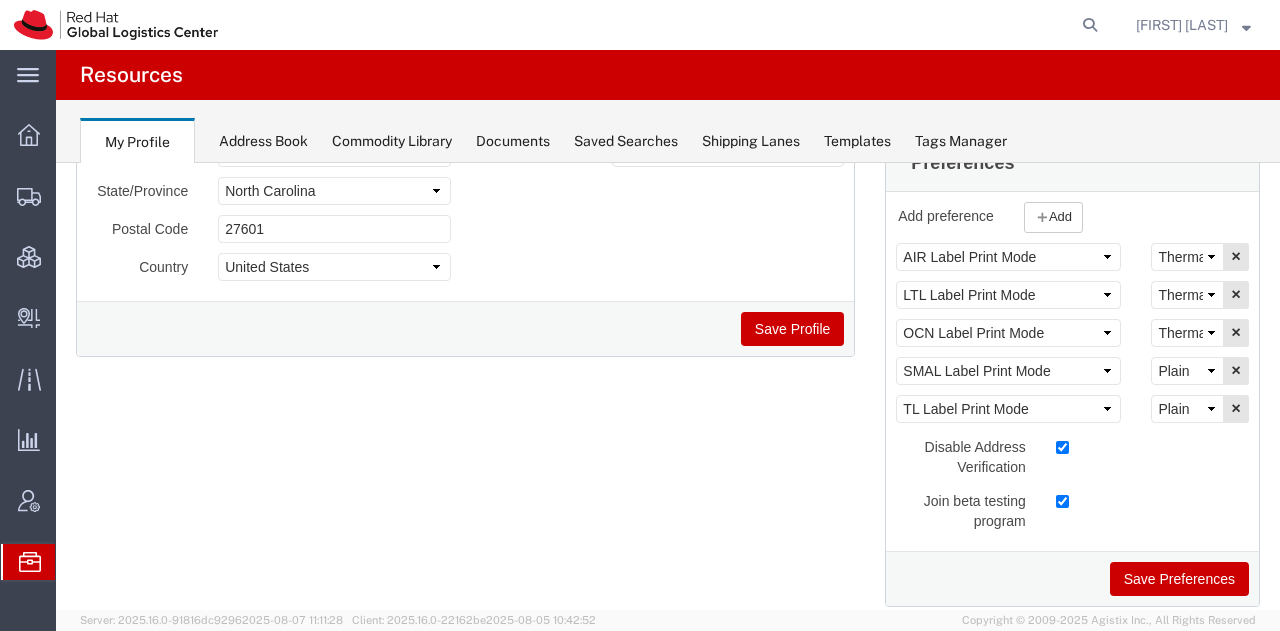 click on "Save Preferences" at bounding box center [1179, 579] 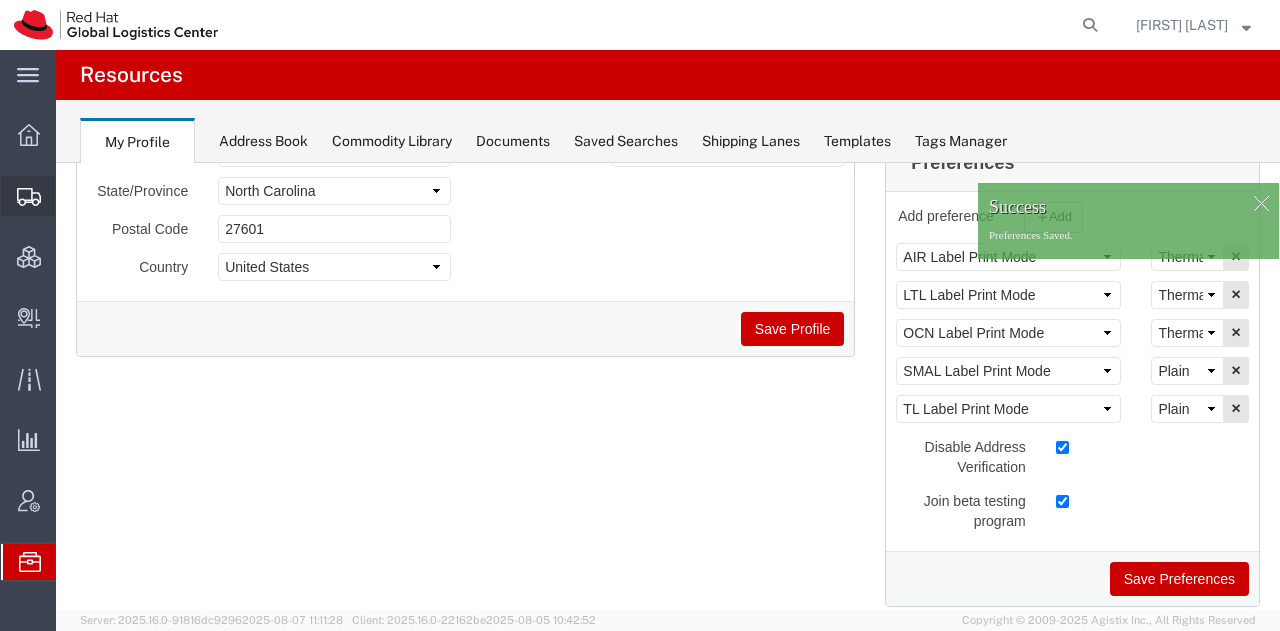 click on "Shipment Manager" 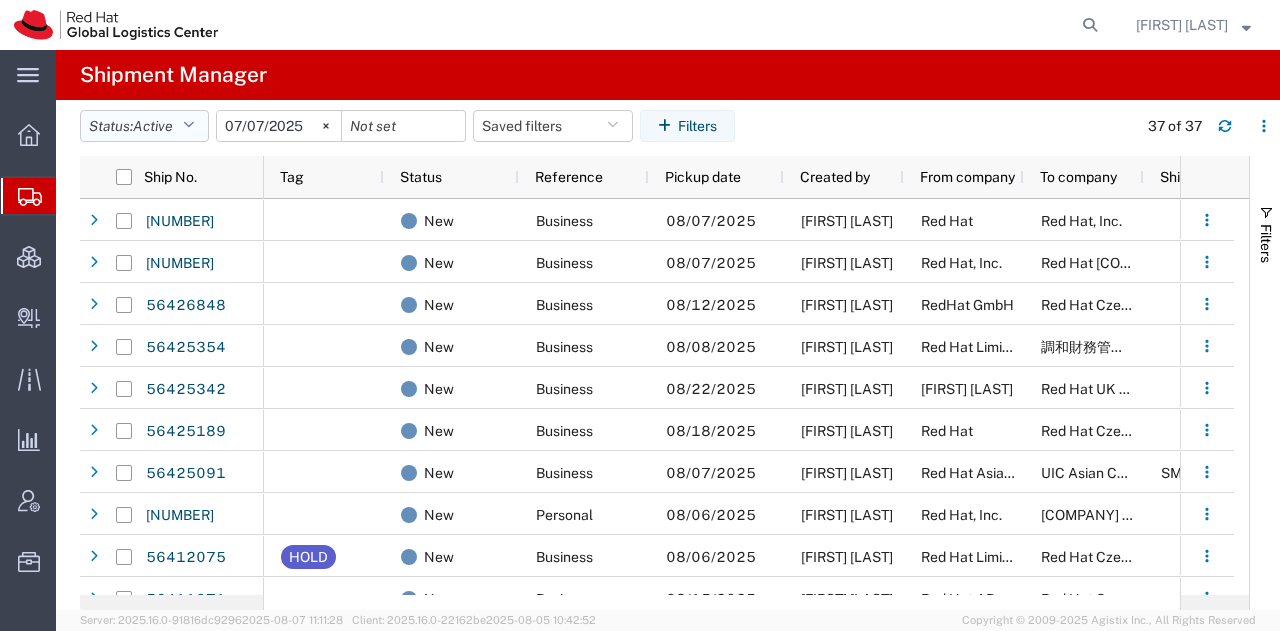 click on "Status:  Active" 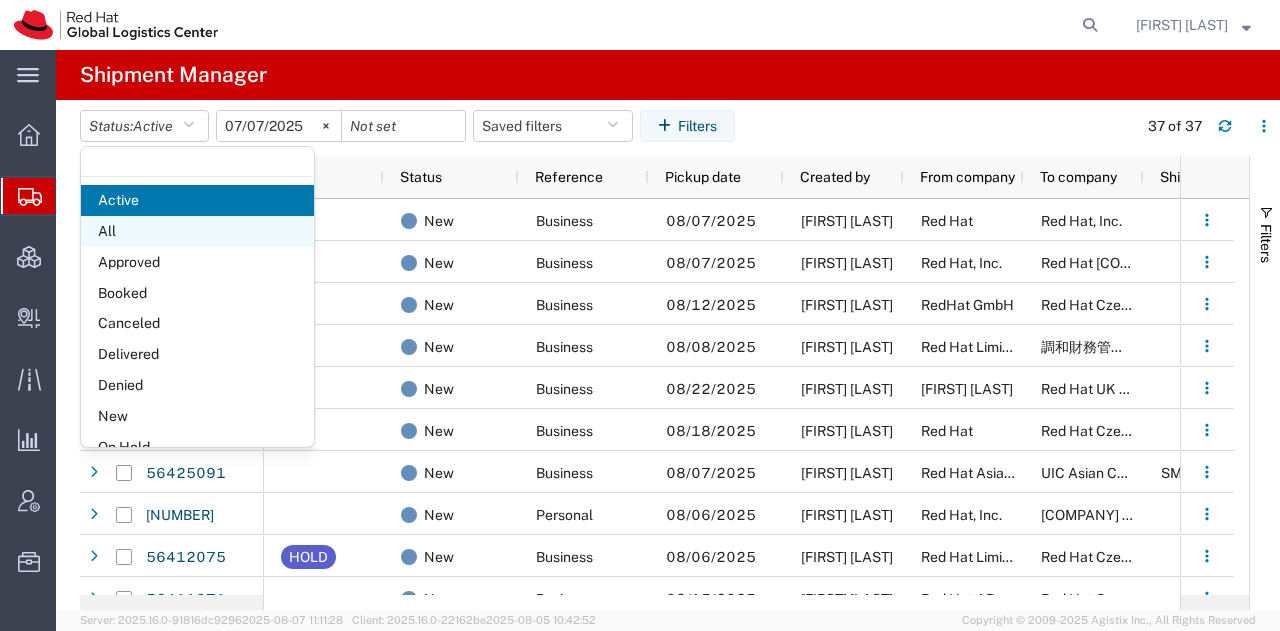 click on "All" 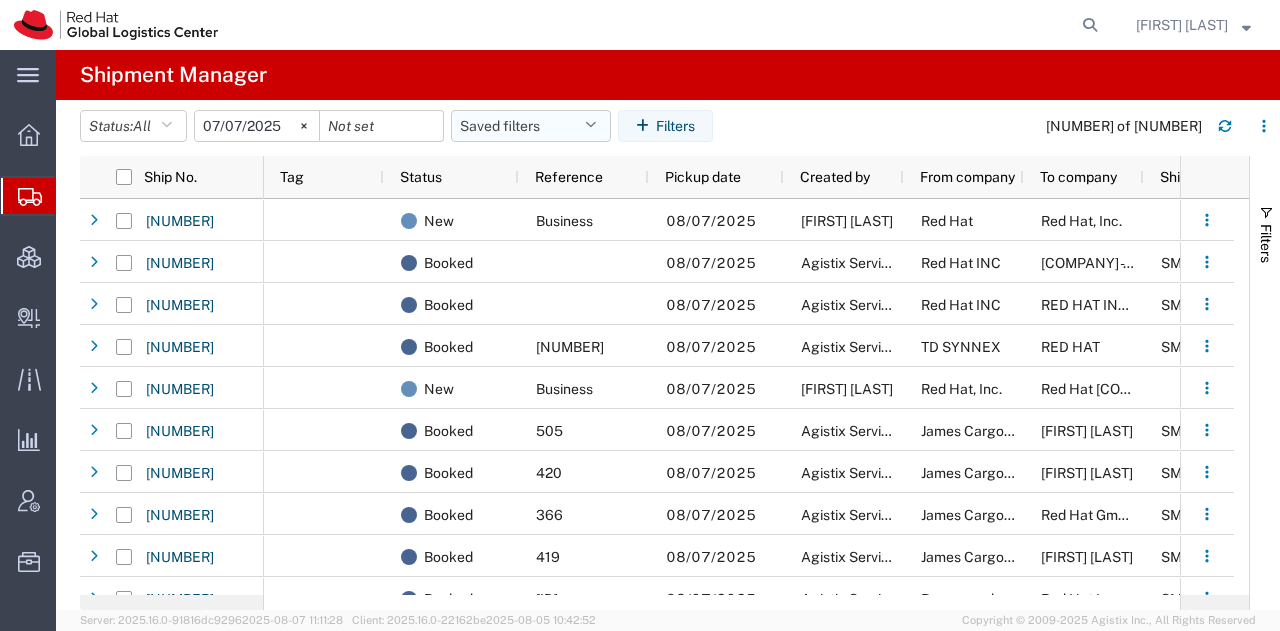 click 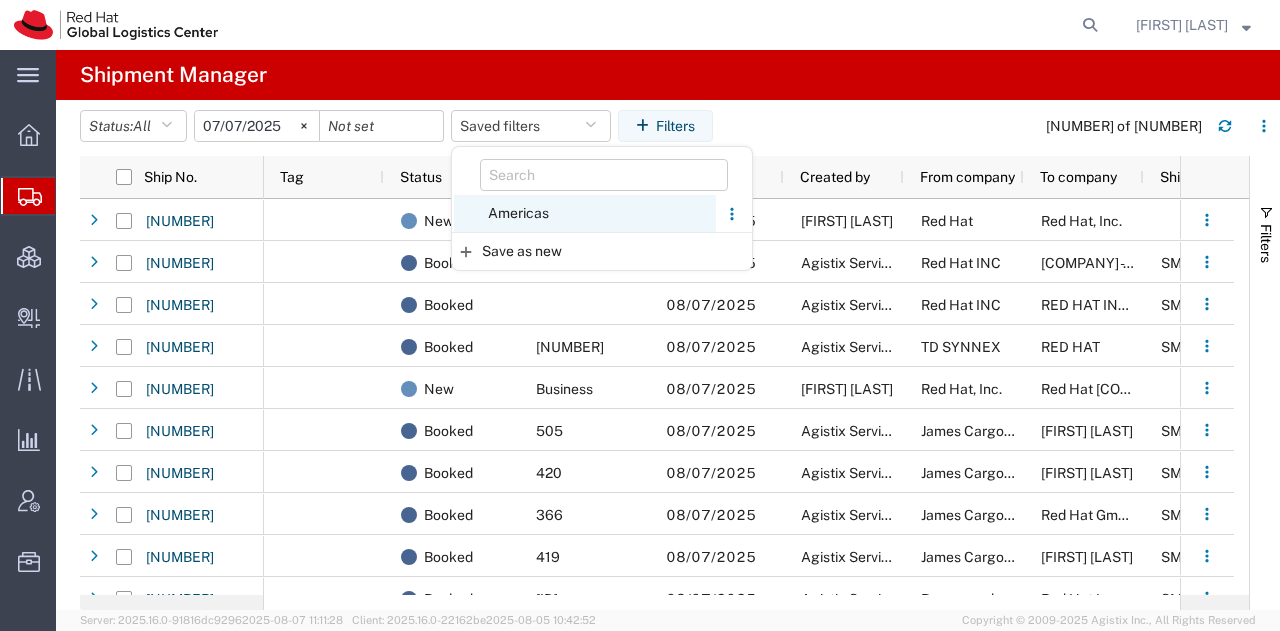 click on "Americas" 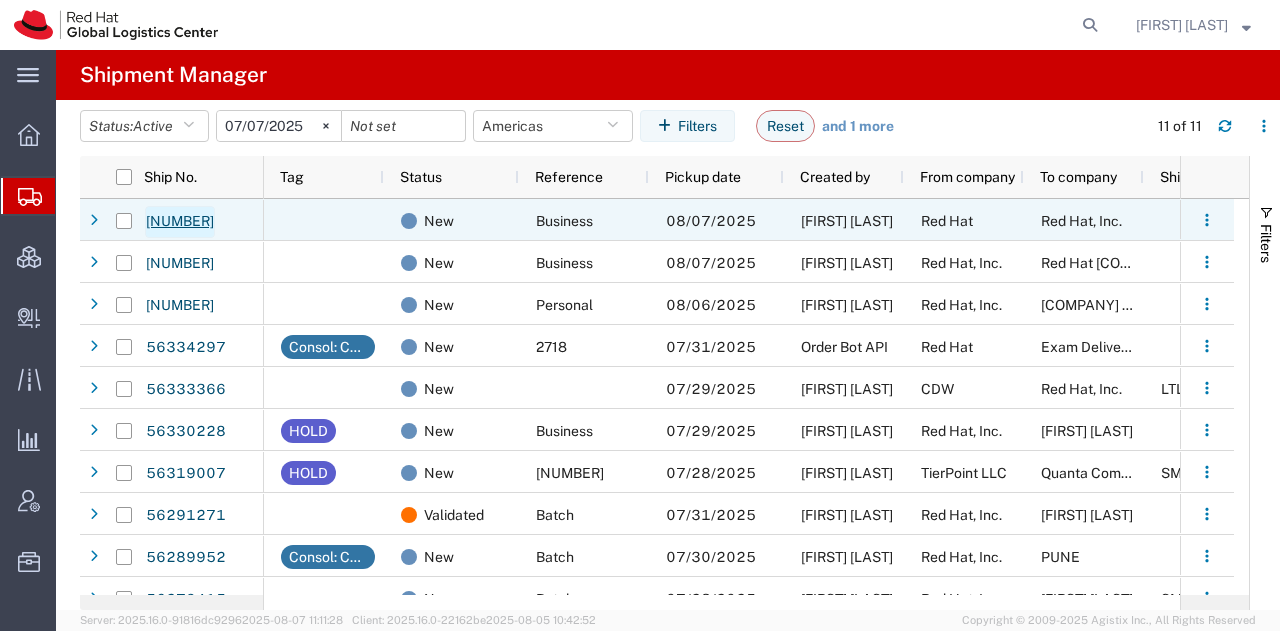 click on "[NUMBER]" 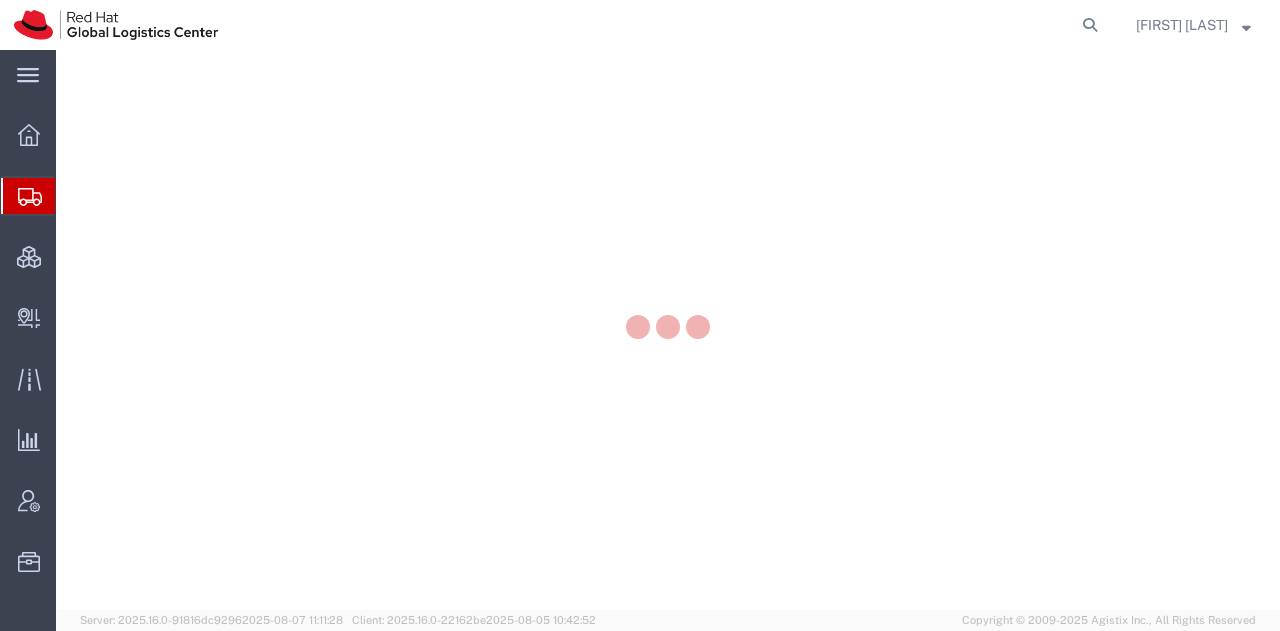scroll, scrollTop: 0, scrollLeft: 0, axis: both 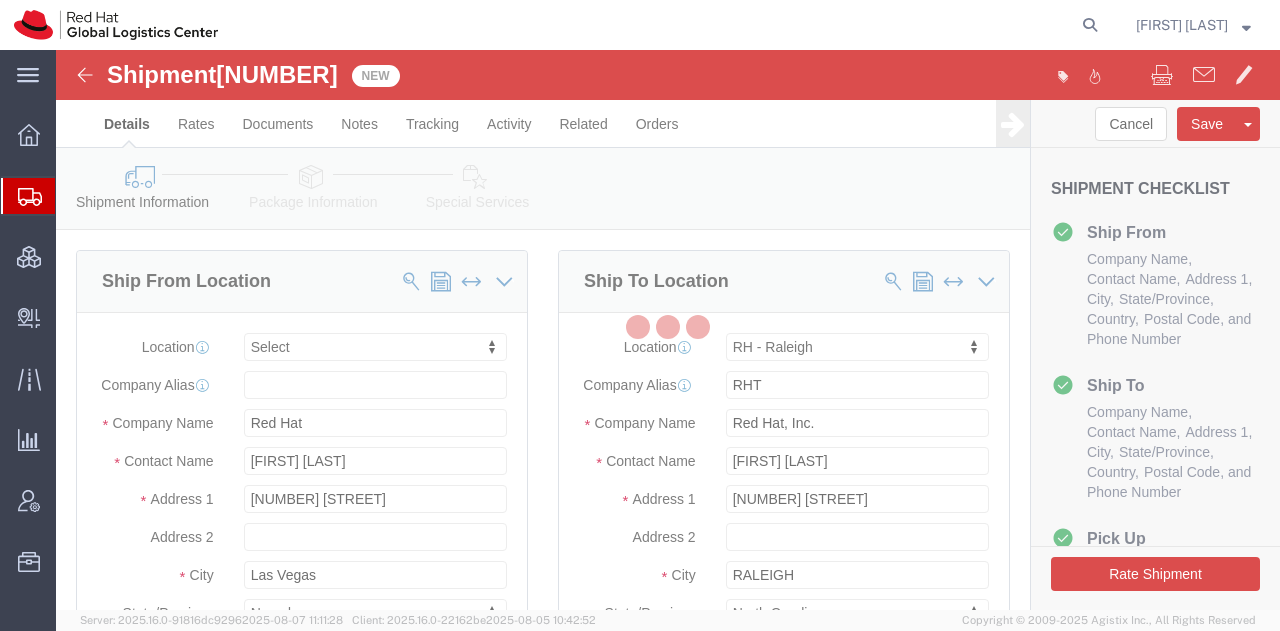 select 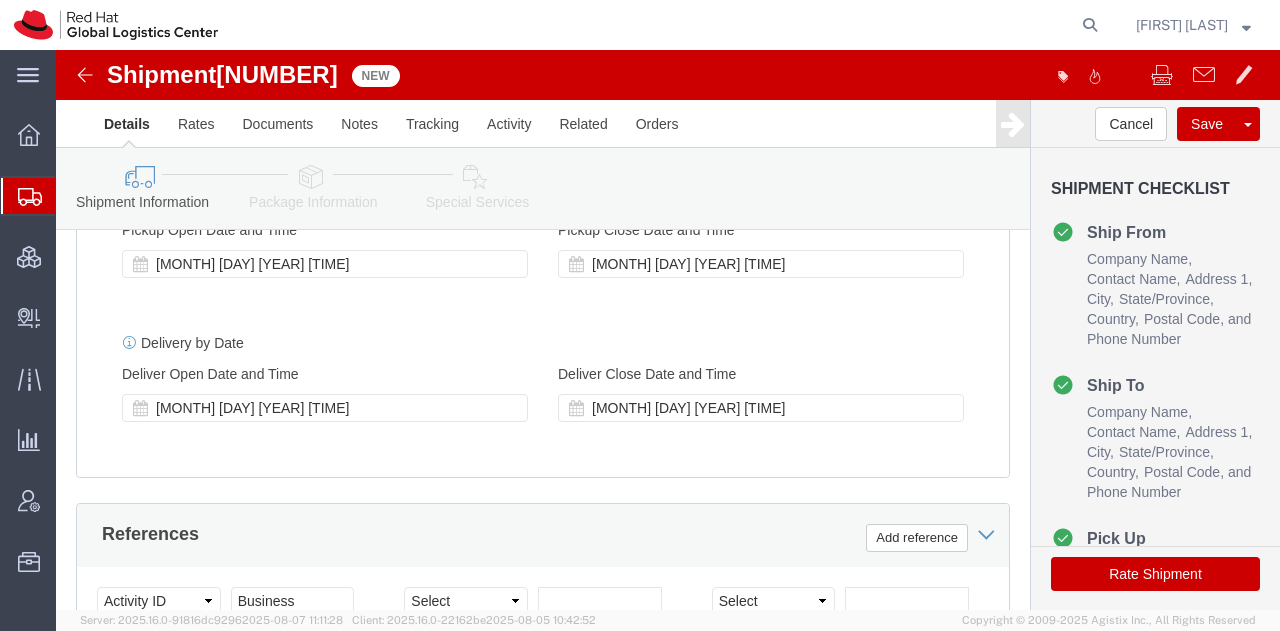 scroll, scrollTop: 840, scrollLeft: 0, axis: vertical 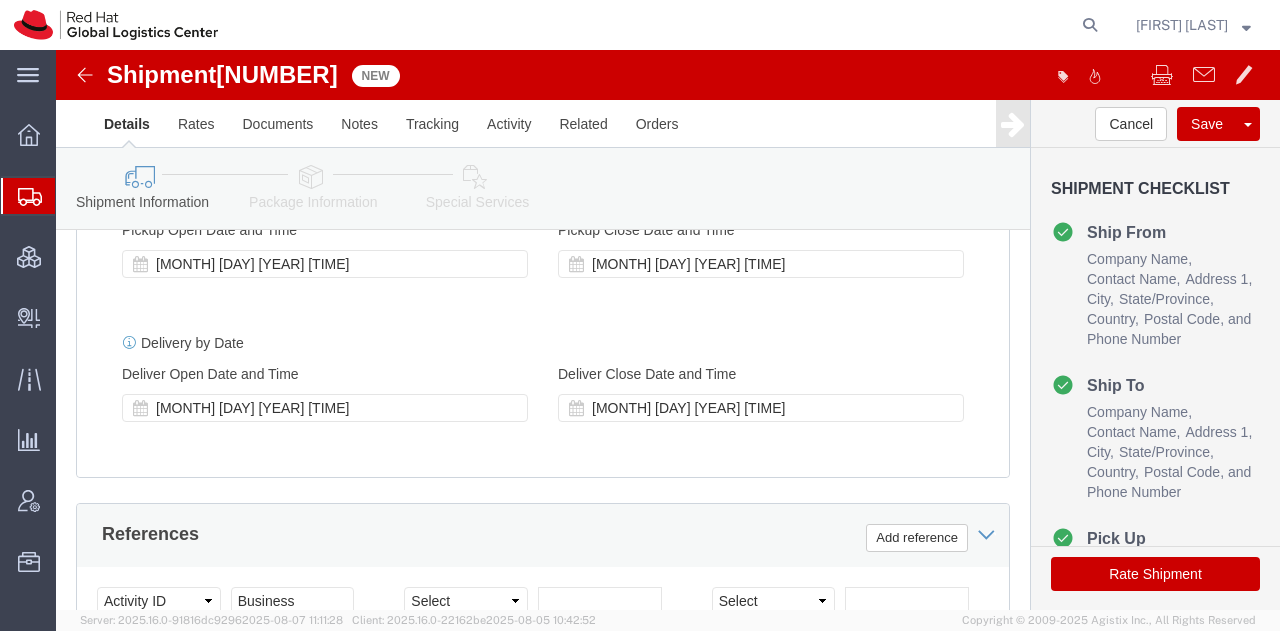 click 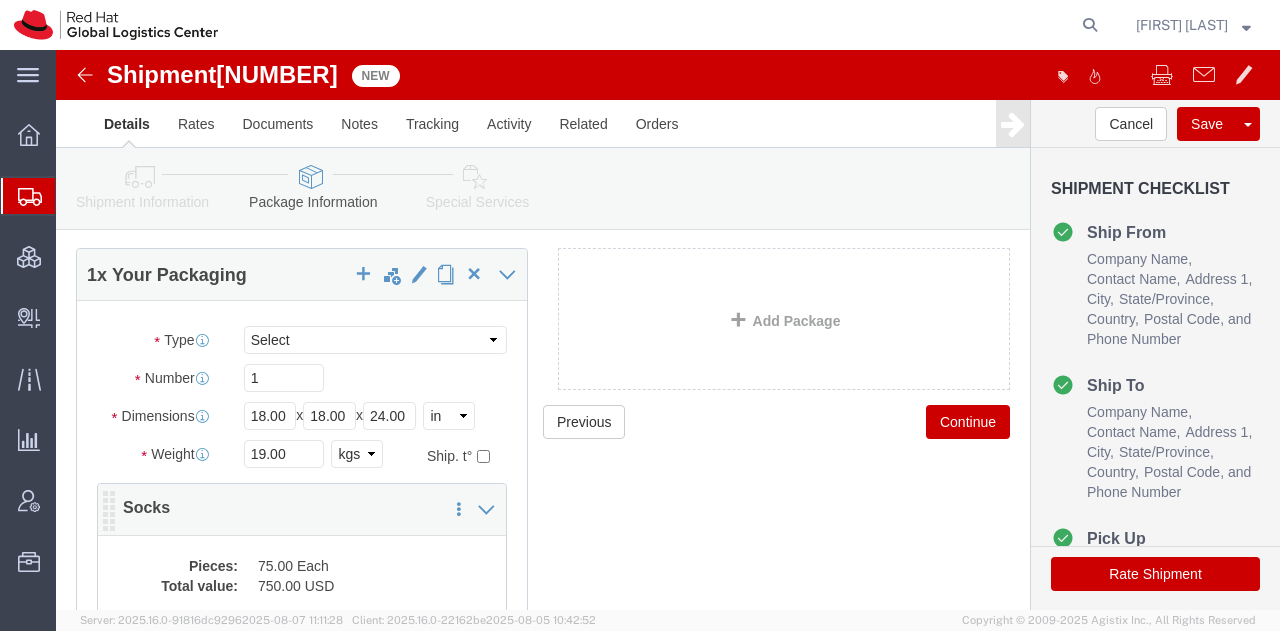 scroll, scrollTop: 89, scrollLeft: 0, axis: vertical 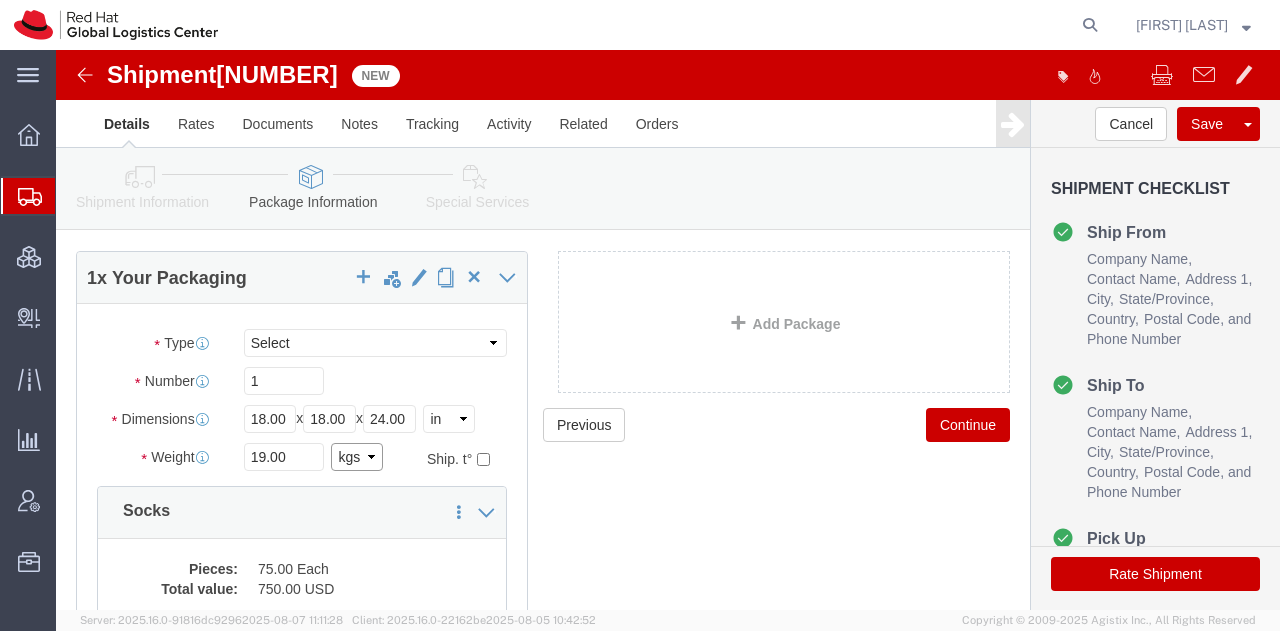 click on "Select kgs lbs" 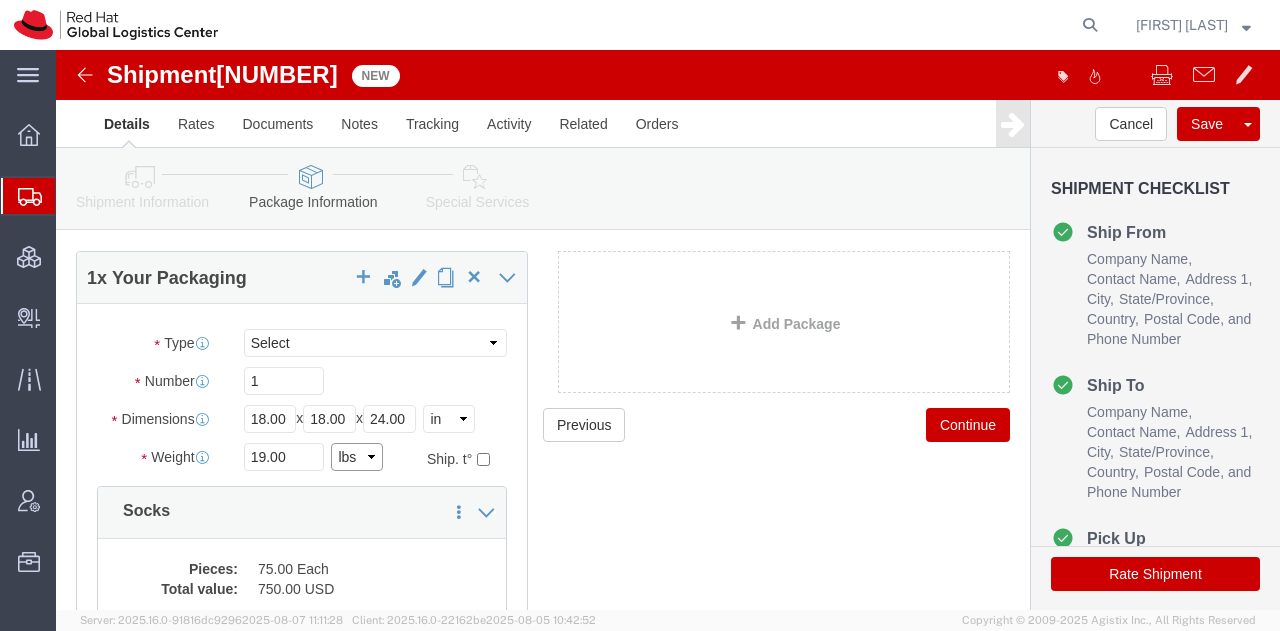 click on "Select kgs lbs" 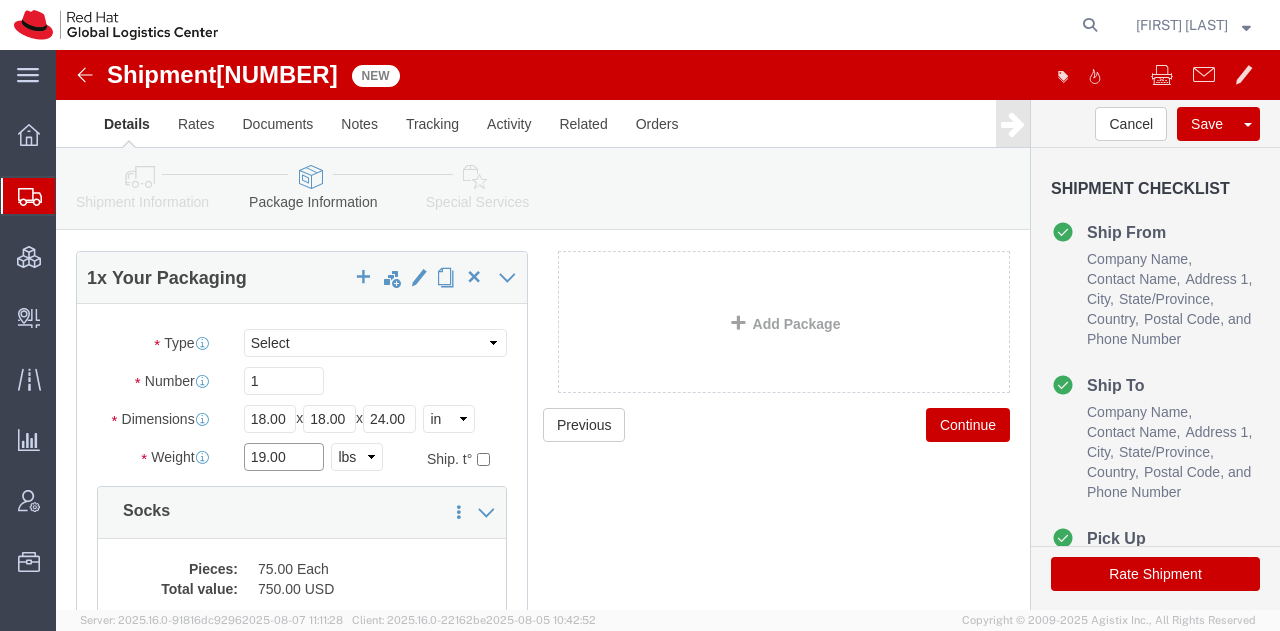 drag, startPoint x: 244, startPoint y: 411, endPoint x: 142, endPoint y: 400, distance: 102.59142 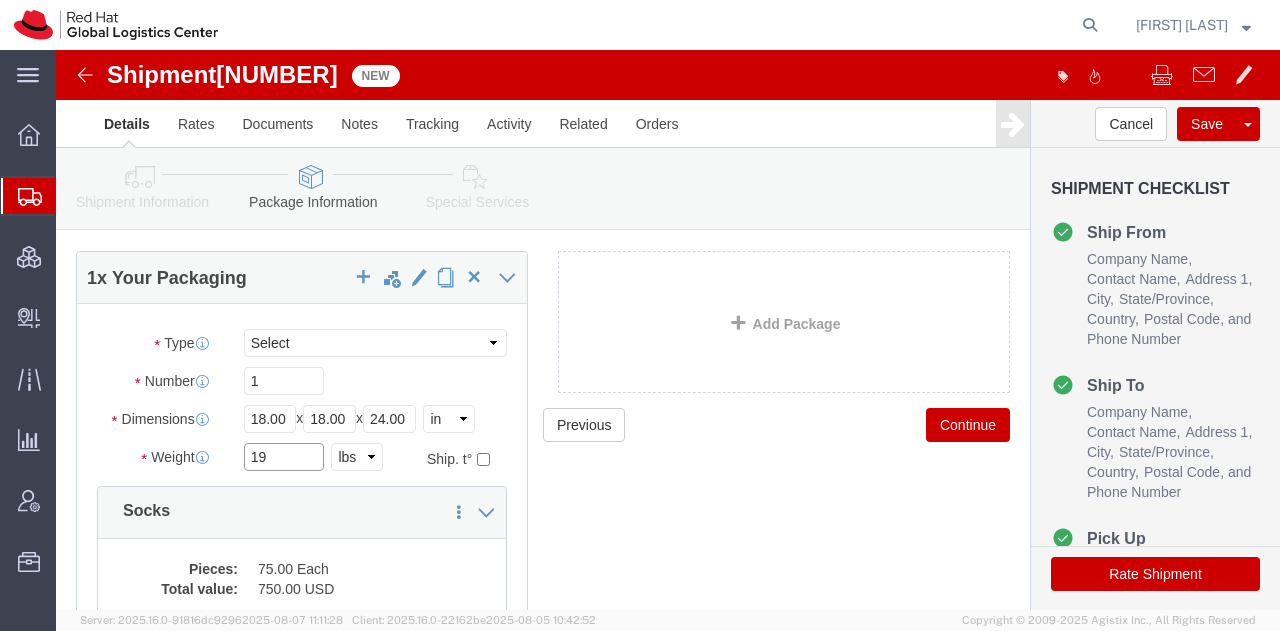 type on "19" 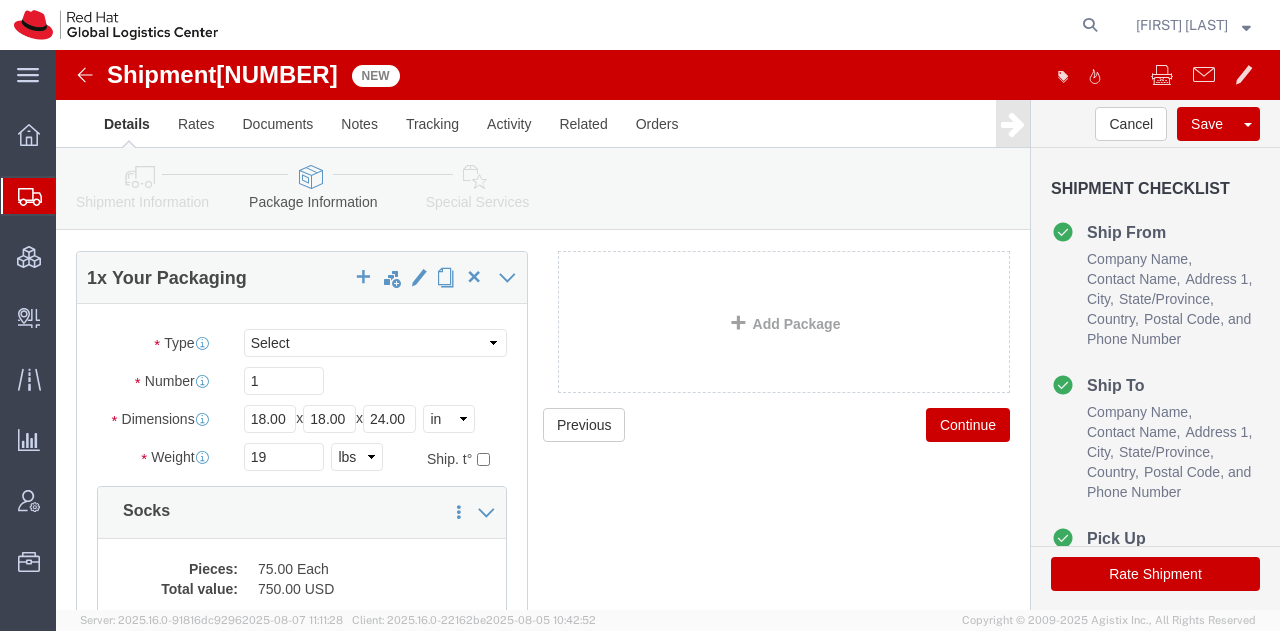 click on "Your Packaging Package Type Select Case(s) Crate(s) Envelope Large Box Medium Box PAK Skid(s) Small Box Smart Box Lite Tube Your Packaging Carton Count Number 1 Dimensions Length 18.00 x Width 18.00 x Height 24.00 Select cm ft in Weight 19 Select kgs lbs Ship. t° Temperature Select Additional Info Packaging Material Packaging Material Type Dry Ice Gel Pack(s) Liquid Nitrogen Quantity 1 Save in commodity library Clone this content Delete this content Socks Pieces: 75.00 Each Total value: 750.00 USD Add Content" 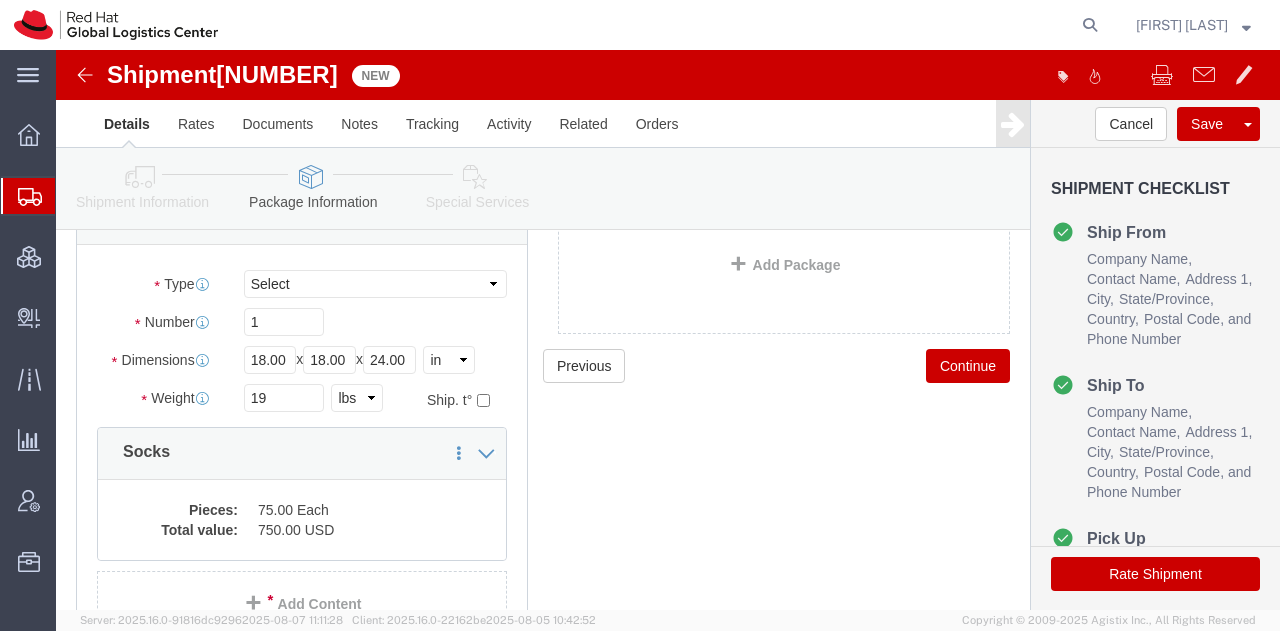 scroll, scrollTop: 171, scrollLeft: 0, axis: vertical 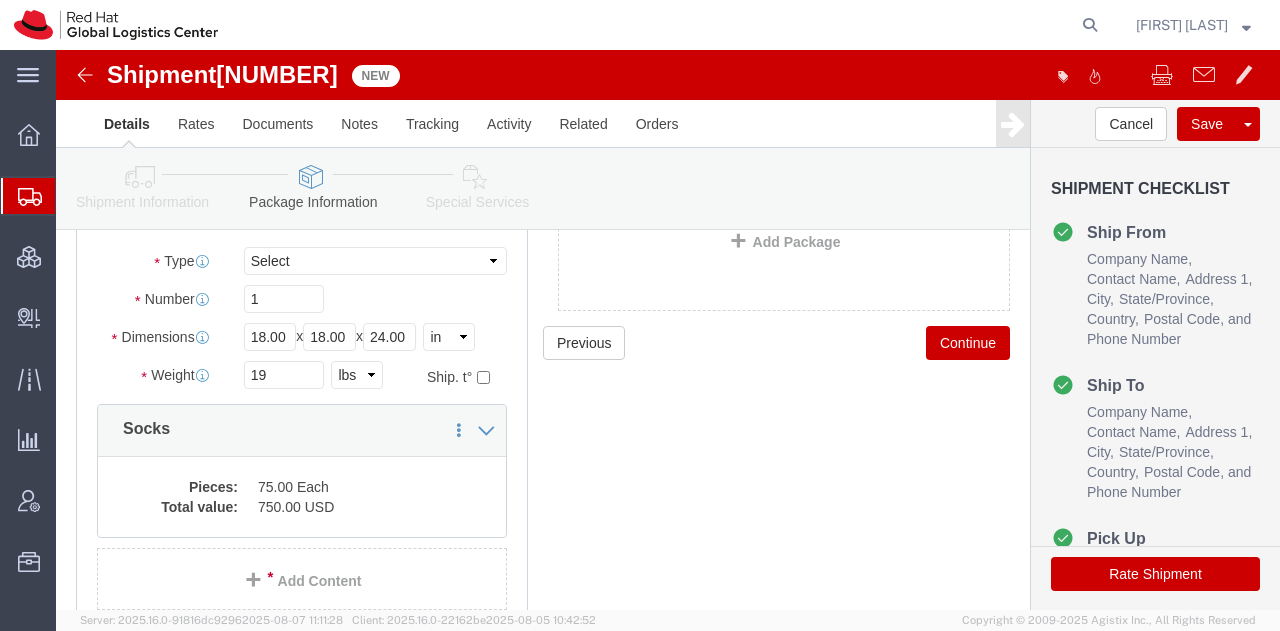 click 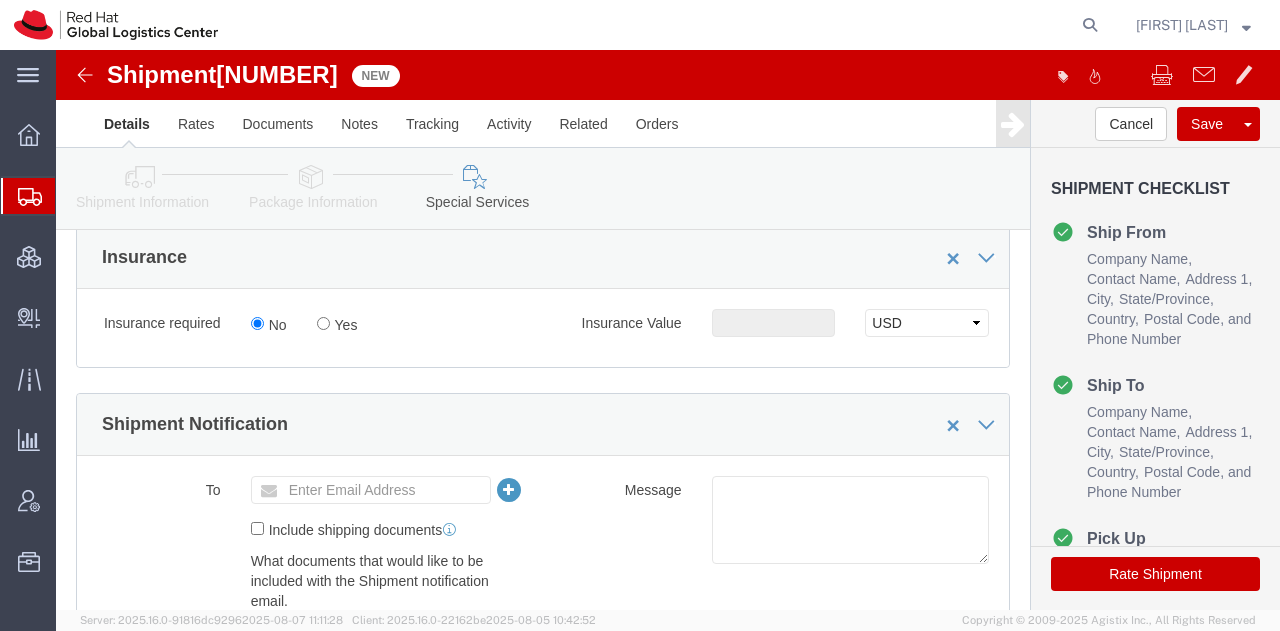 scroll, scrollTop: 1082, scrollLeft: 0, axis: vertical 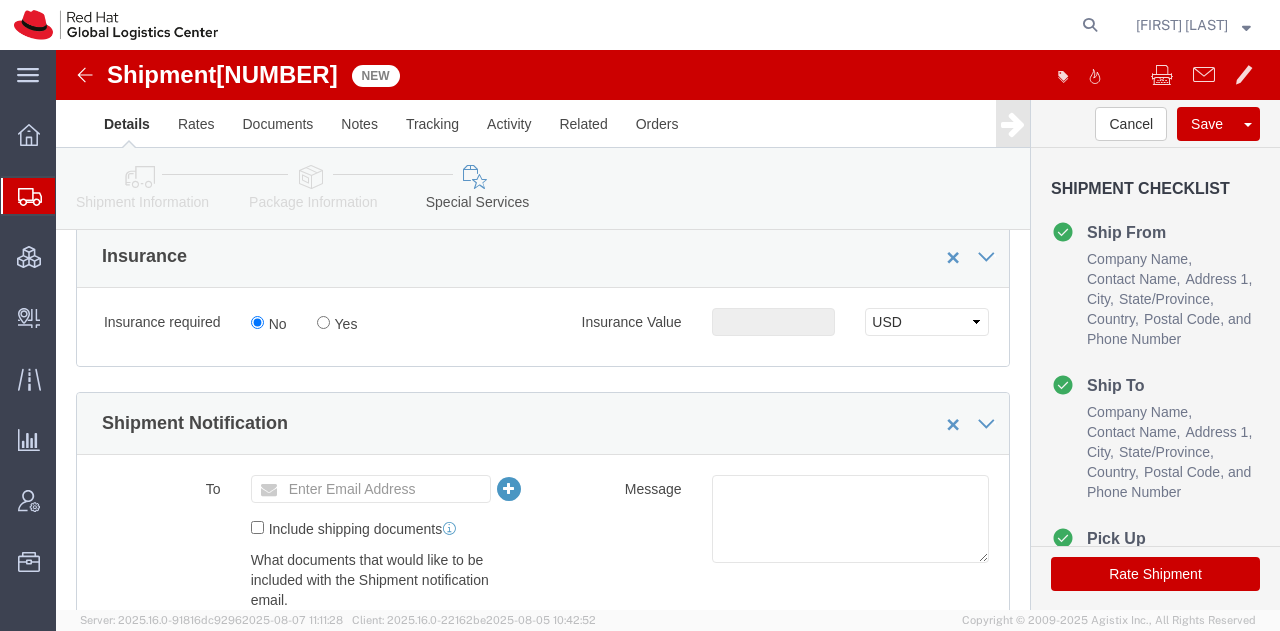 click on "Rate Shipment" 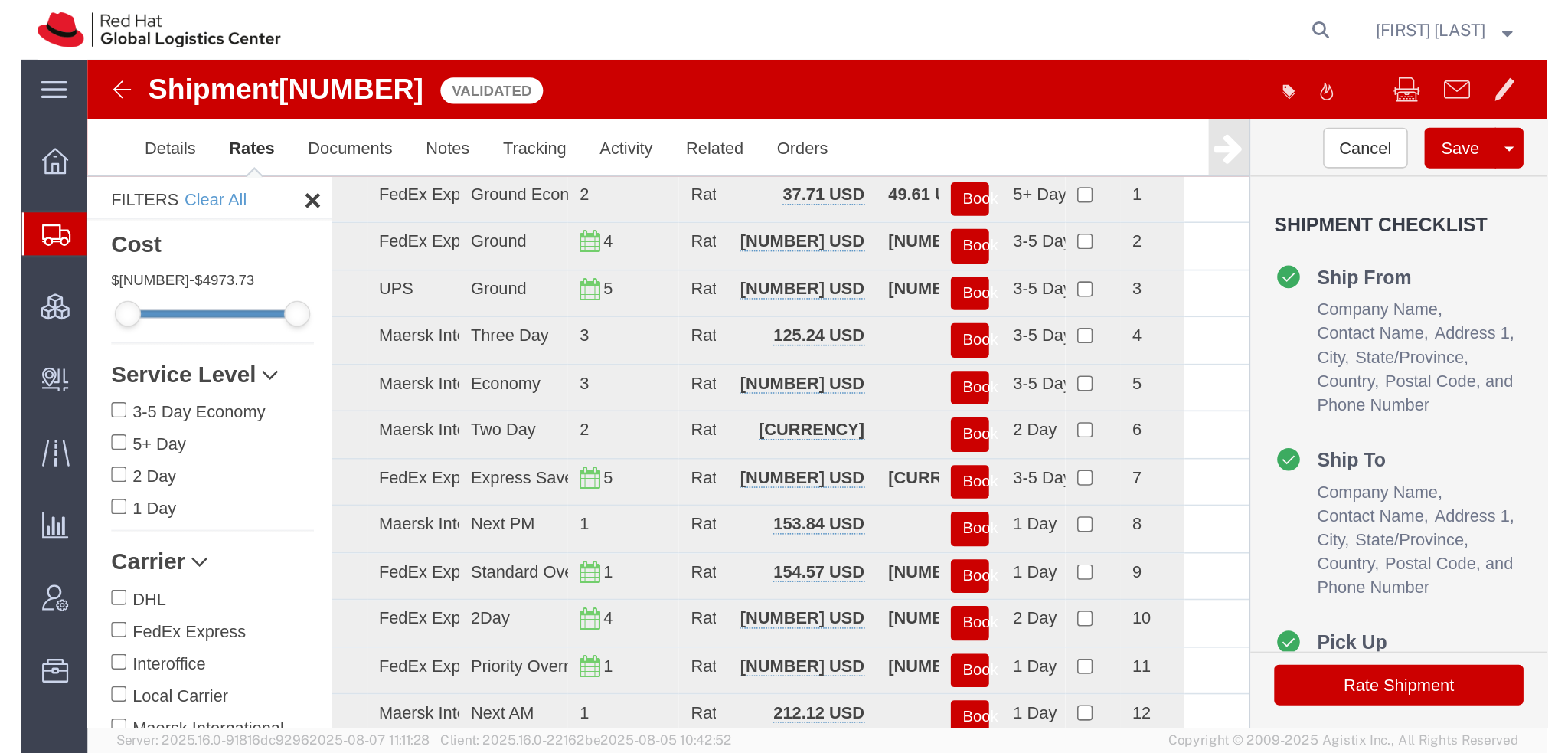 scroll, scrollTop: 0, scrollLeft: 0, axis: both 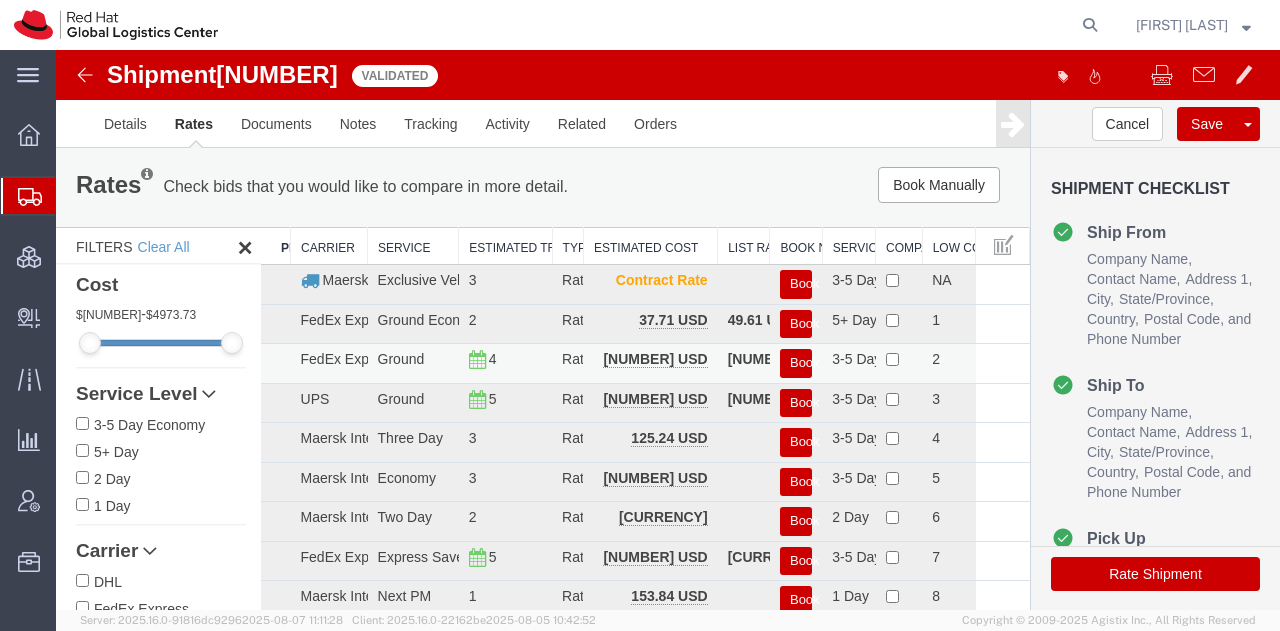 click on "Book" at bounding box center [796, 363] 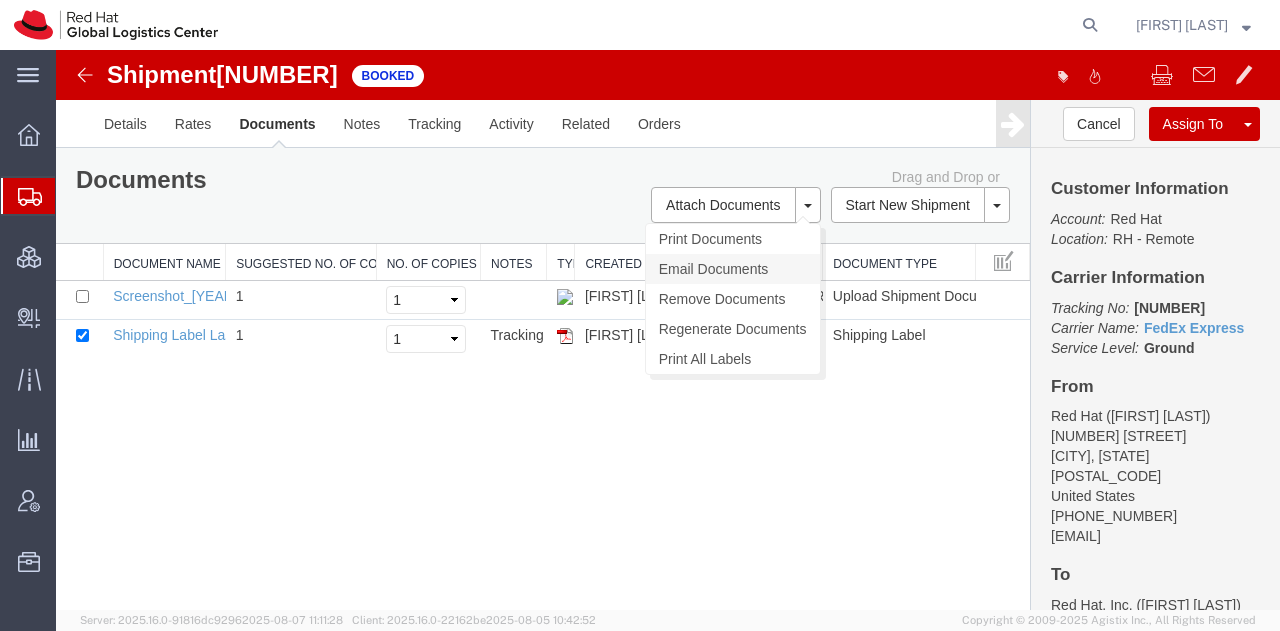 click on "Email Documents" at bounding box center [733, 269] 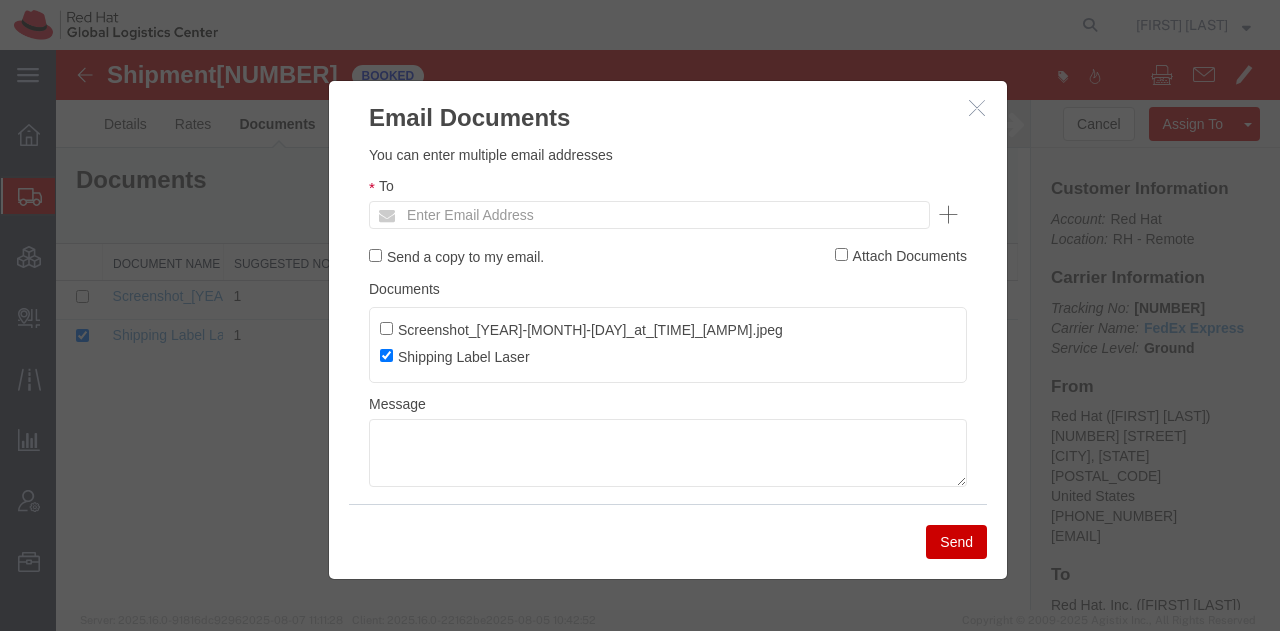click on "Enter Email Address" at bounding box center [649, 215] 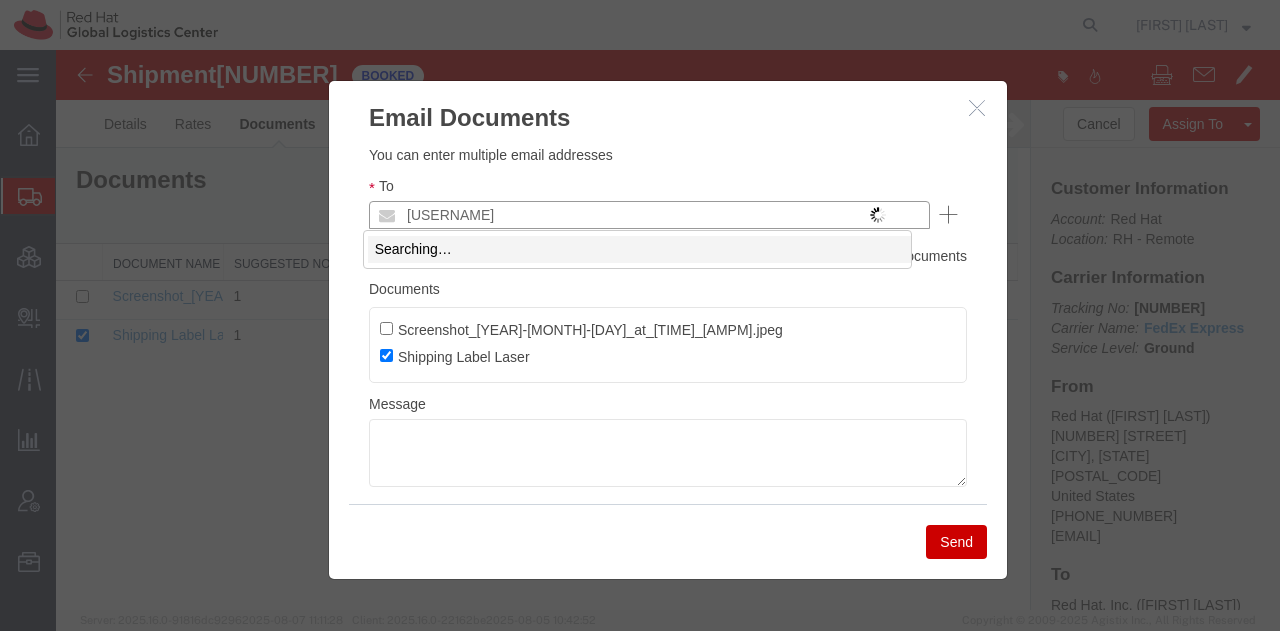 type on "[USERNAME]" 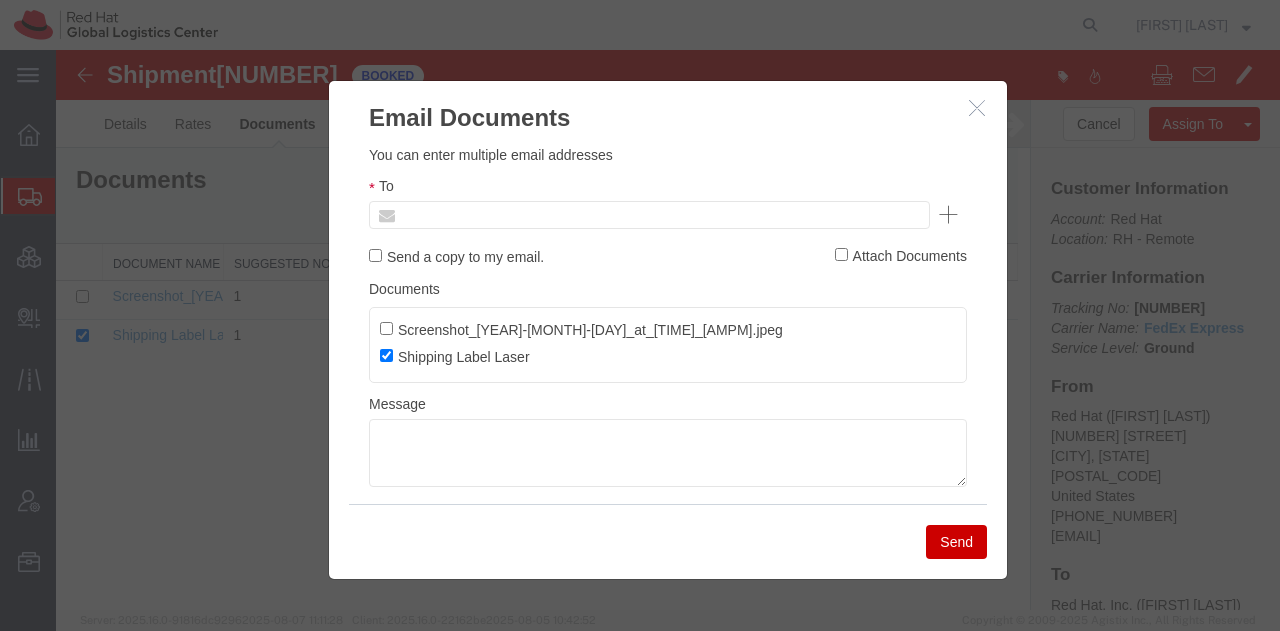 type on "Enter Email Address" 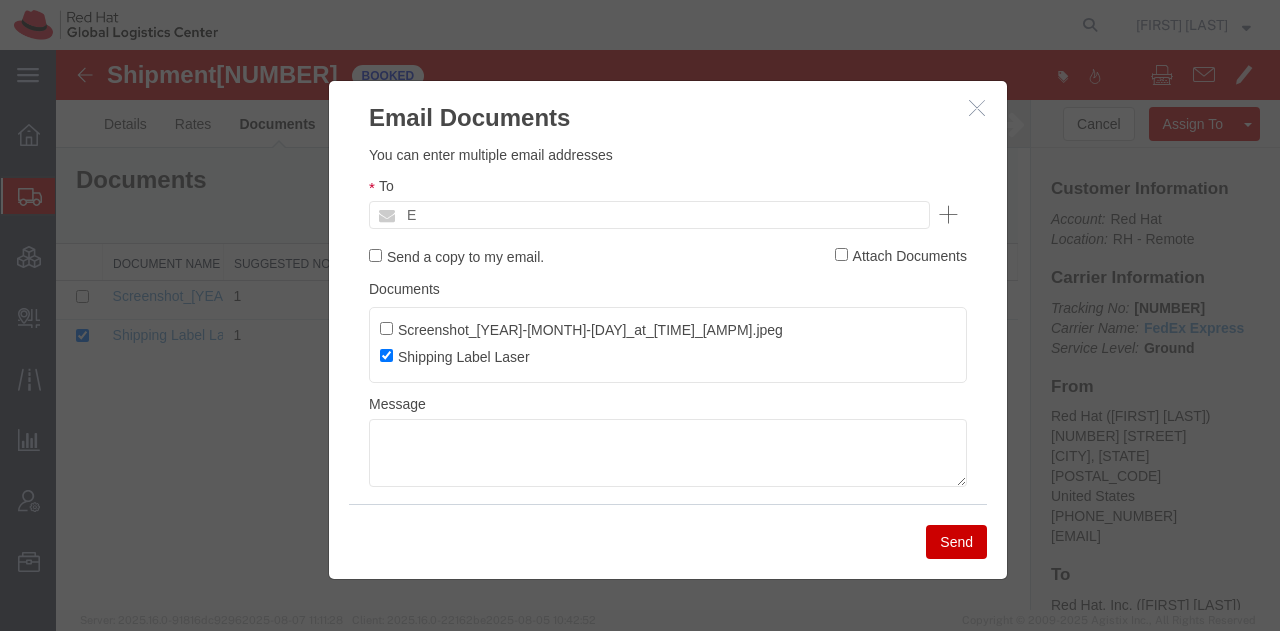 click at bounding box center [977, 107] 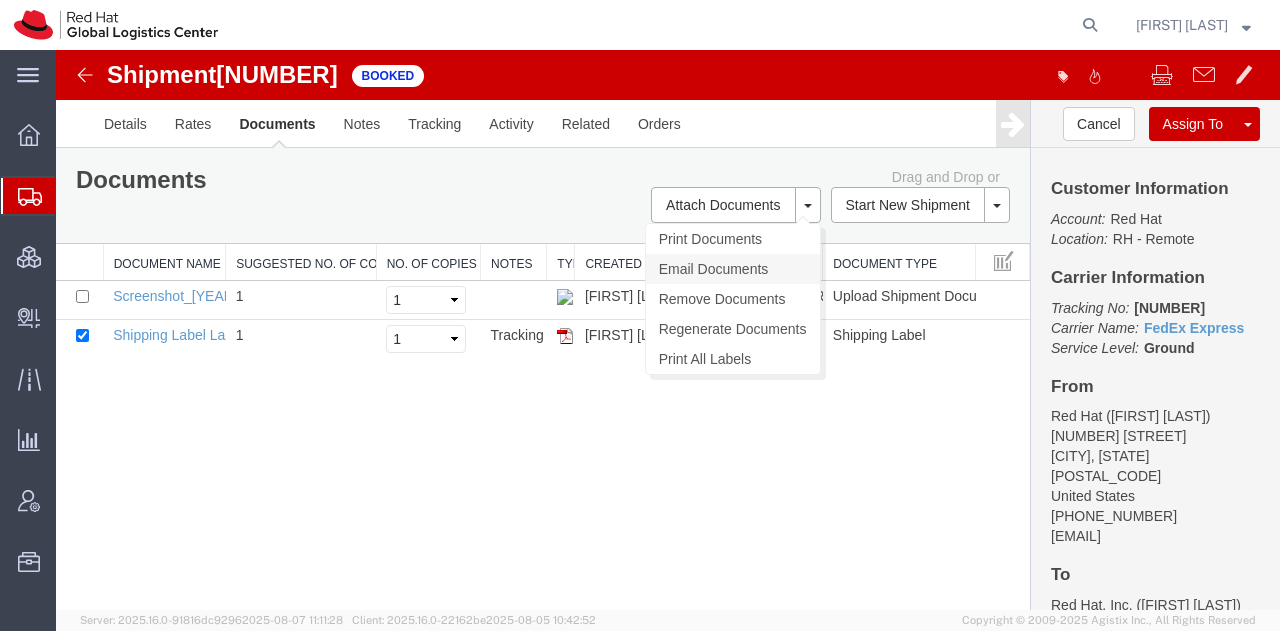 click on "Email Documents" at bounding box center (733, 269) 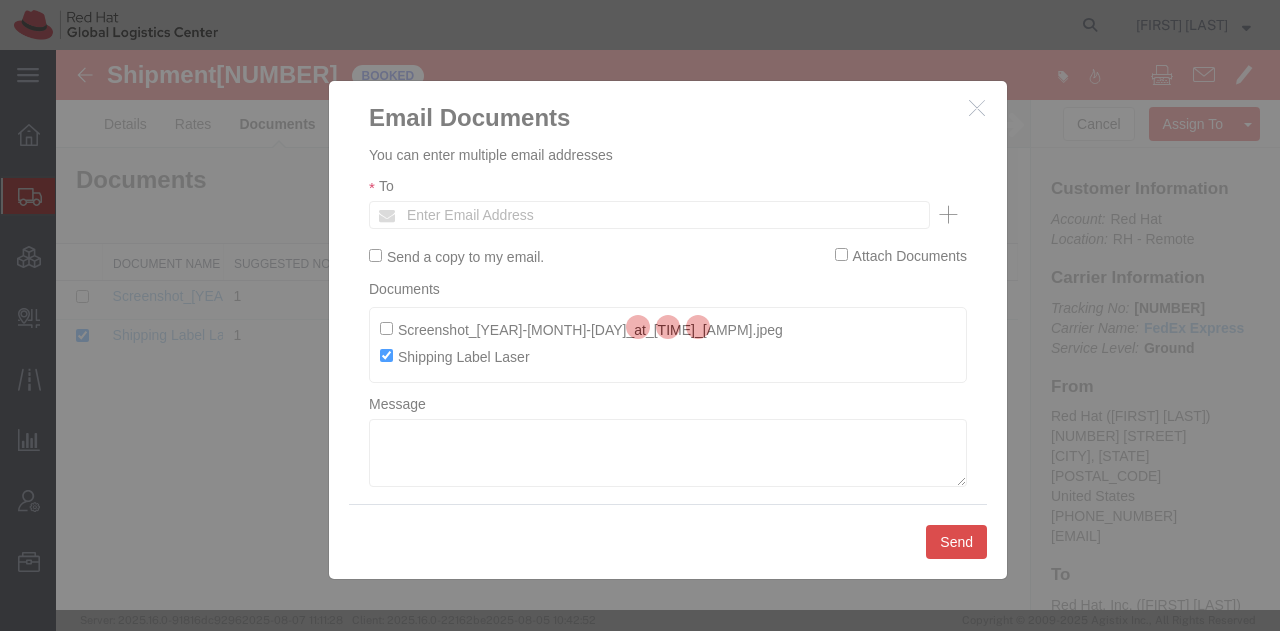 click 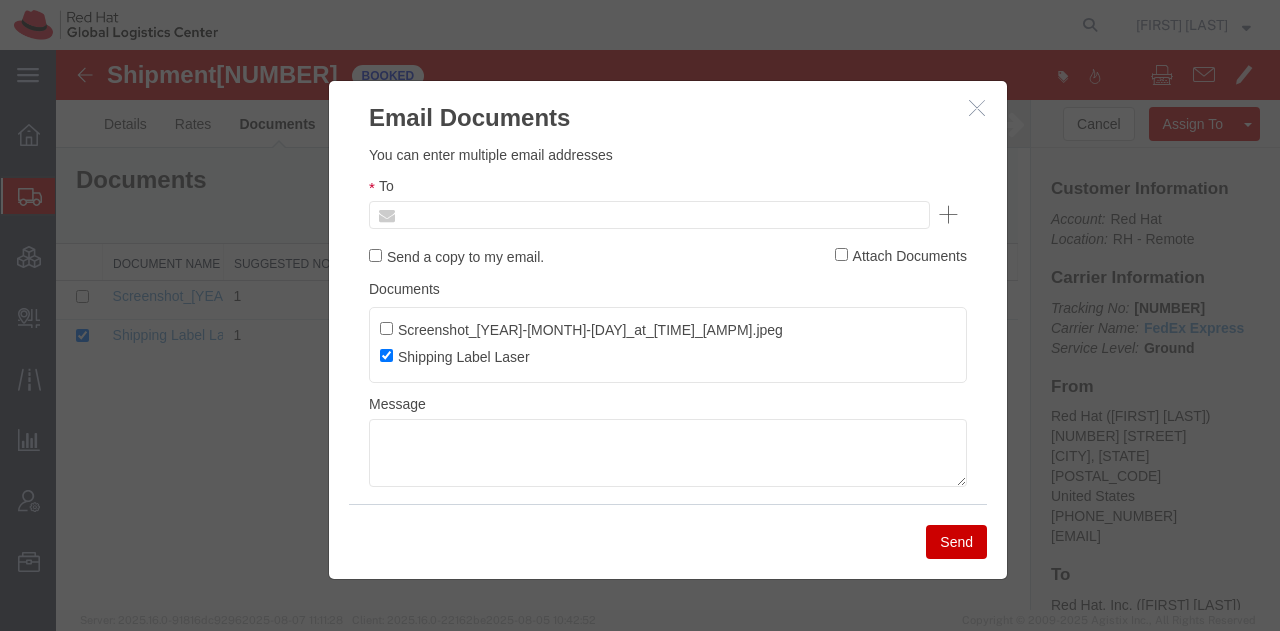 click at bounding box center (514, 215) 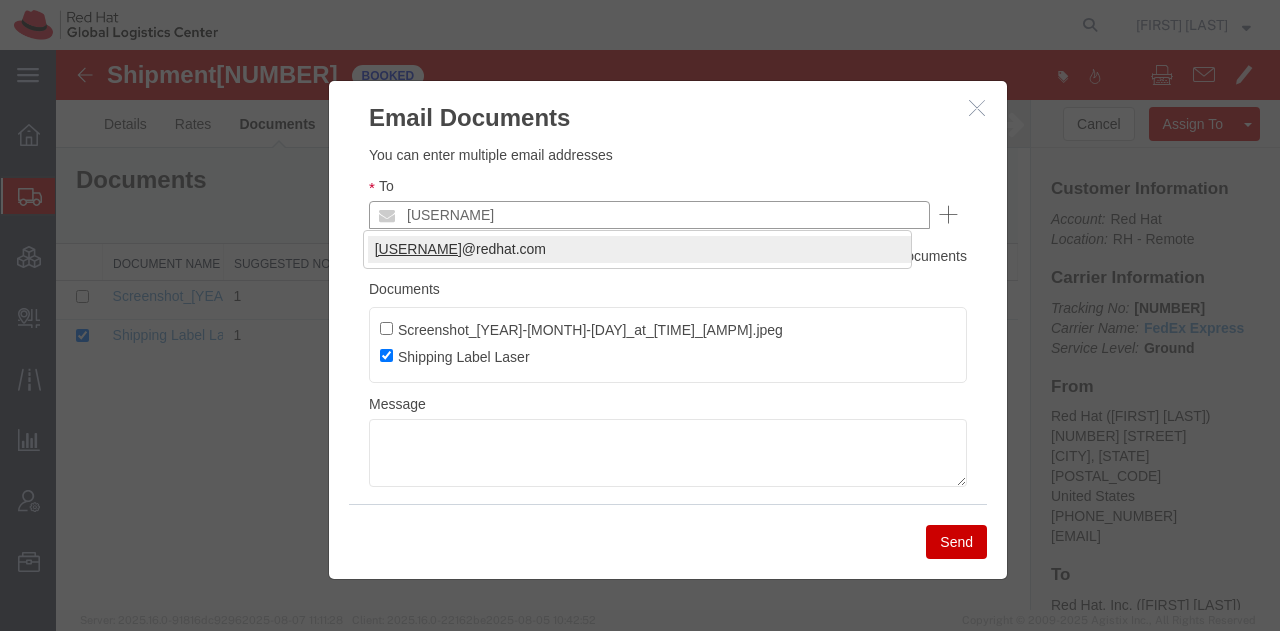 type on "[USERNAME]" 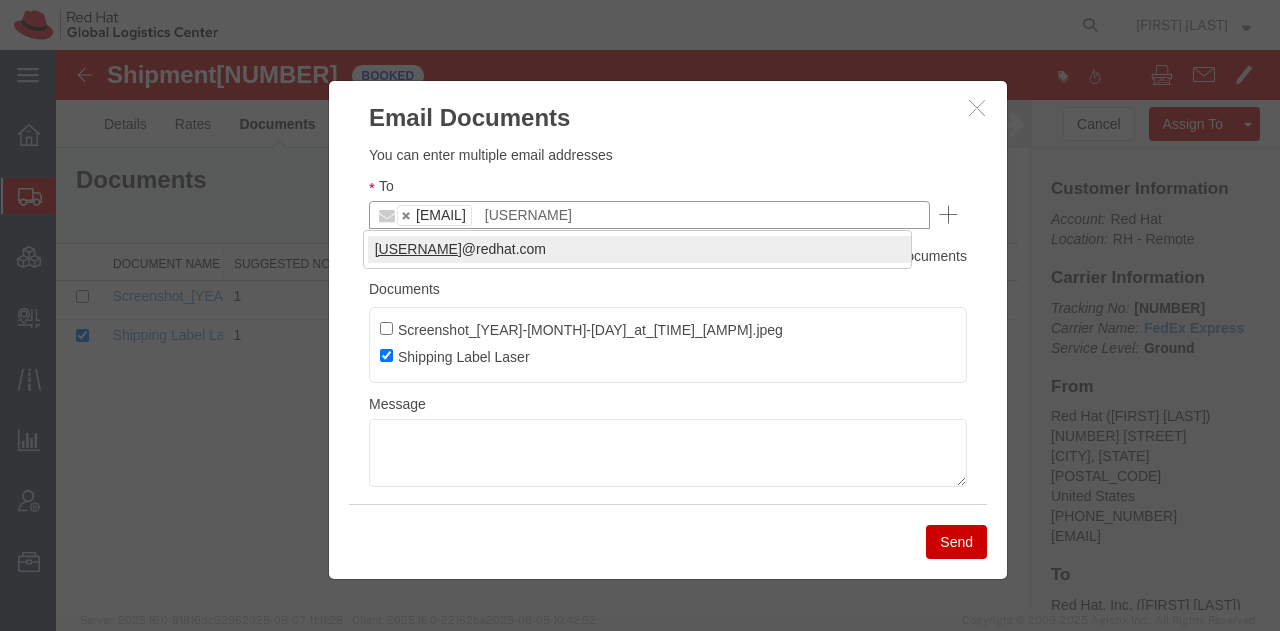 type on "[USERNAME]" 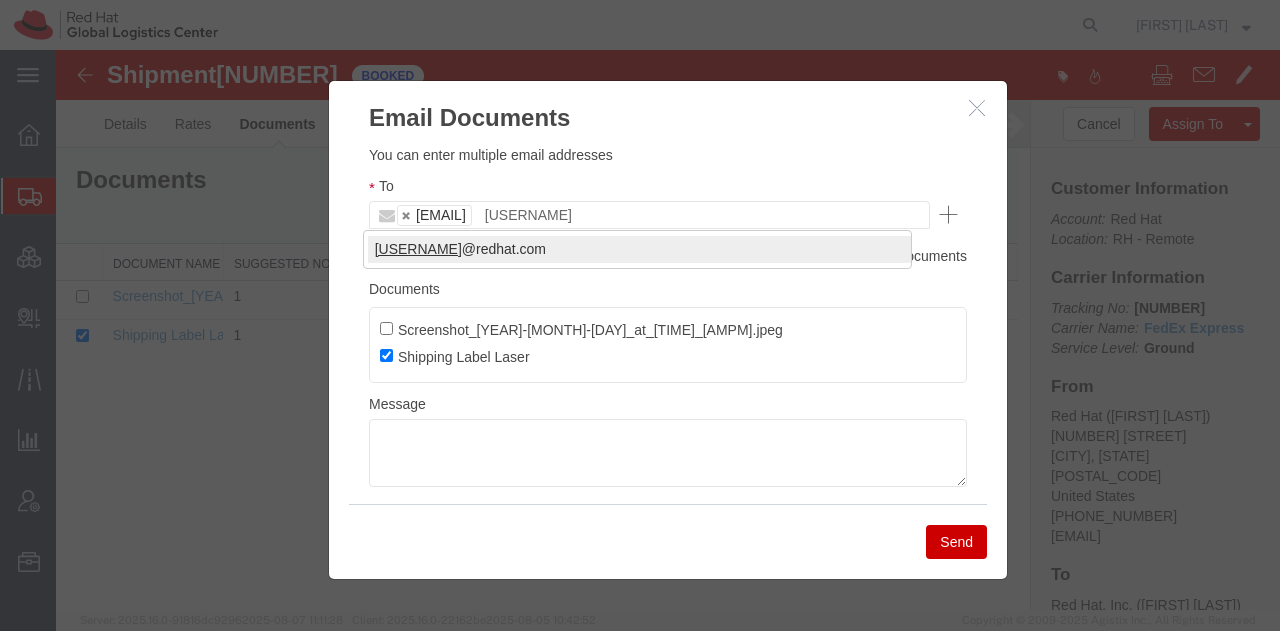 type 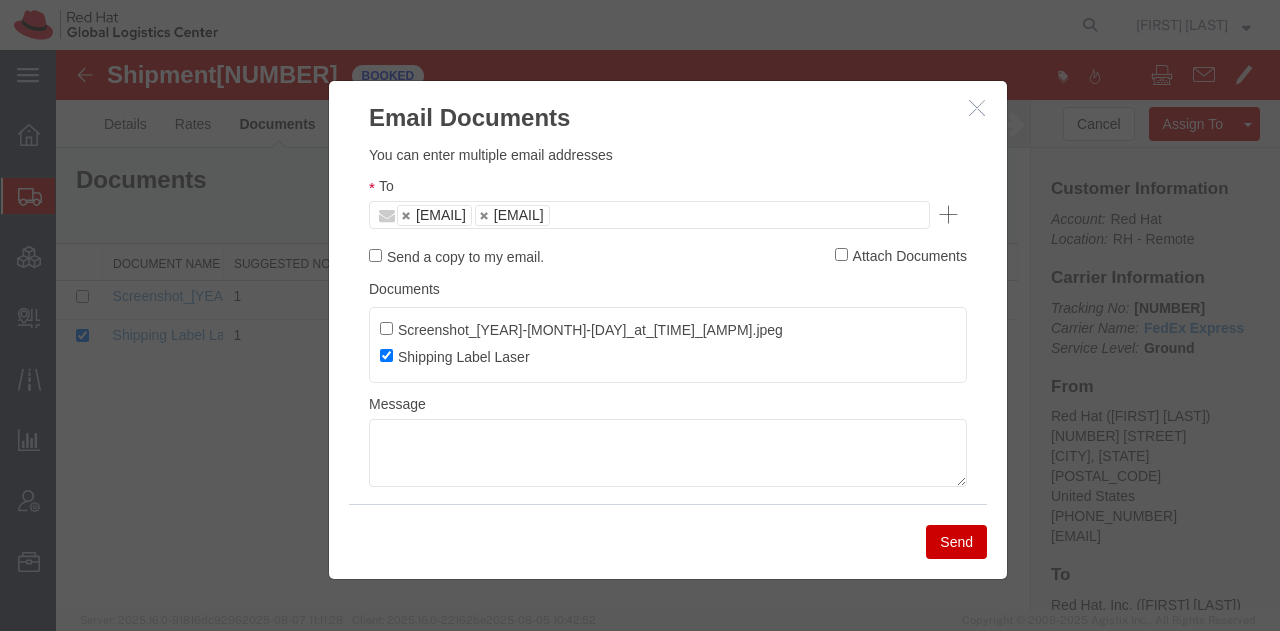 click on "Send" at bounding box center [956, 542] 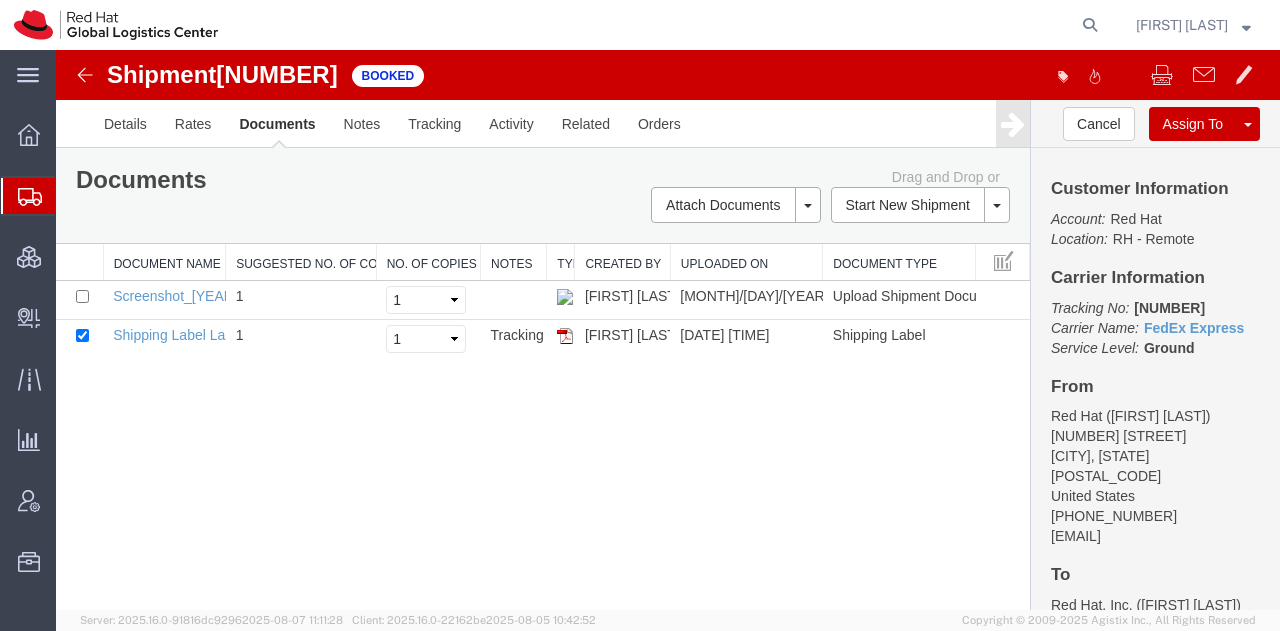 click on "Shipment Manager" 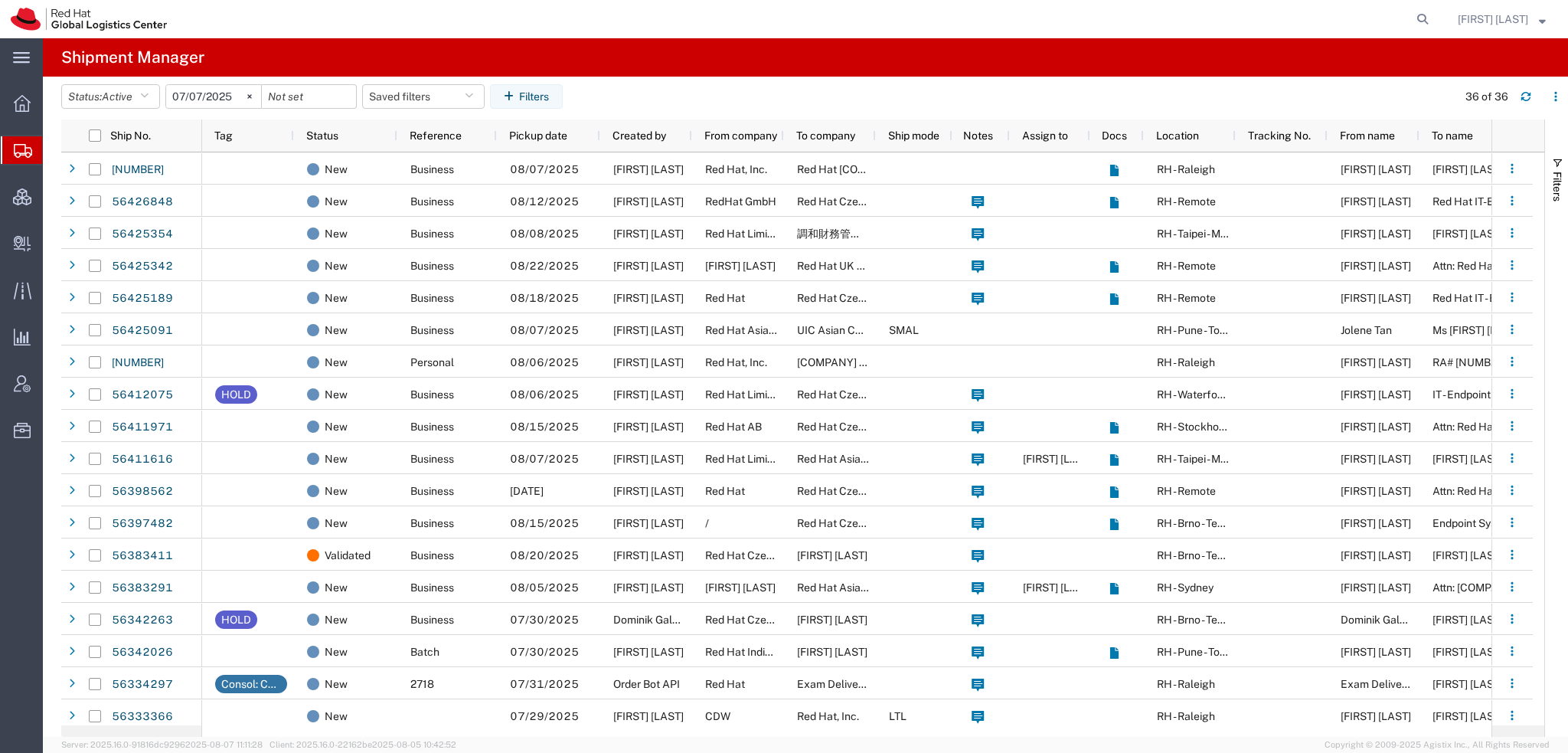 click 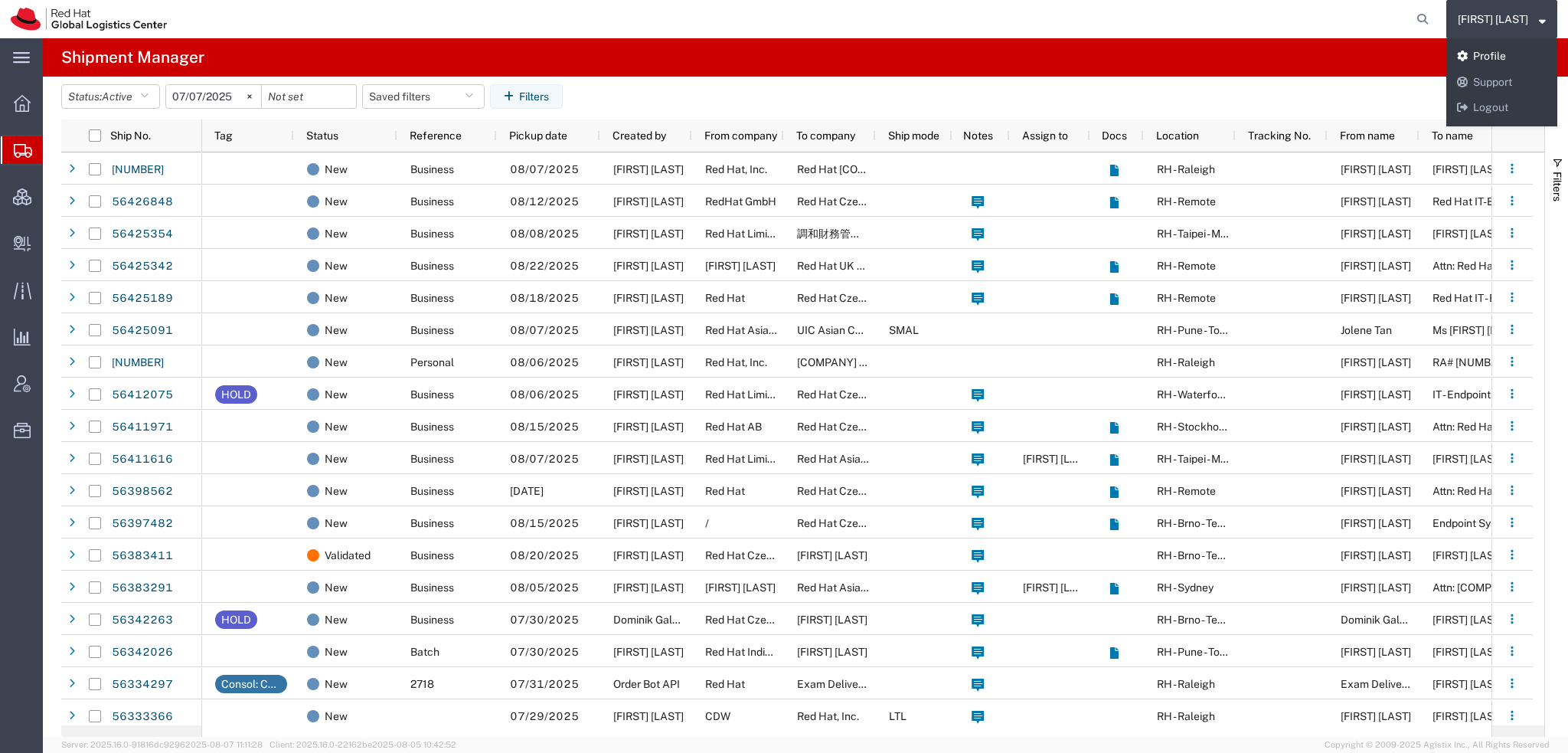 click on "Profile" 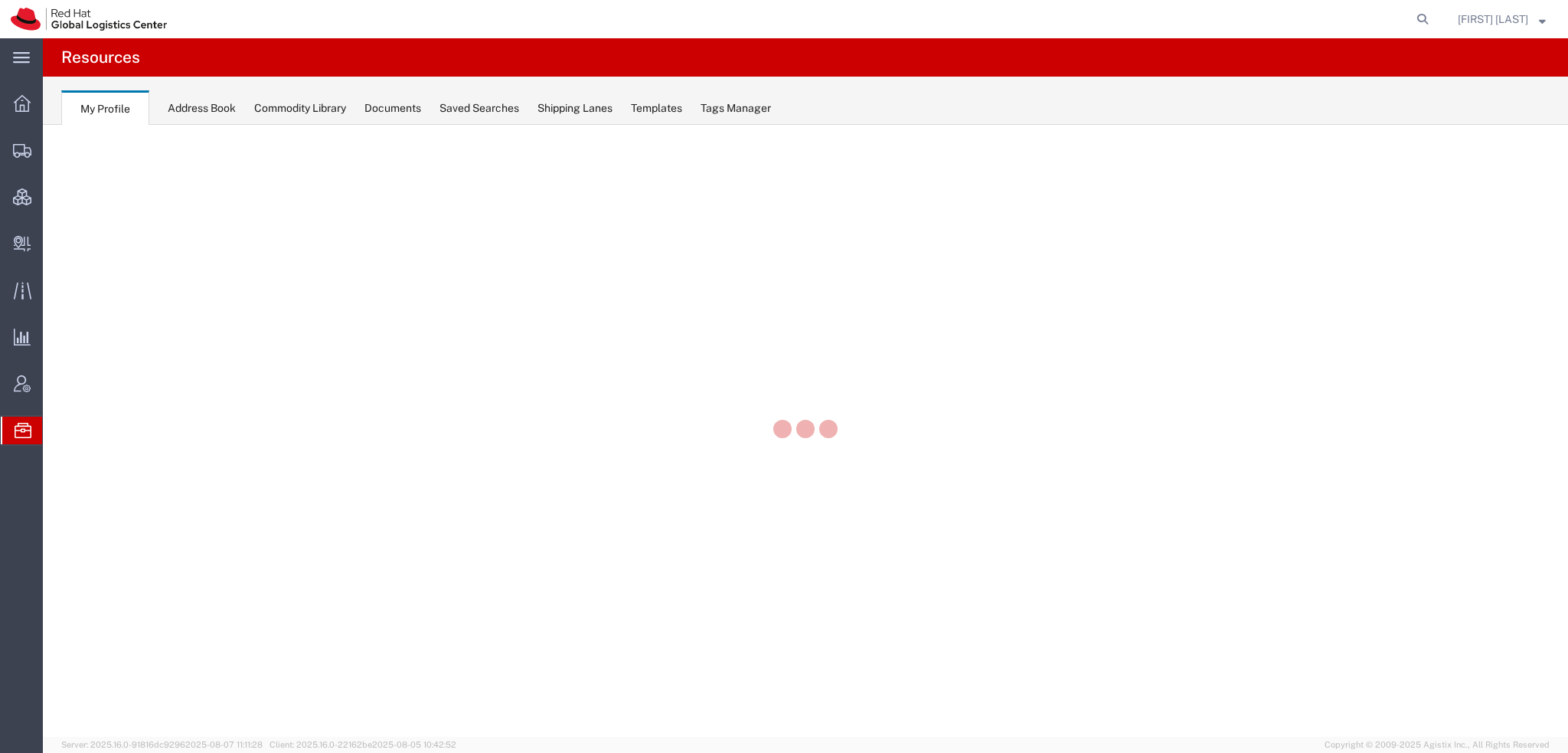 scroll, scrollTop: 0, scrollLeft: 0, axis: both 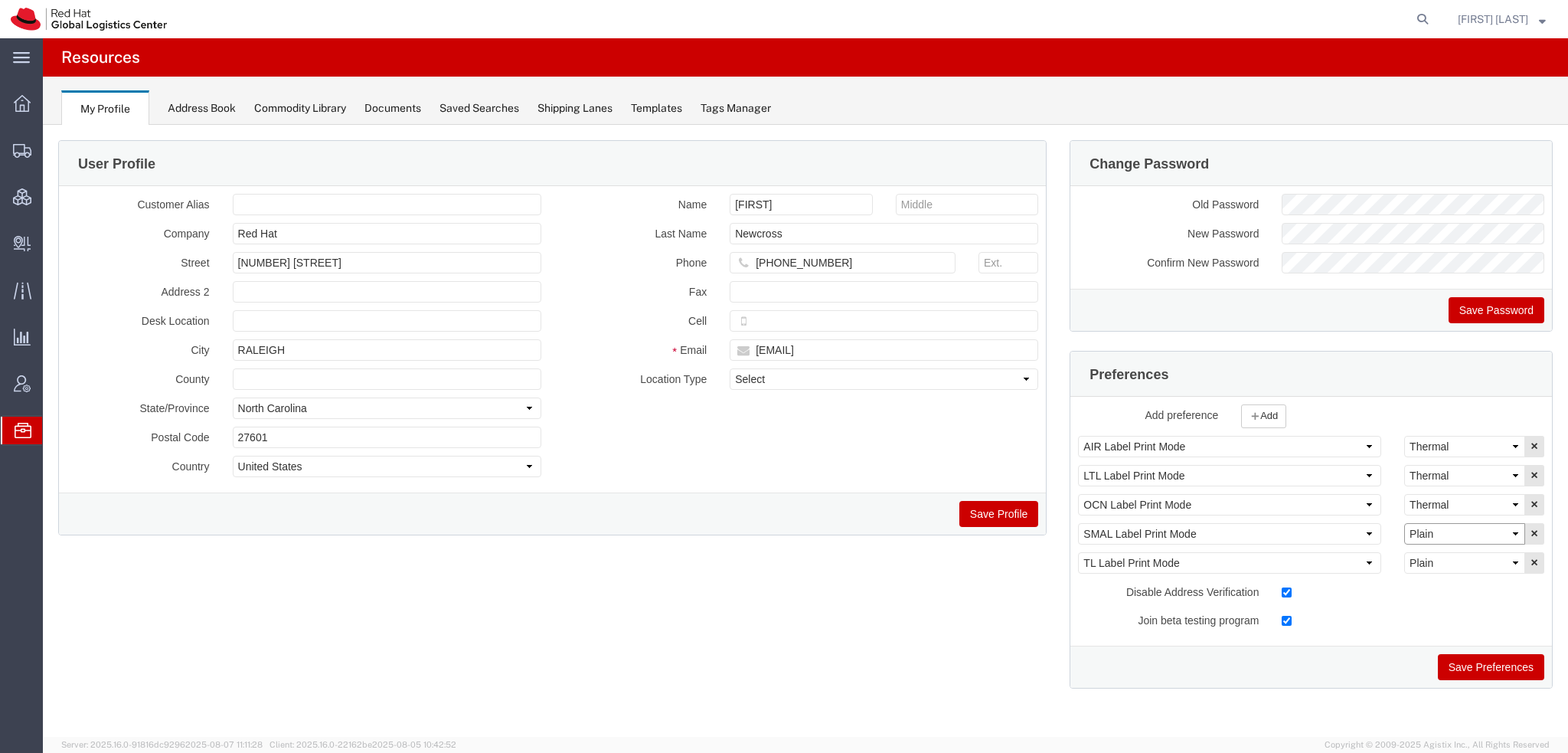 click on "Select Plain Thermal" at bounding box center [1465, 534] 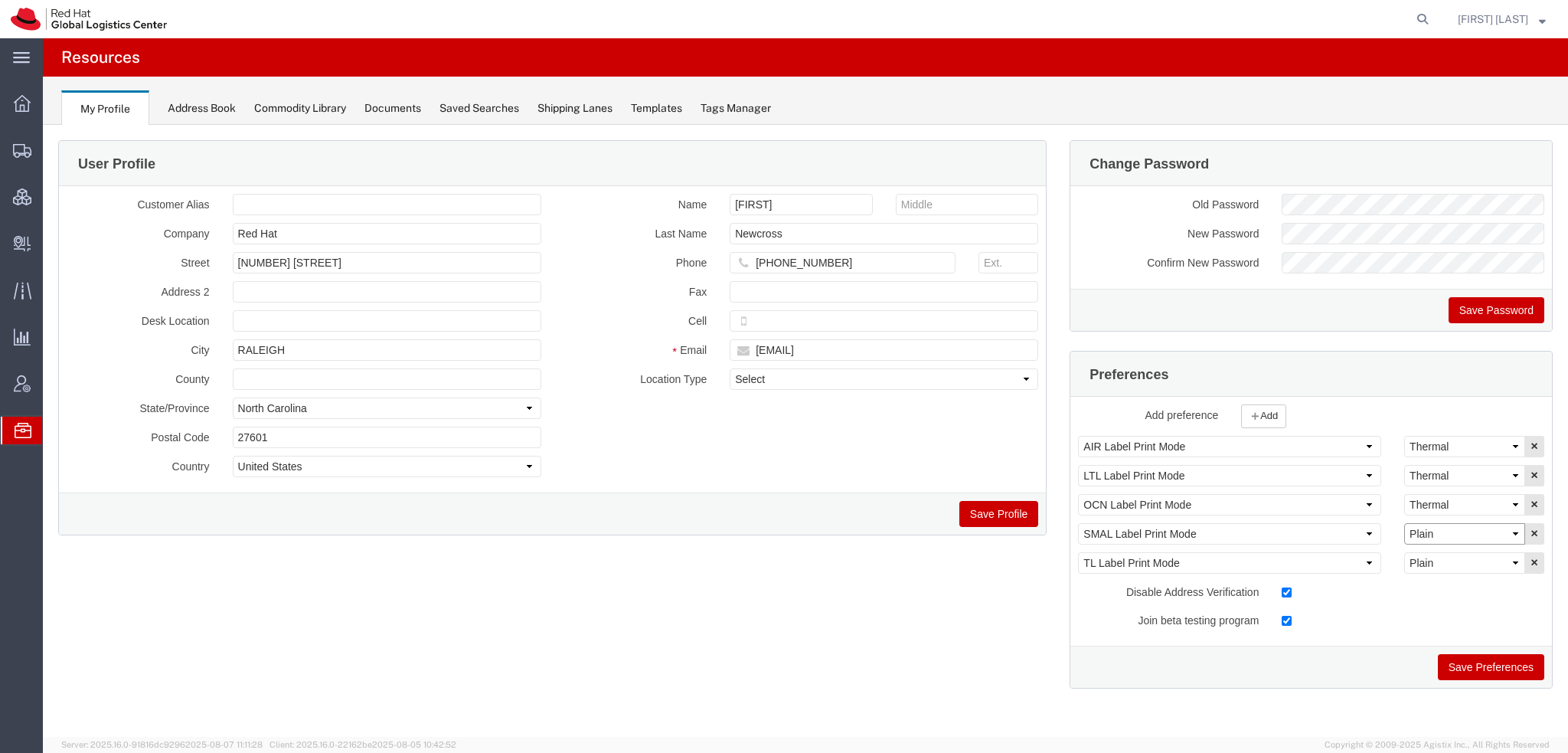 select on "Thermal" 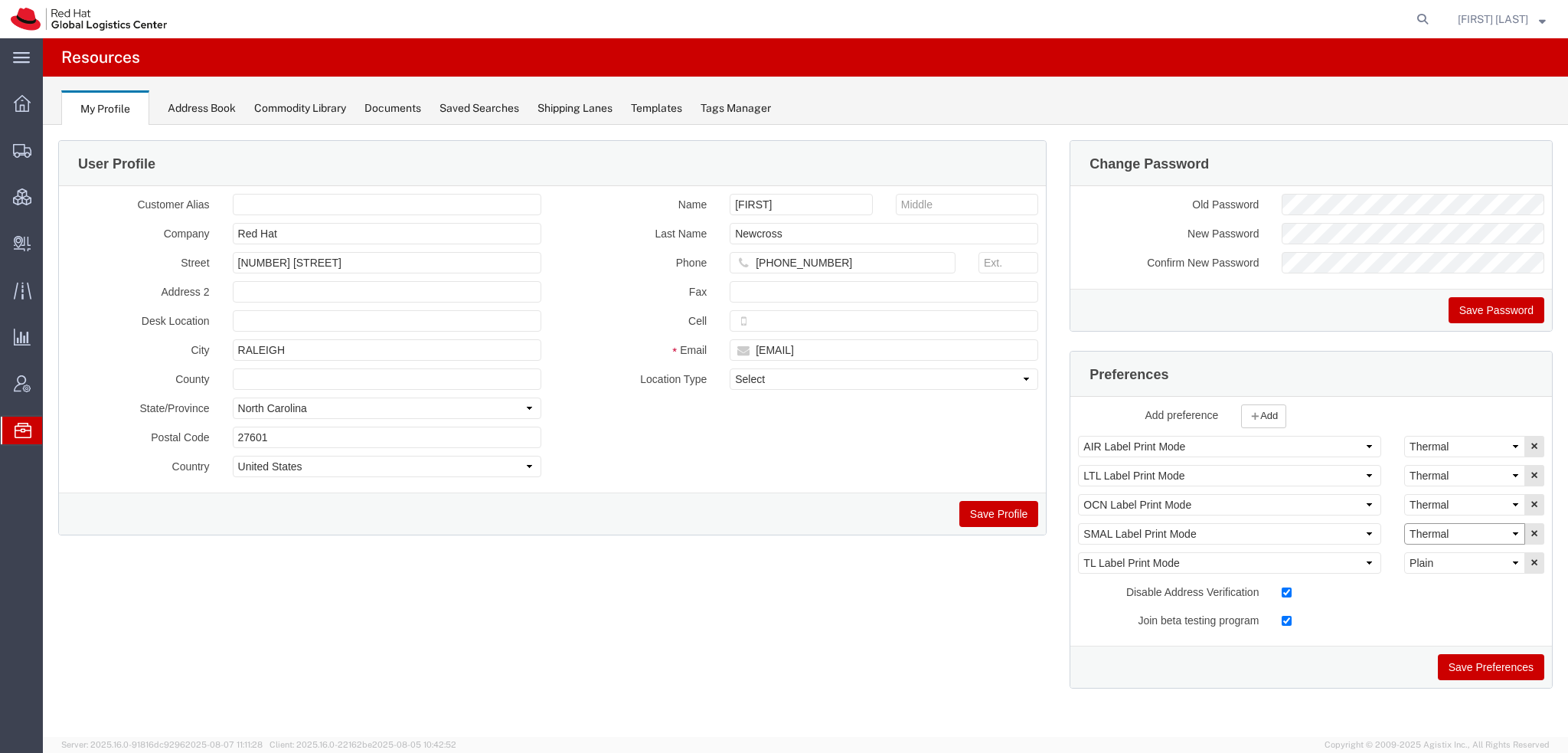 click on "Select Plain Thermal" at bounding box center (1465, 534) 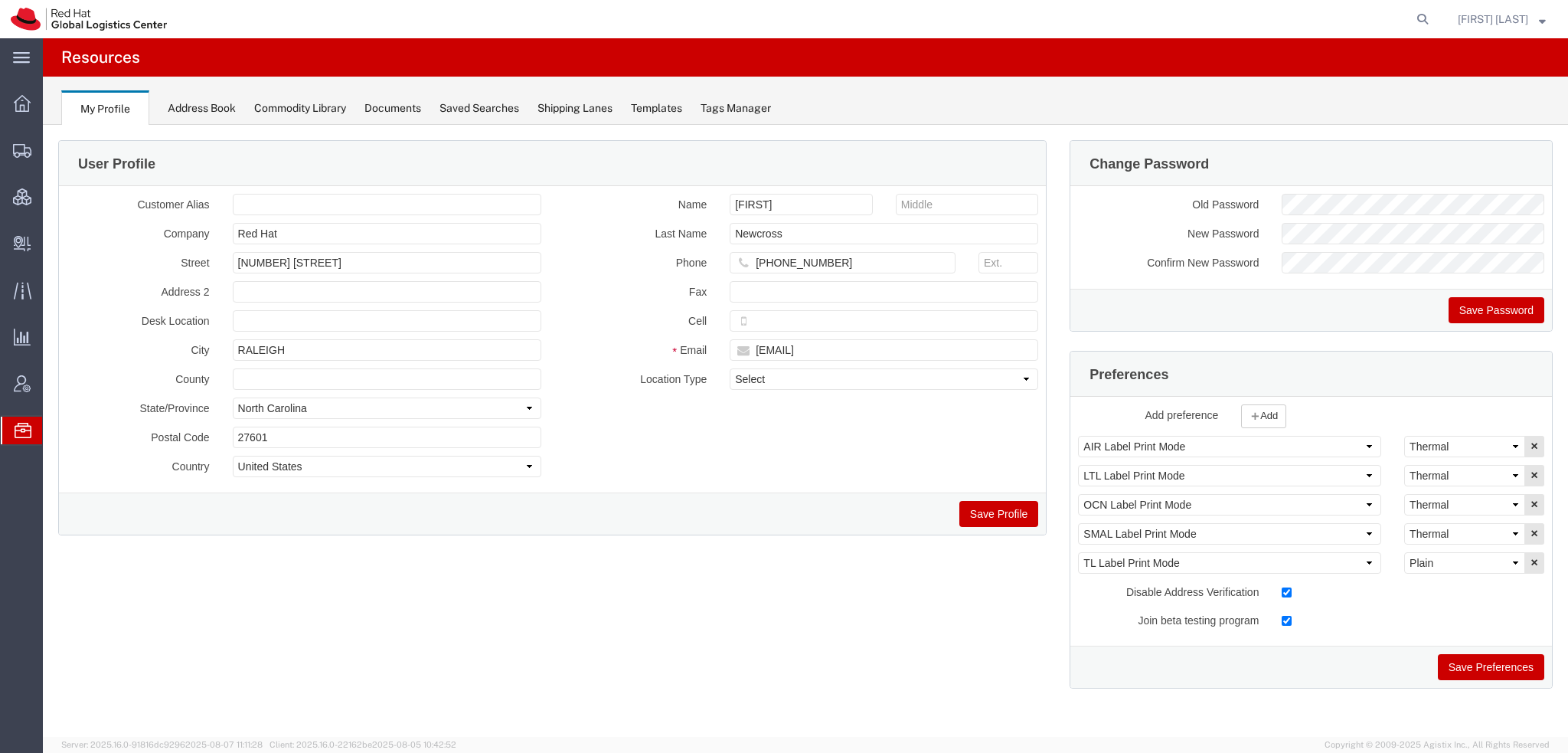 click on "Save Preferences" at bounding box center [1491, 667] 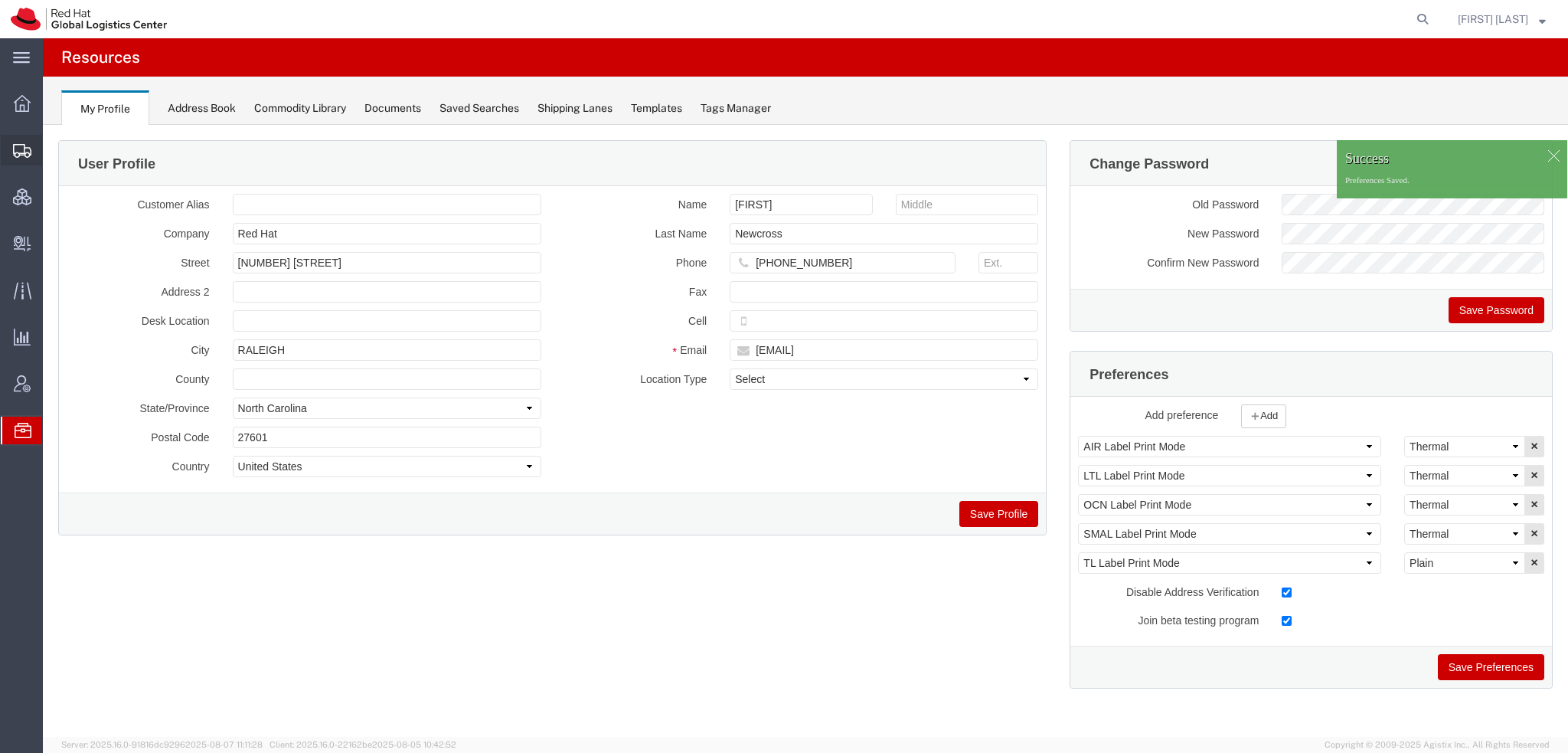 click on "Shipment Manager" 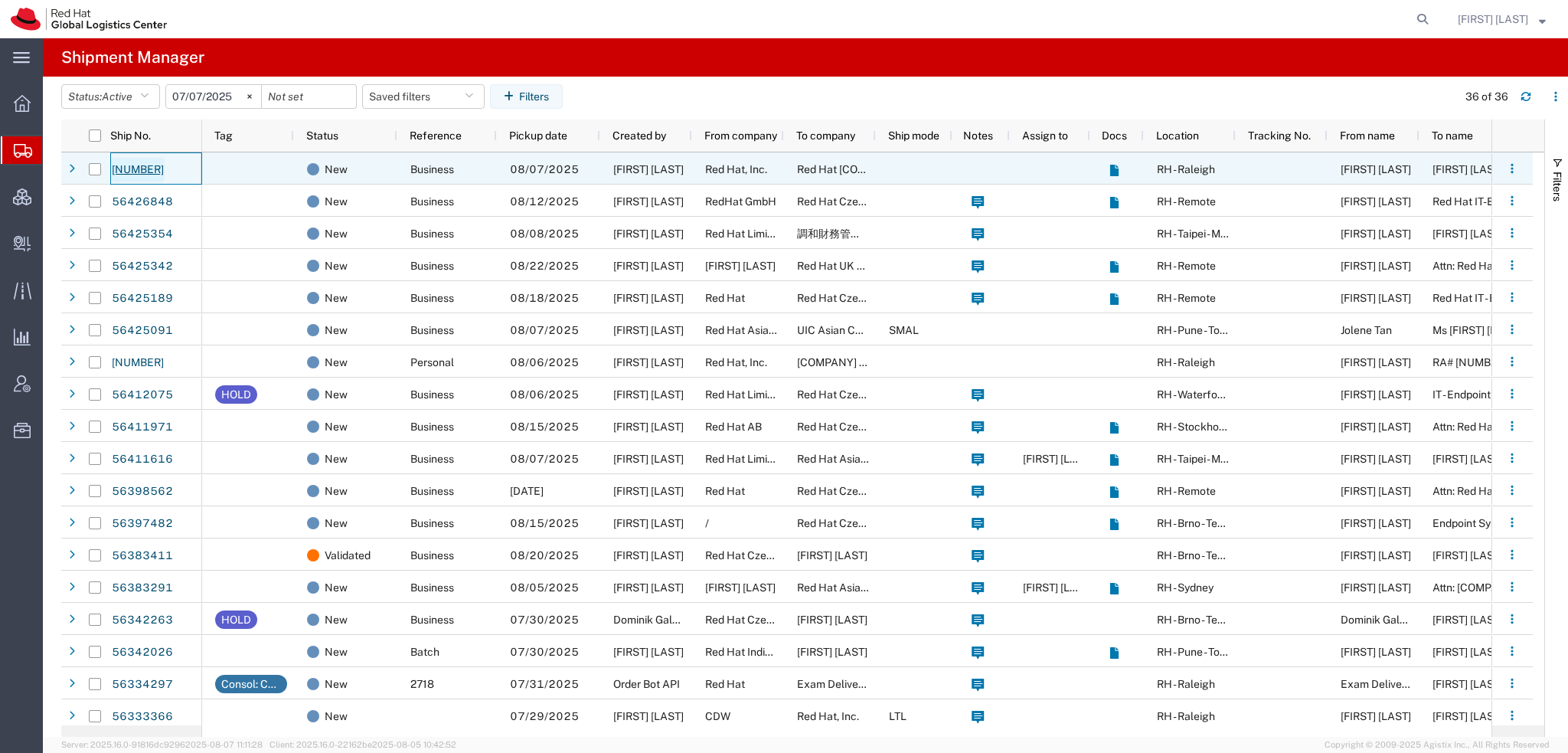 click on "[NUMBER]" 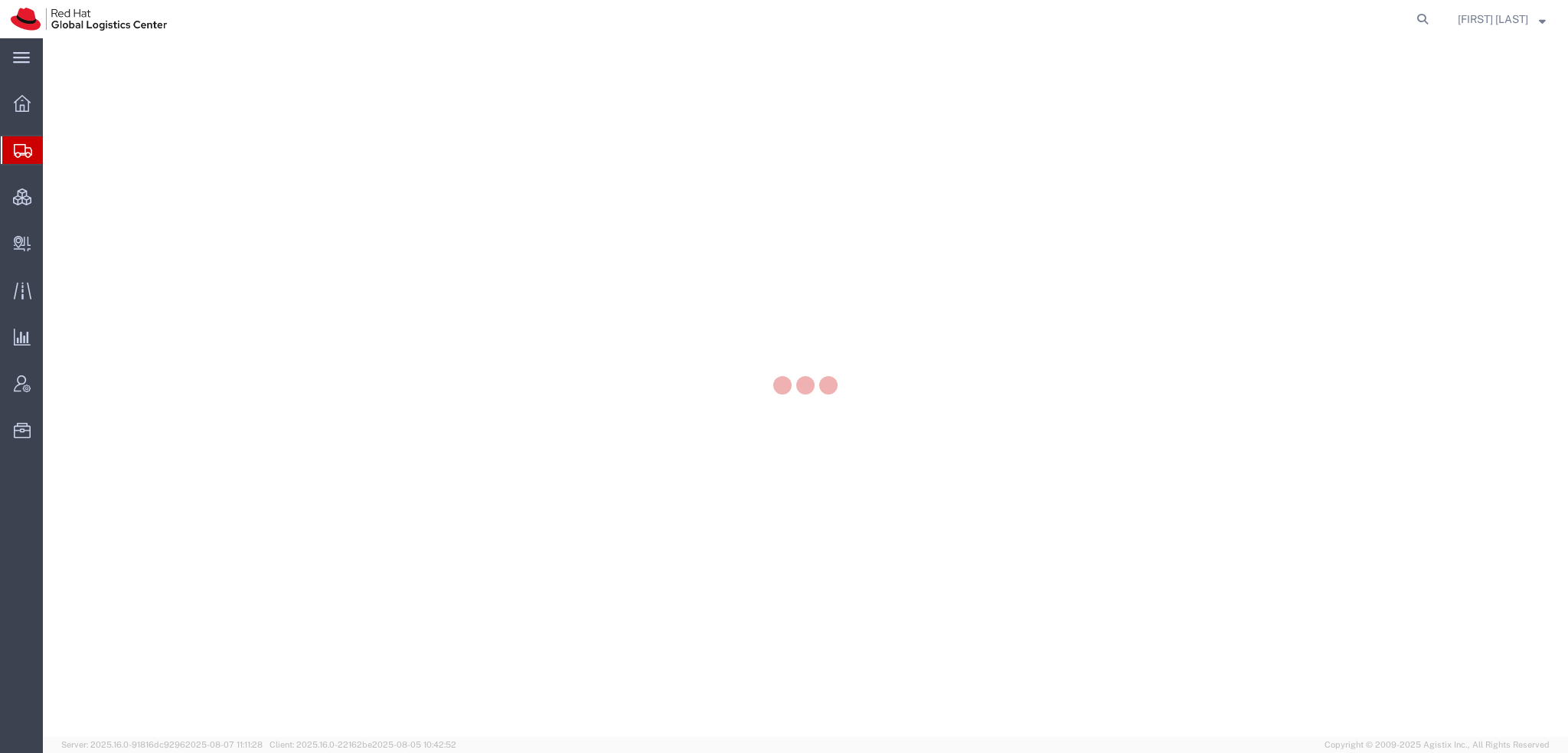 scroll, scrollTop: 0, scrollLeft: 0, axis: both 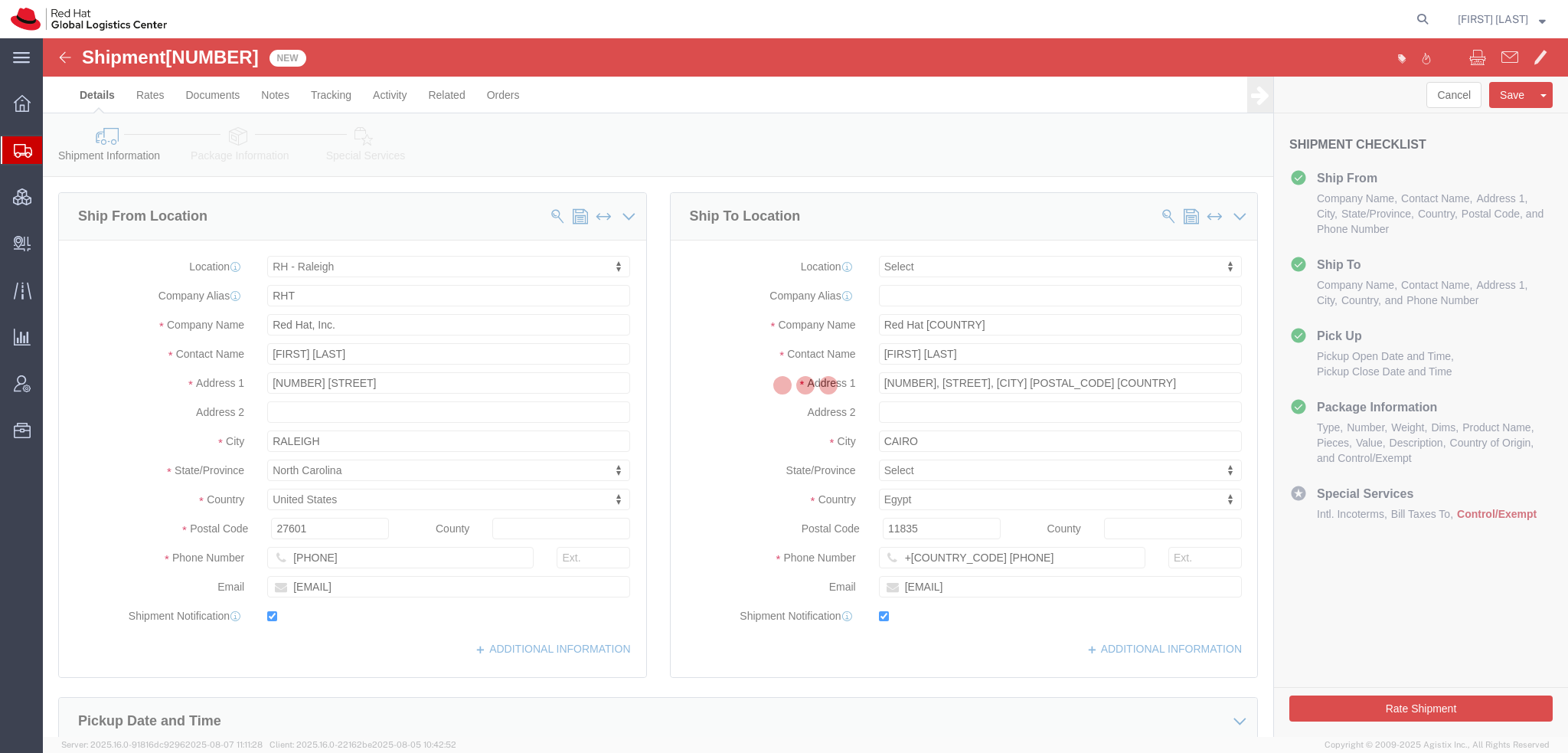select on "38014" 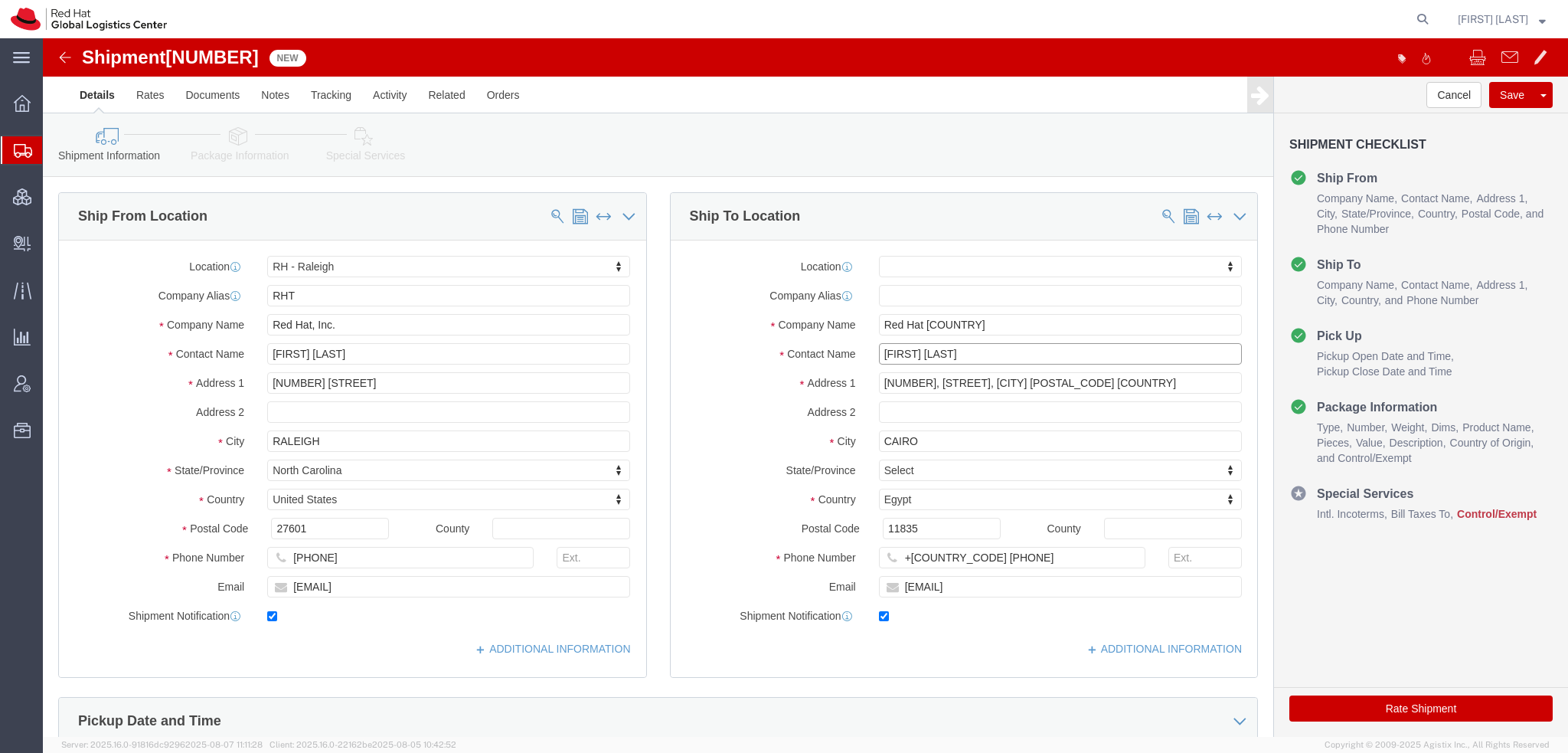 drag, startPoint x: 988, startPoint y: 309, endPoint x: 263, endPoint y: 192, distance: 734.38001 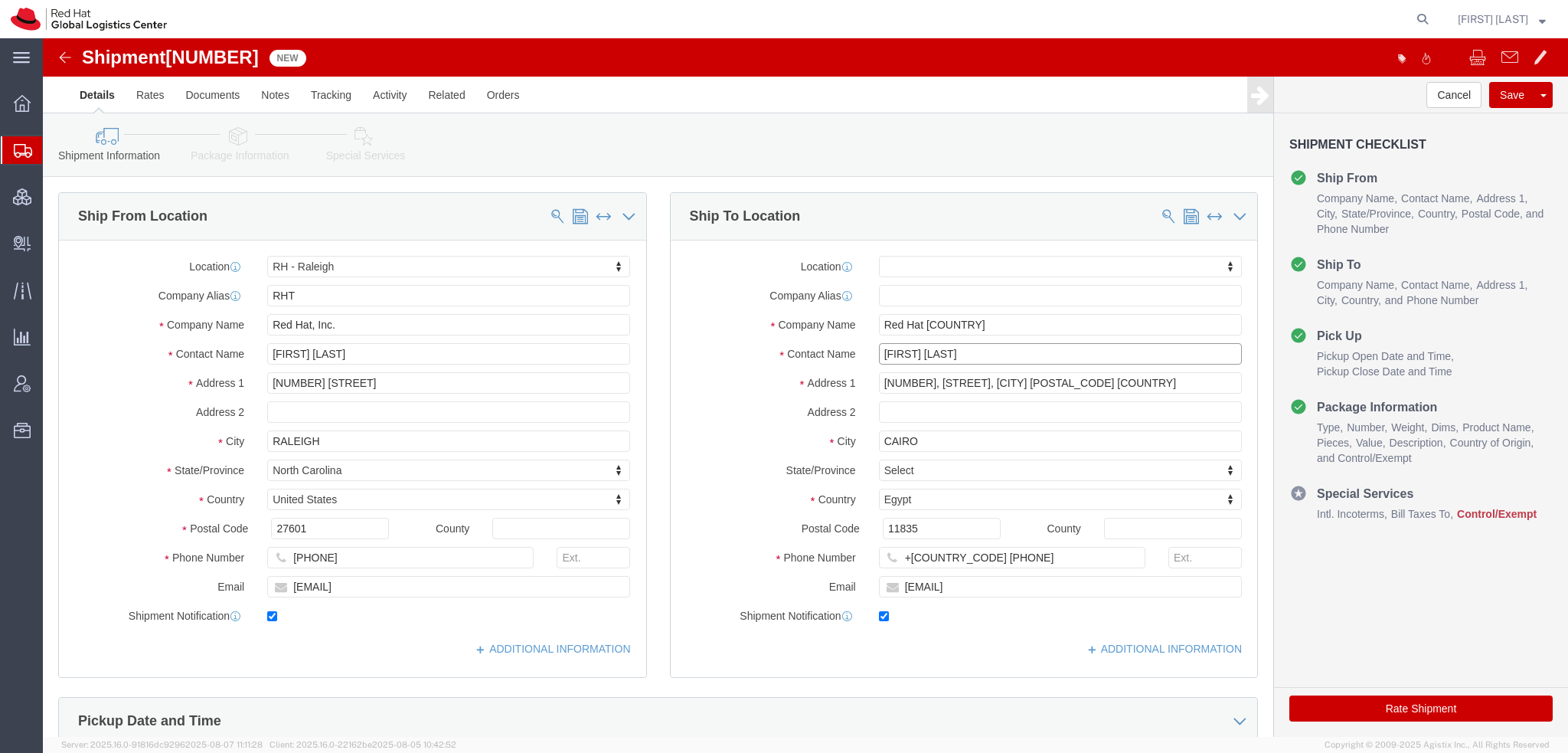 click on "Ship From Location Location RH - Raleigh My Profile Location RH - Amsterdam - MSO RH - Amsterdam Data Center RH - Ashburn Data Center RH - Atlanta - MSO RH - Auckland - MSO RH - Austin 904 RH - Bangalore - Carina RH - Bangalore - MSO - NEW RH - Bangkok - MSO - Gaysorn RH - Barcelona - Colonial RH - Be'er Sheva RH - Beijing - MSO RH - Beijing - Parkview Green RH - Beijing - Raycom RH - Beijing Data Center RH - Berlin - MSO RH - Billerica Data Center RH - Bogota RH - Boston RH - Brasilia - MSO RH - Brisbane RH - Brisbane - MSO RH - Brno - Masaryk University RH - Brno - Tech Park Brno - B RH - Brno - Tech Park Brno - C RH - Brno Data Center RH - Brussels - MSO RH - Brussels - MSO - MC Square RH - Budapest RH - Buenos Aires RH - Cairo - MSO RH - Canberra RH - Charleston - MSO RH - Charlotte - MSO RH - Cherkasy RH - Chicago - MSO RH - Copenhagen - MSO RH - Coppell Data Center (IBM) RH - Cork RH - Costa Mesa RH - Daejeon - MSO RH - Doha - MSO RH - Dubai RH - Dublin - MSO RHT" 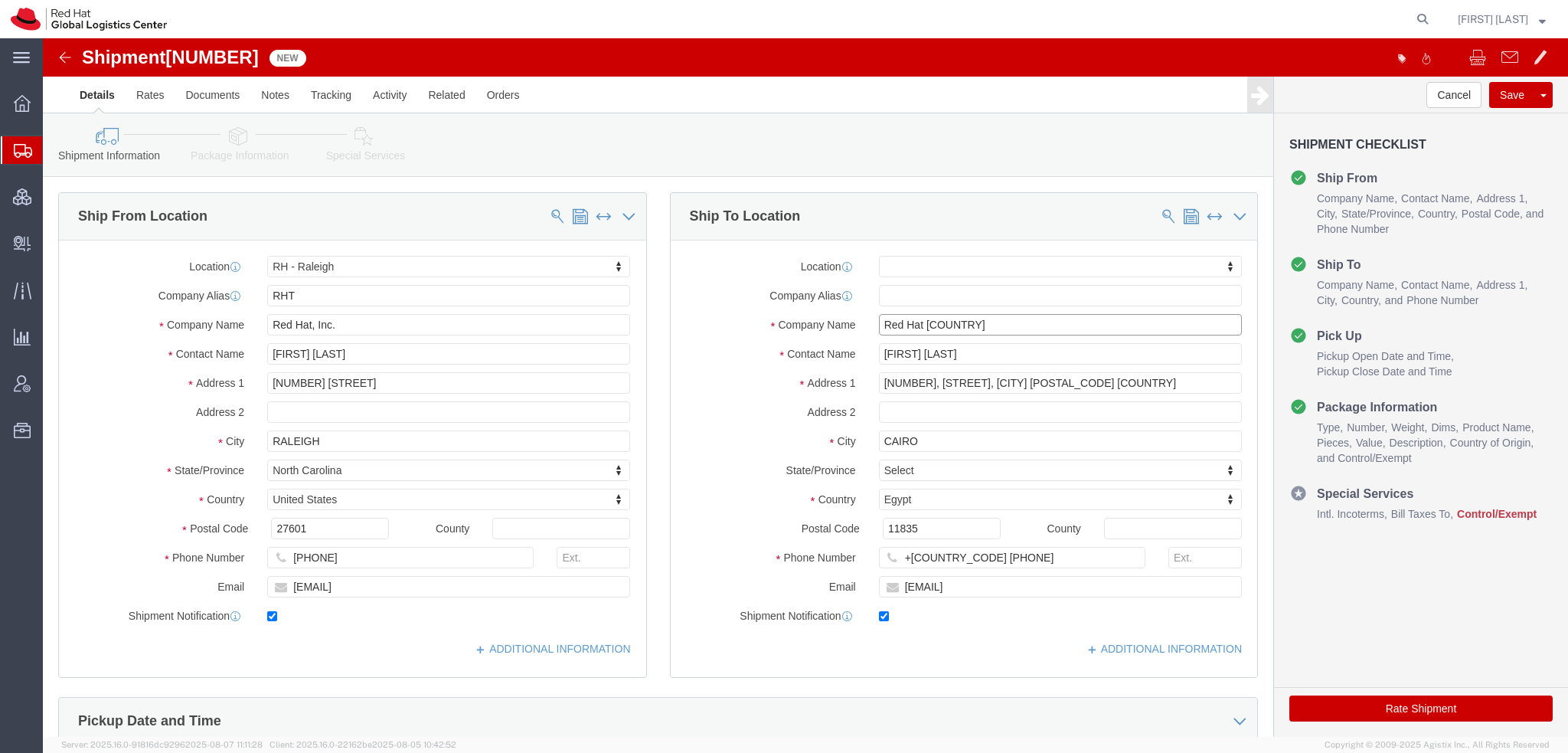 paste on "[FIRST] [LAST]" 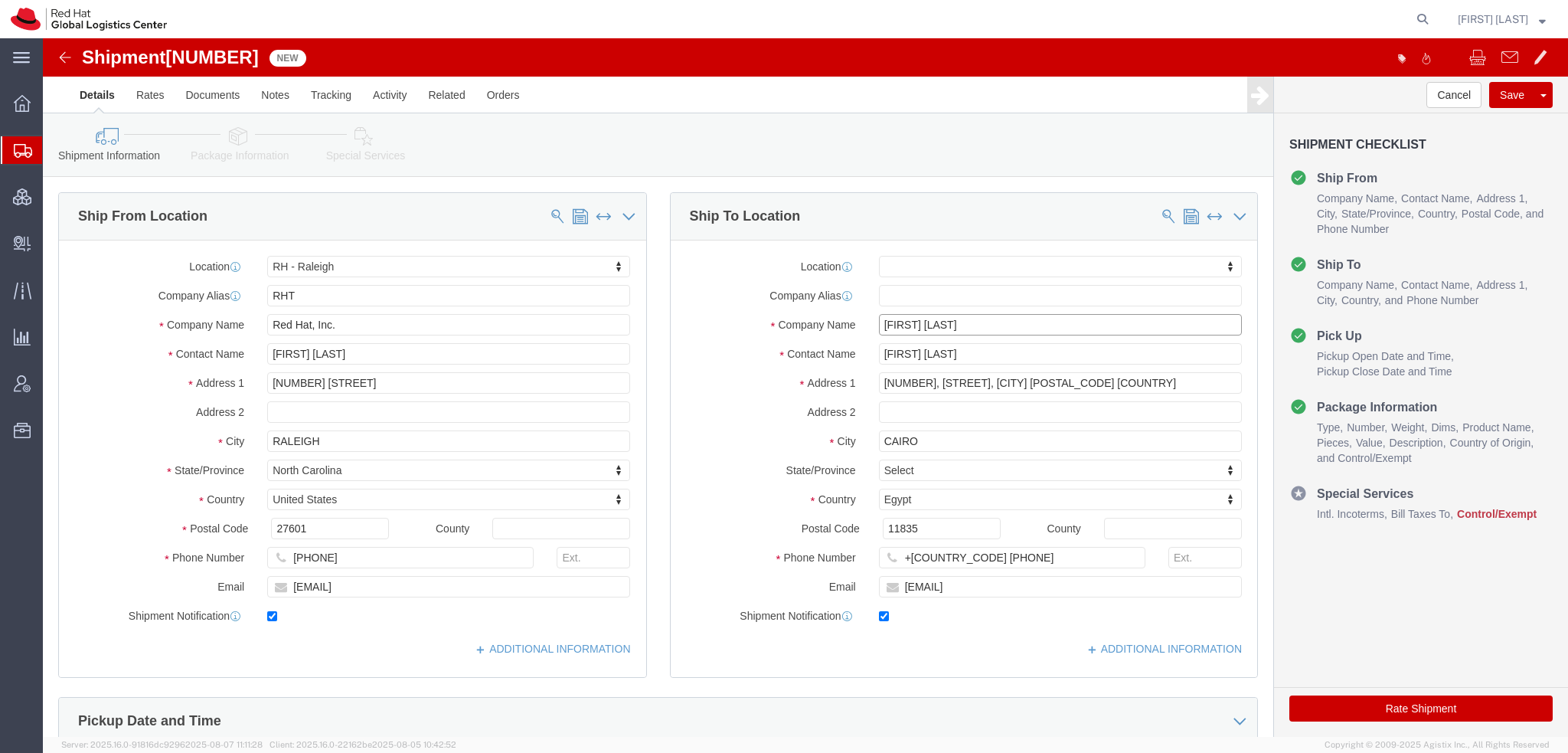 type on "[FIRST] [LAST]" 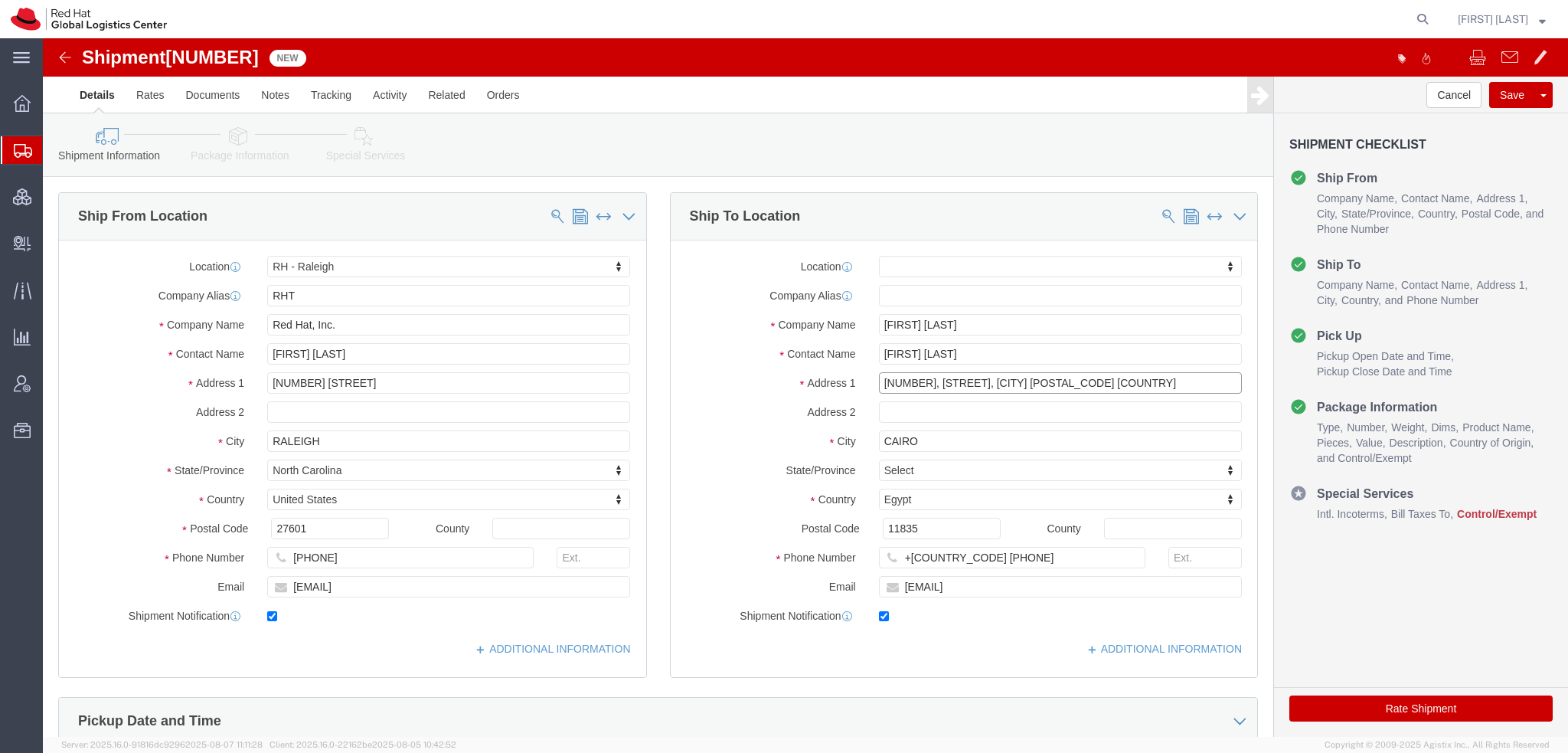 type on "[NUMBER], [STREET], [CITY] [POSTAL_CODE] [COUNTRY]" 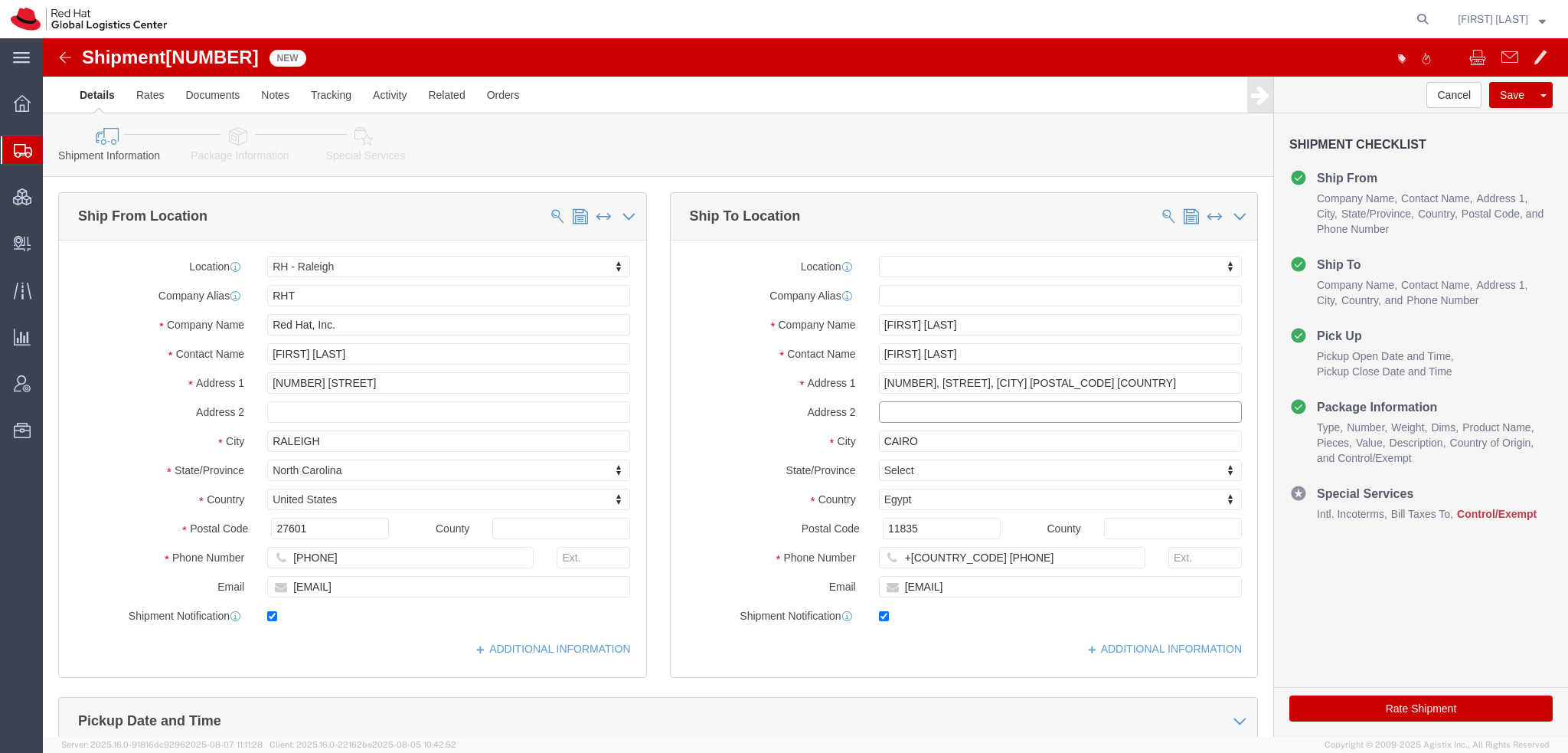 paste on "[STREET] [CITY]" 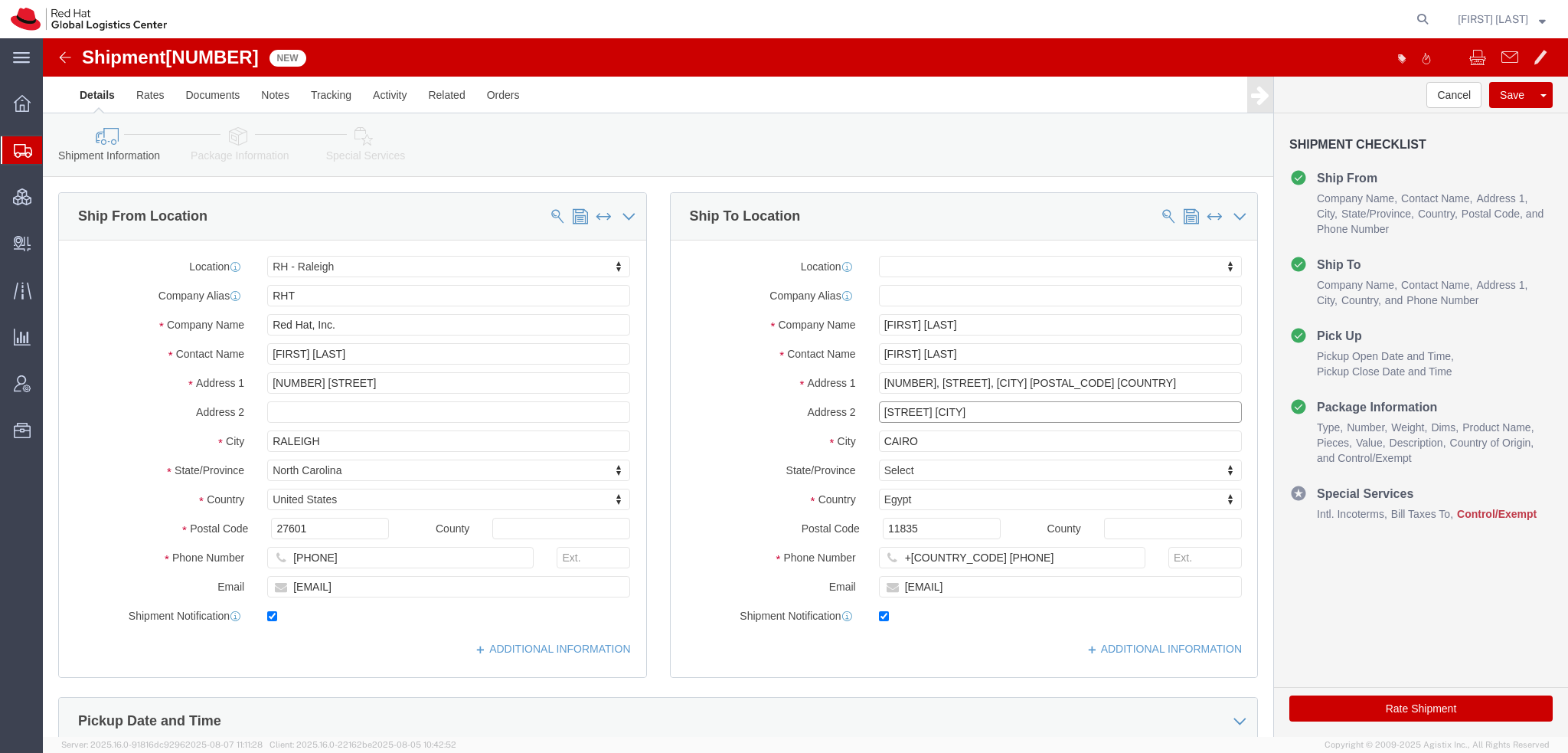 type on "[STREET] [CITY]" 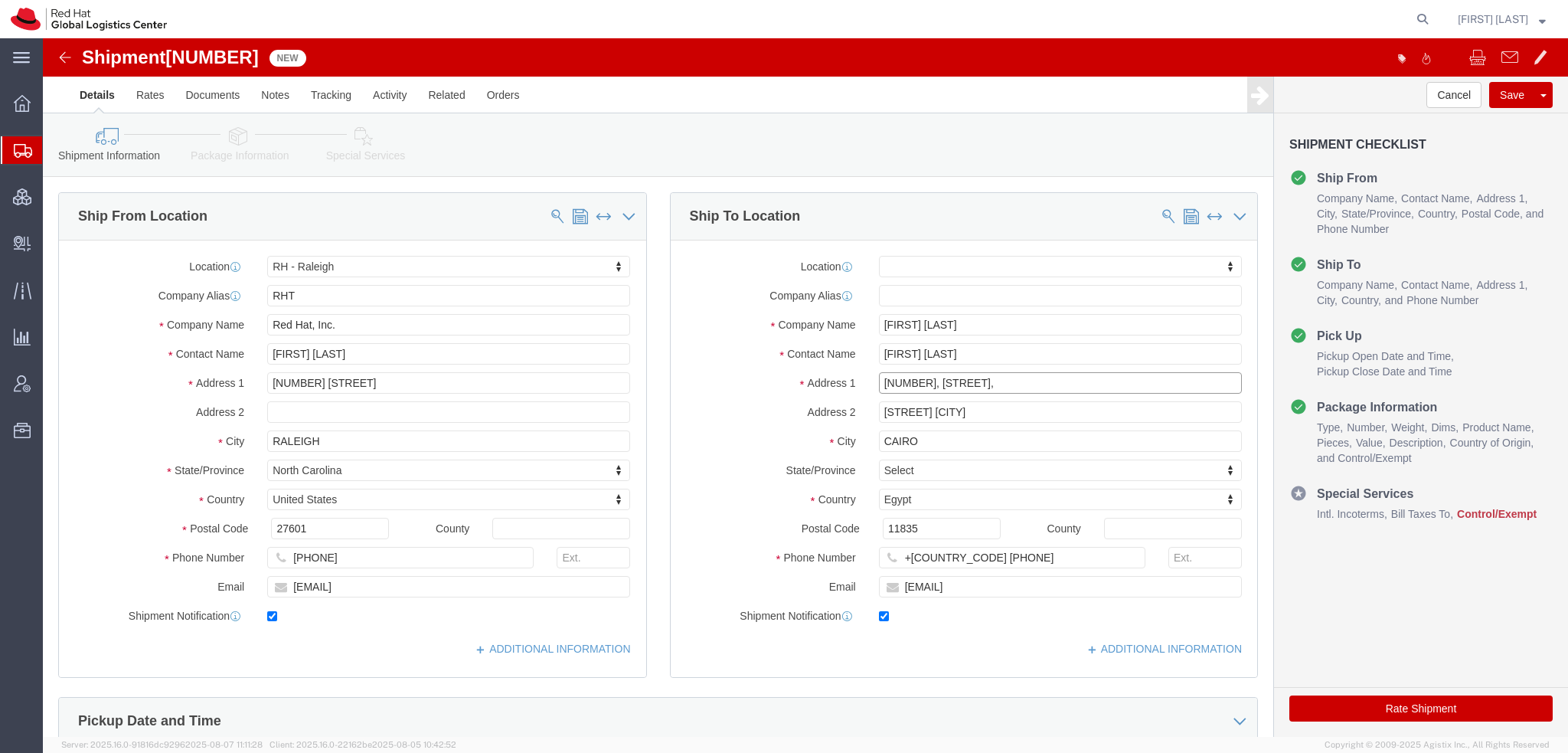 type on "[NUMBER], [STREET]," 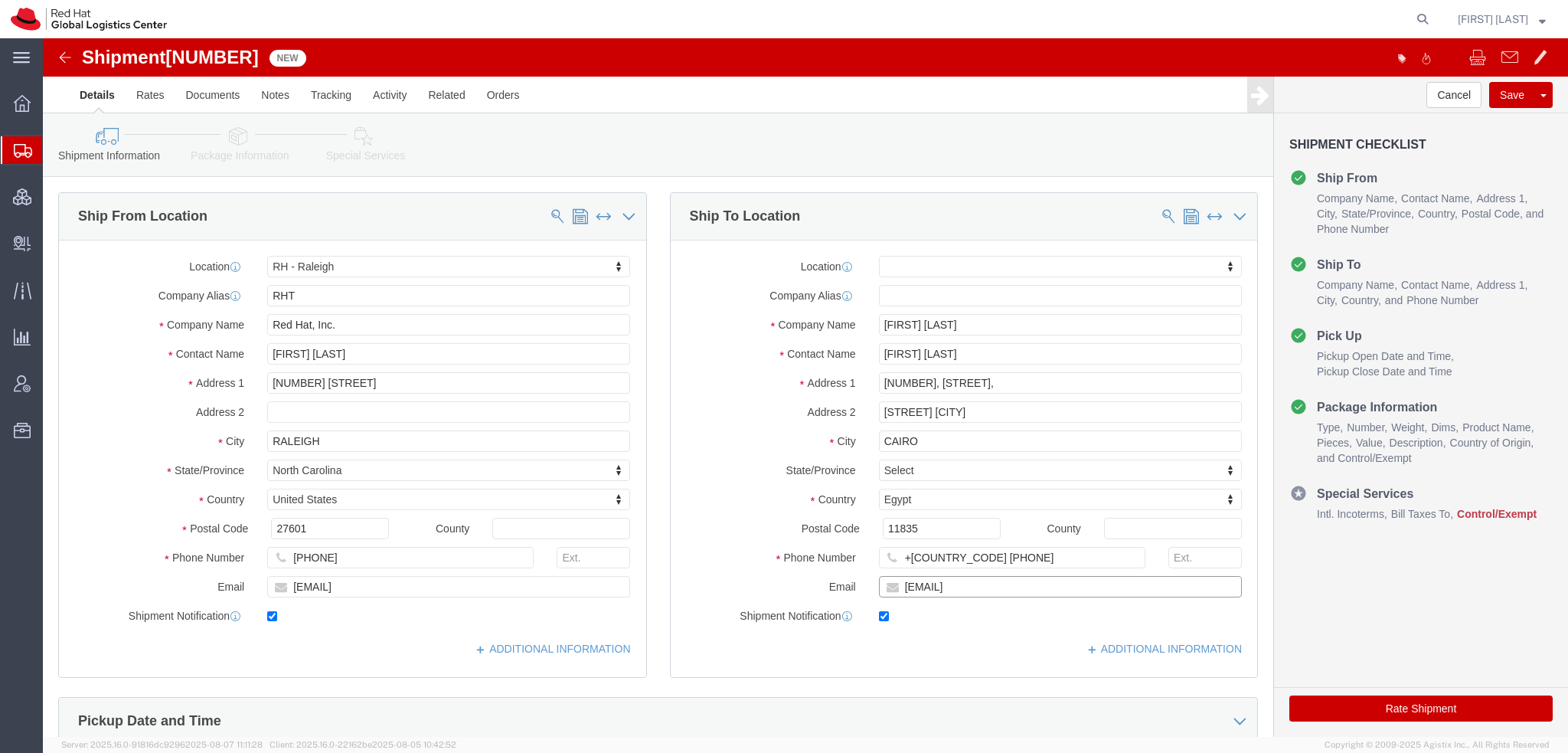 click on "[EMAIL]" 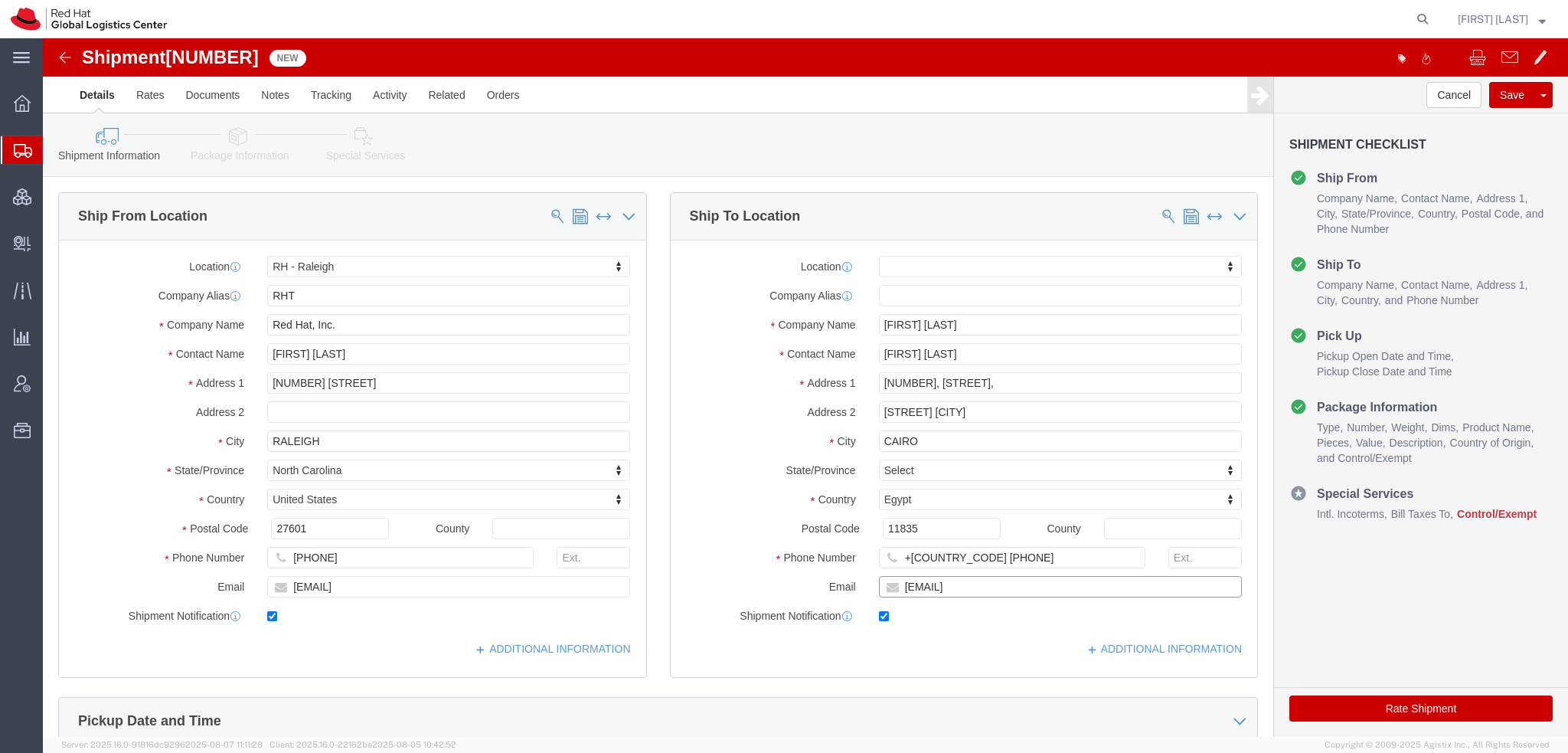 type on "[EMAIL]" 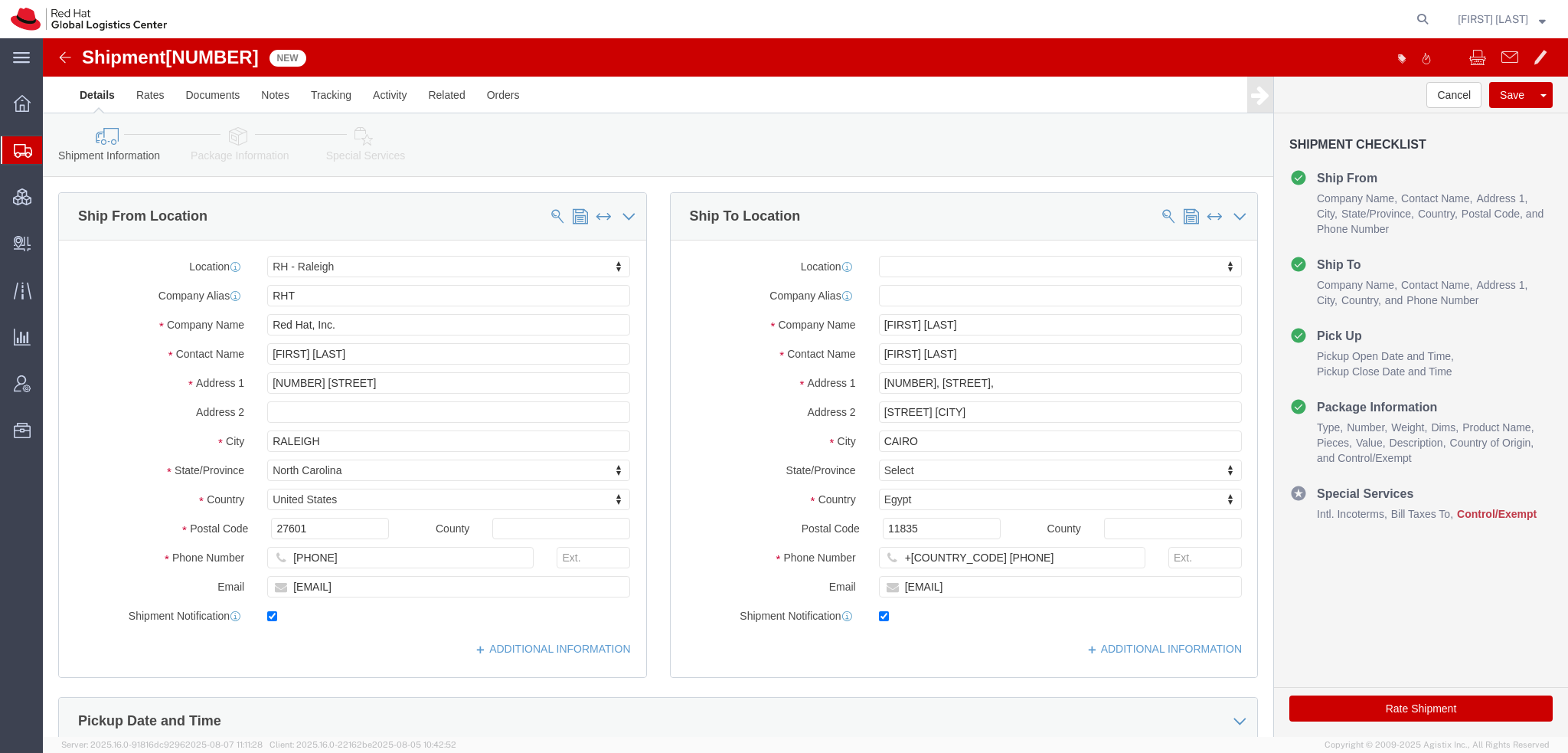 click 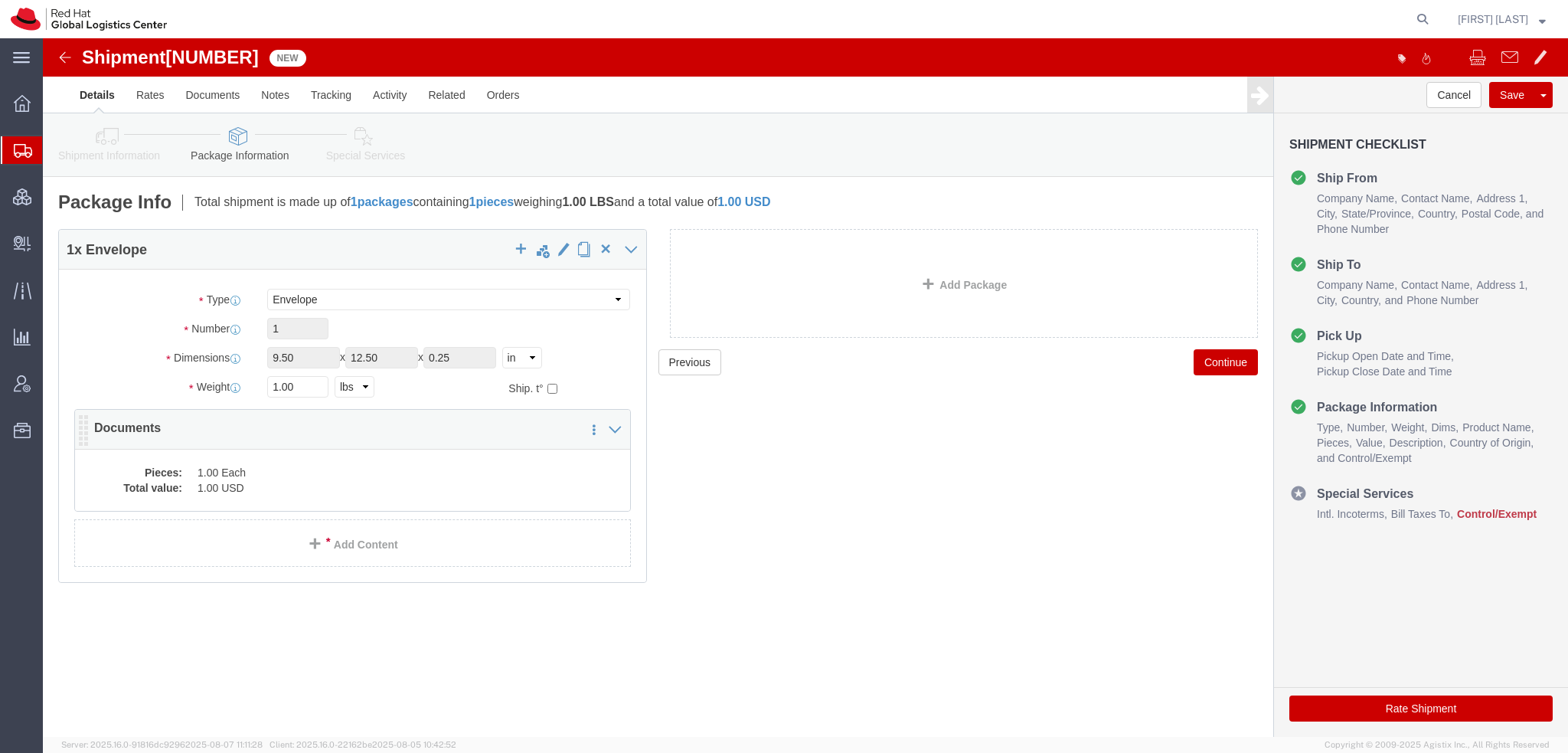 click on "Pieces: 1.00 Each Total value: 1.00 USD" 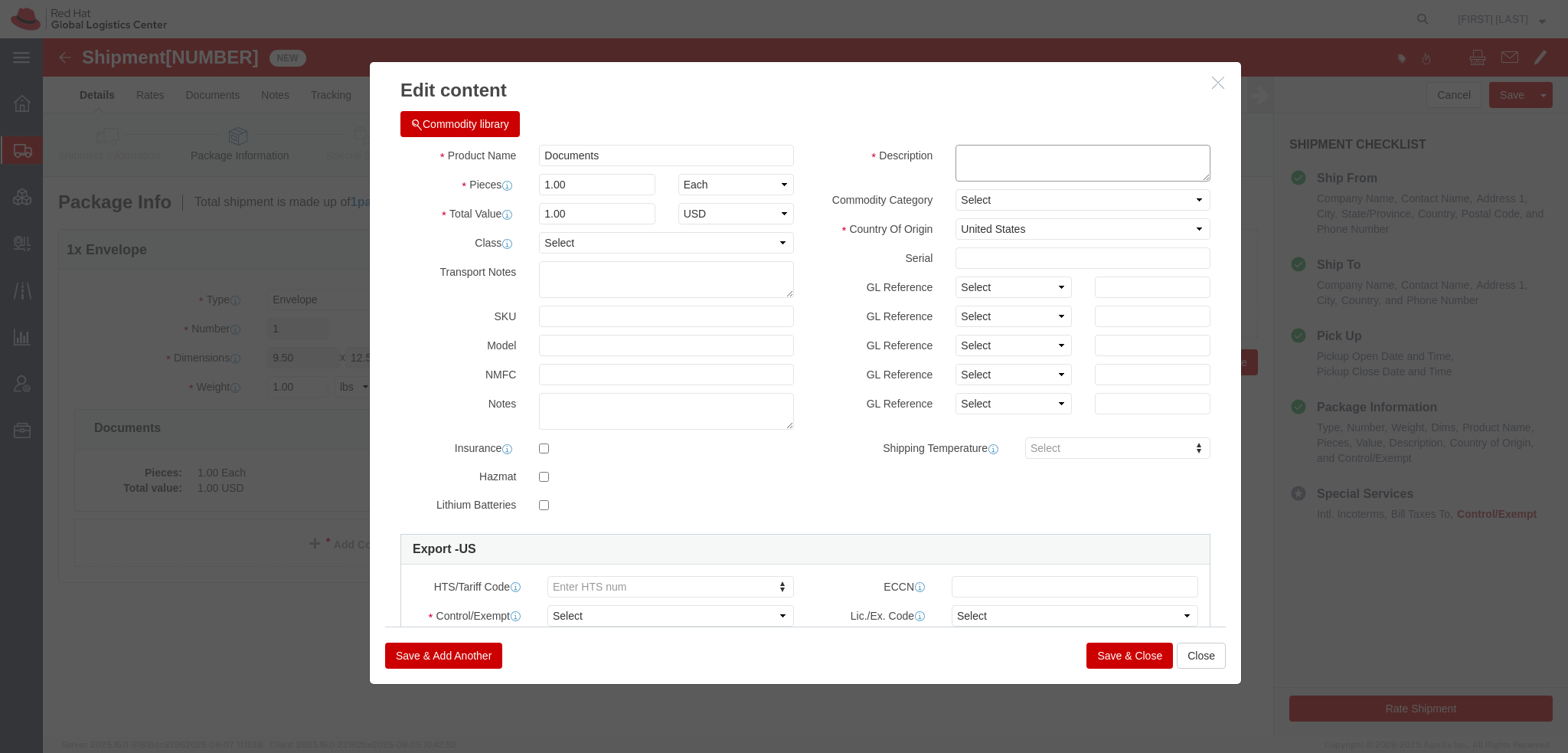 click 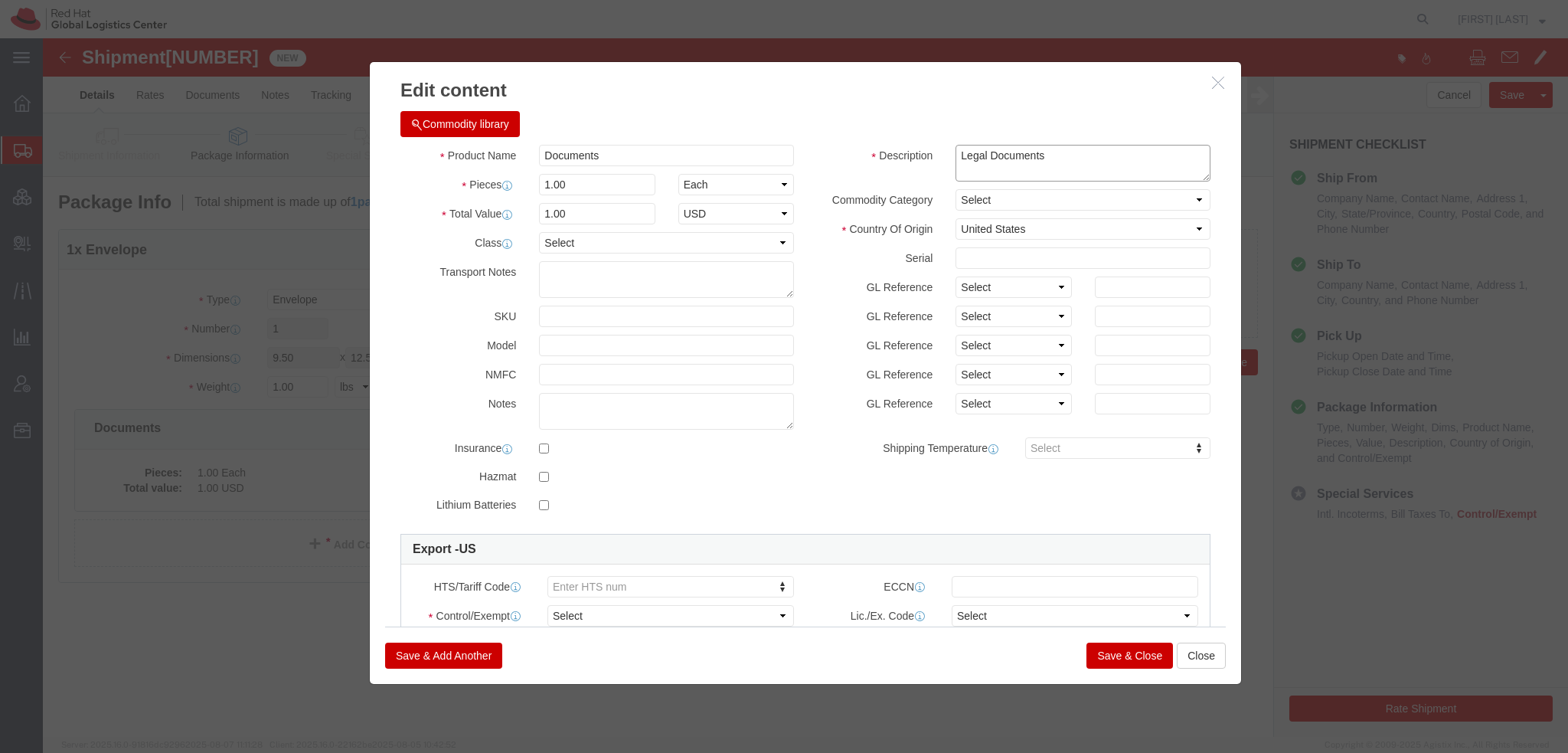type on "Legal Documents" 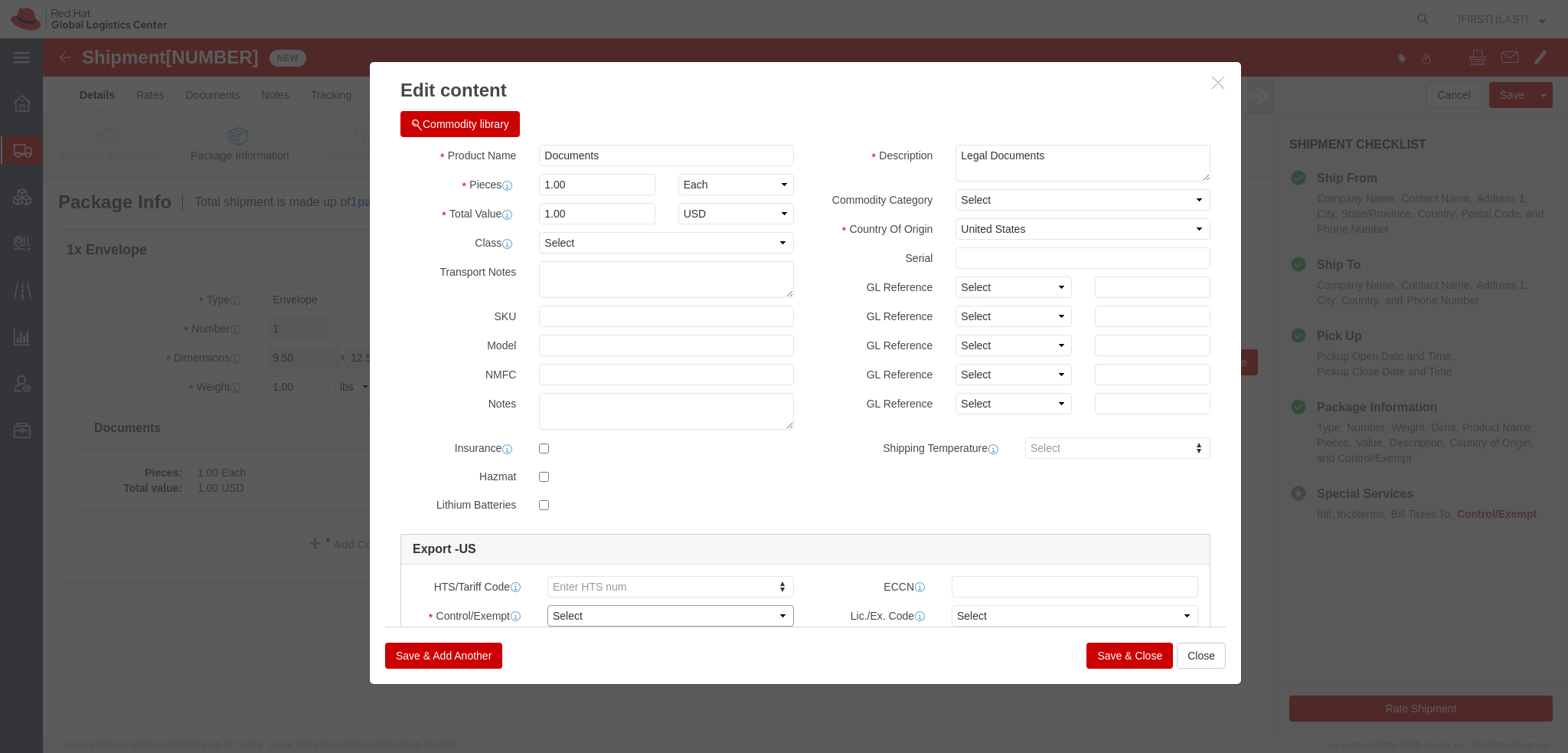 click on "Select ATF BIS DEA EPA FDA FTR ITAR OFAC Other (OPA)" 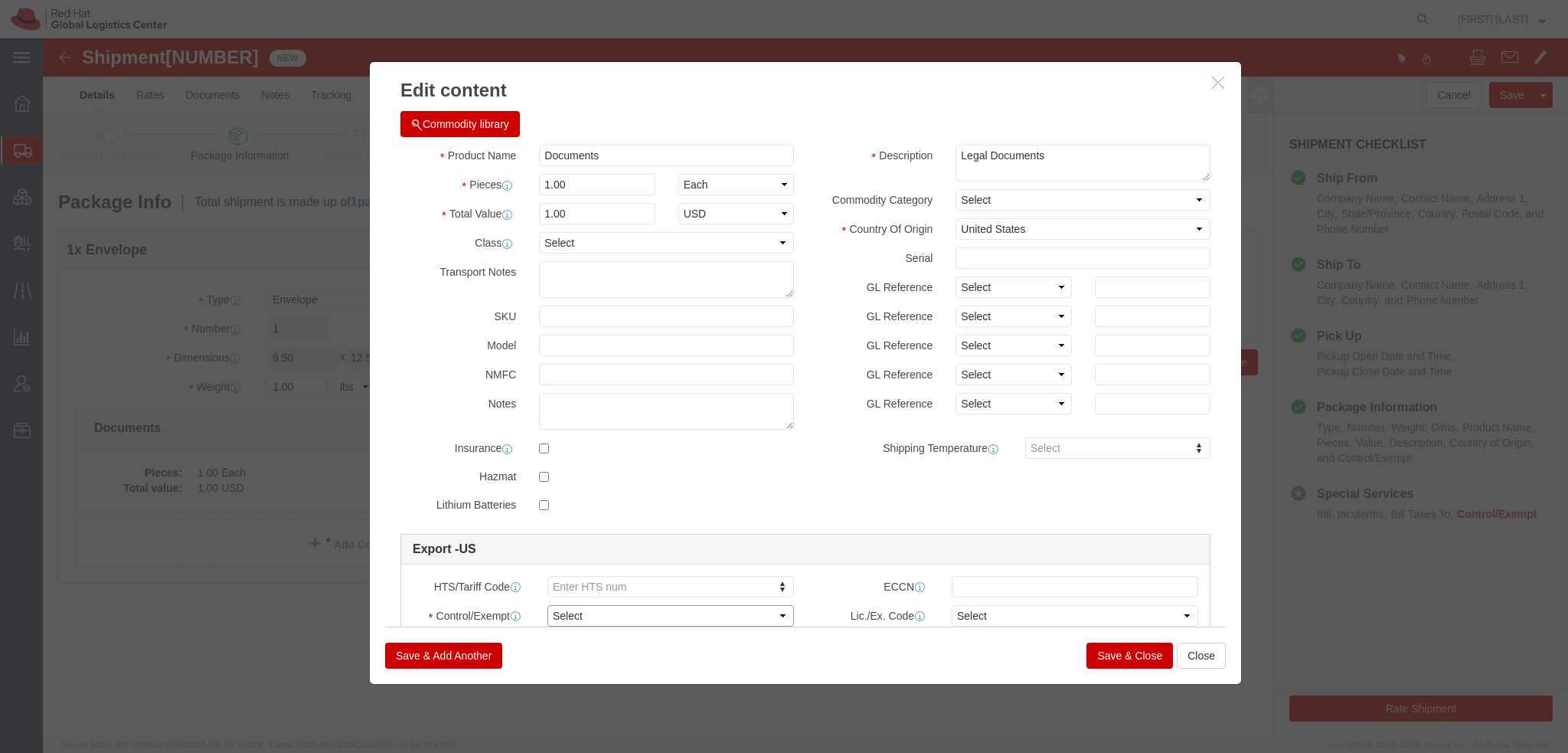 select on "FTR" 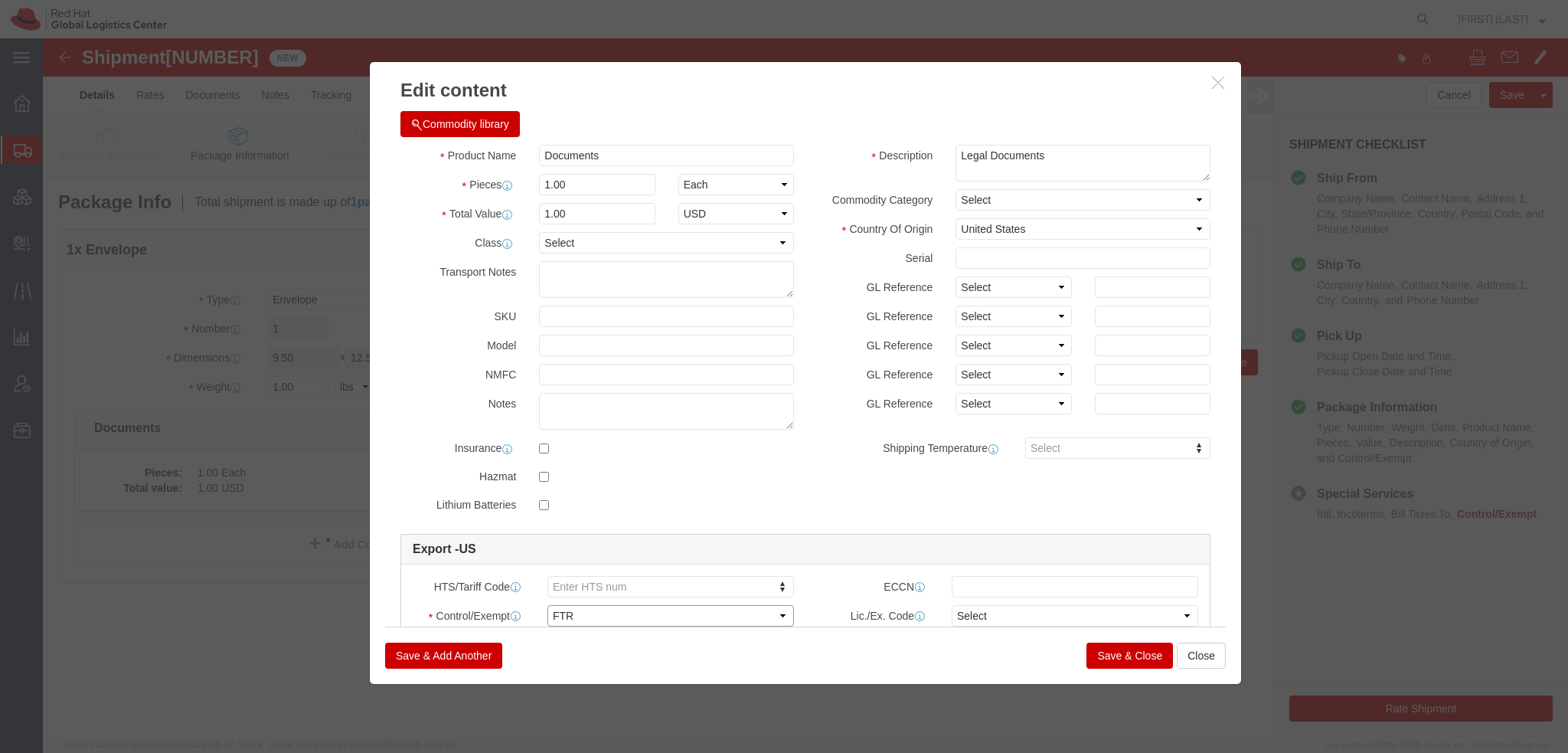 click on "Select ATF BIS DEA EPA FDA FTR ITAR OFAC Other (OPA)" 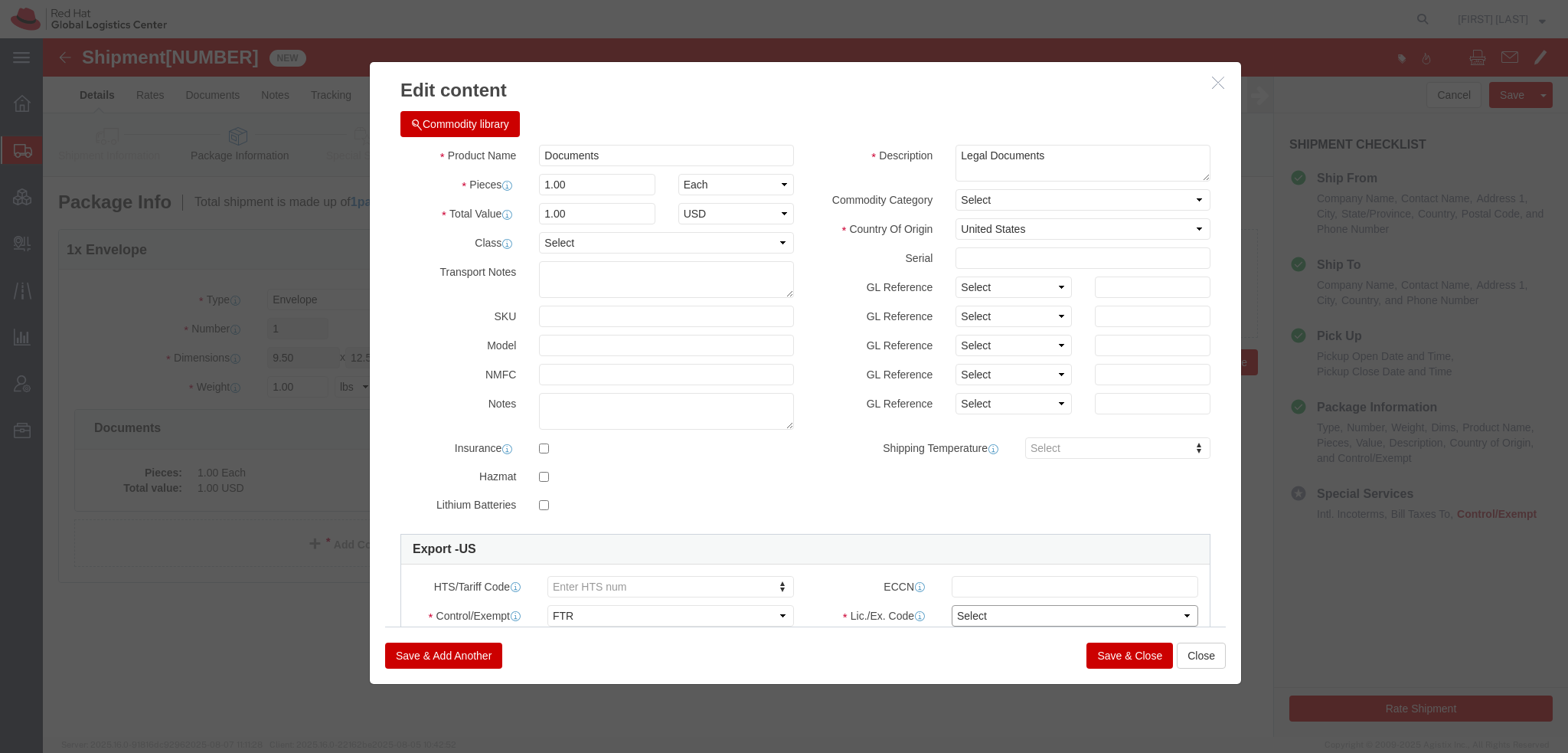 click on "Select 30.2(d)(2) 30.36 30.37(a) 30.37(f) 30.37(g) 30.37(h) 30.37(i) 30.37(j) 30.37(k) 30.37(o) 30.37(q) 30.37(r) 30.37(s) 30.37(t) 30.39 30.40(a) 30.40(b) 30.40(c) 30.40(d)" 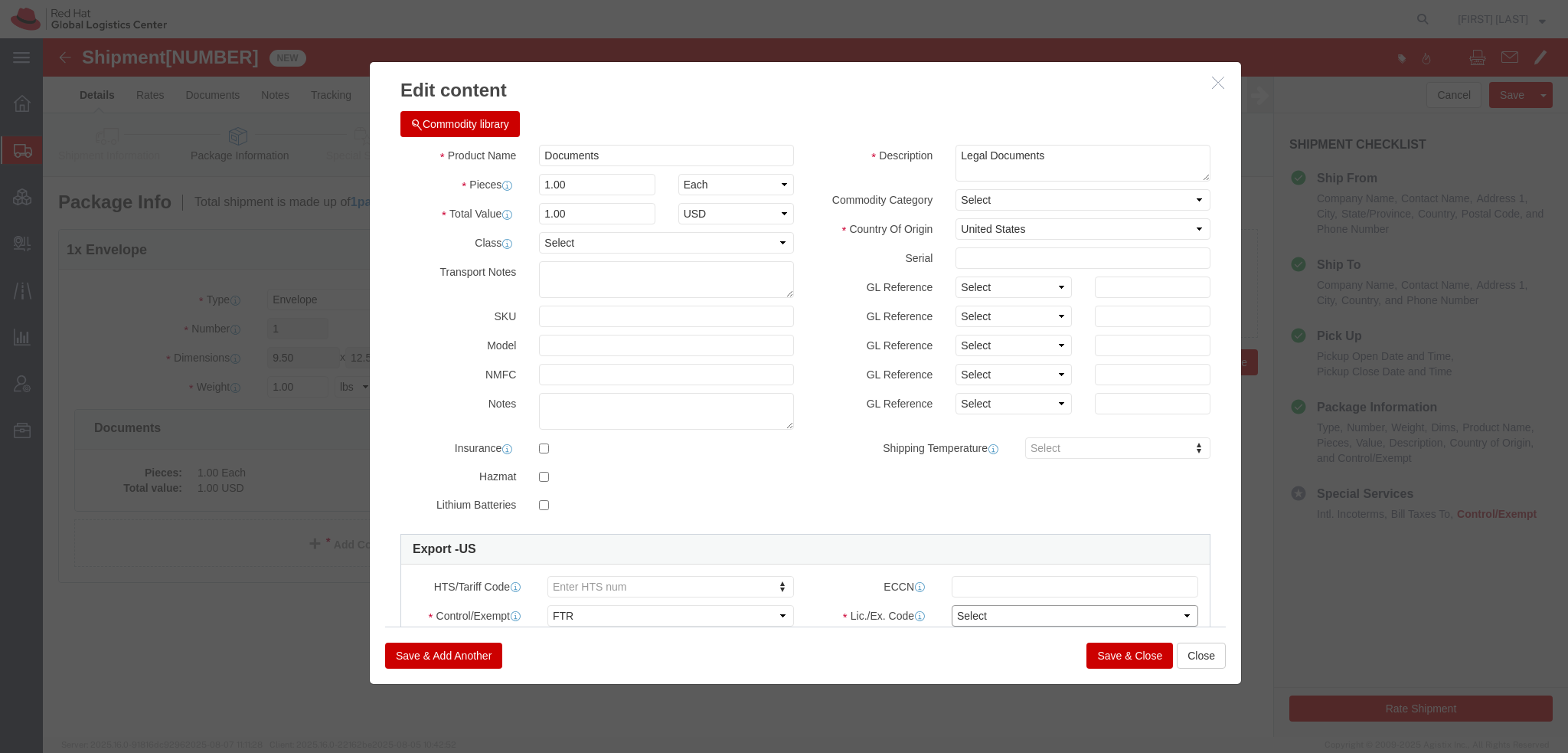 select on "30.37(t)" 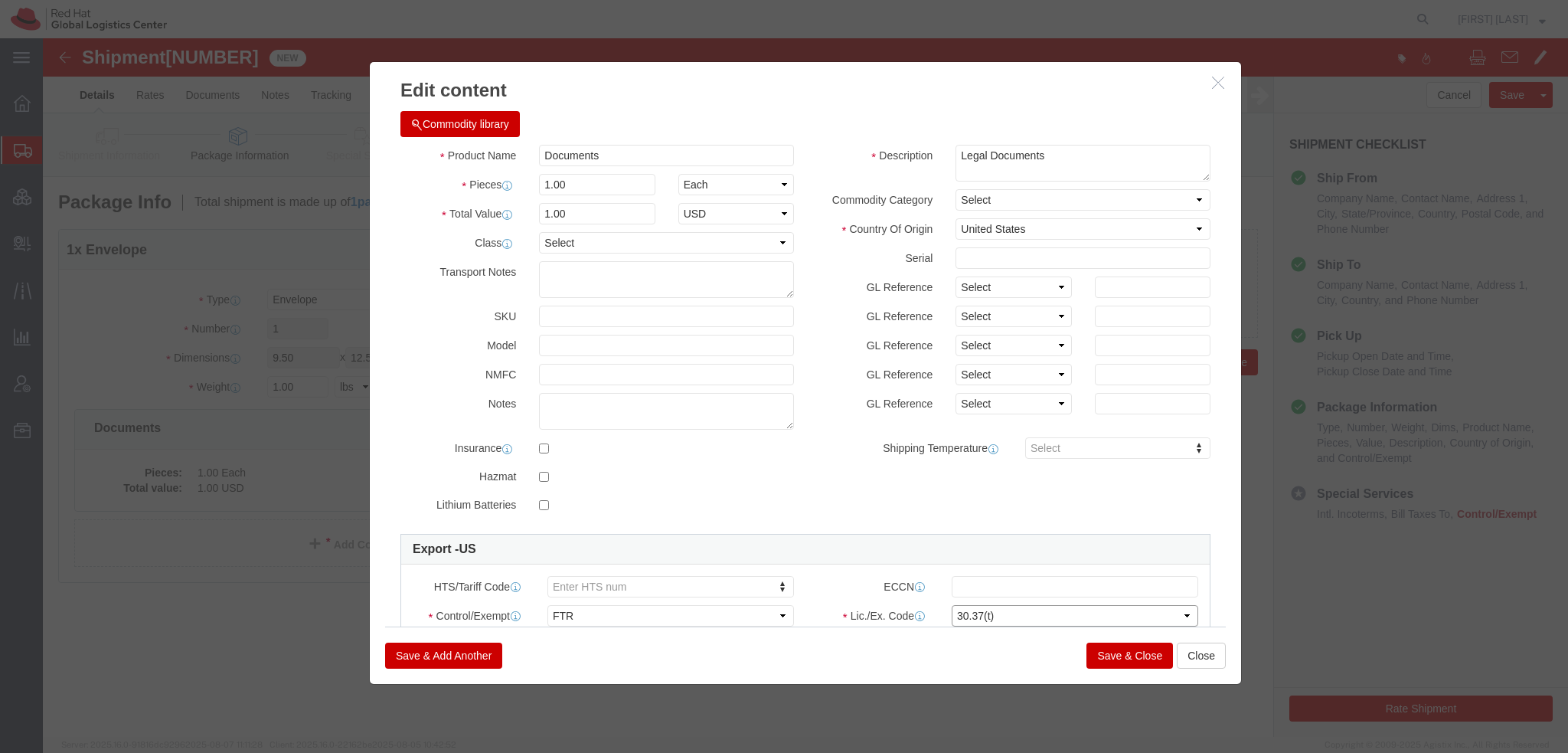 click on "Select 30.2(d)(2) 30.36 30.37(a) 30.37(f) 30.37(g) 30.37(h) 30.37(i) 30.37(j) 30.37(k) 30.37(o) 30.37(q) 30.37(r) 30.37(s) 30.37(t) 30.39 30.40(a) 30.40(b) 30.40(c) 30.40(d)" 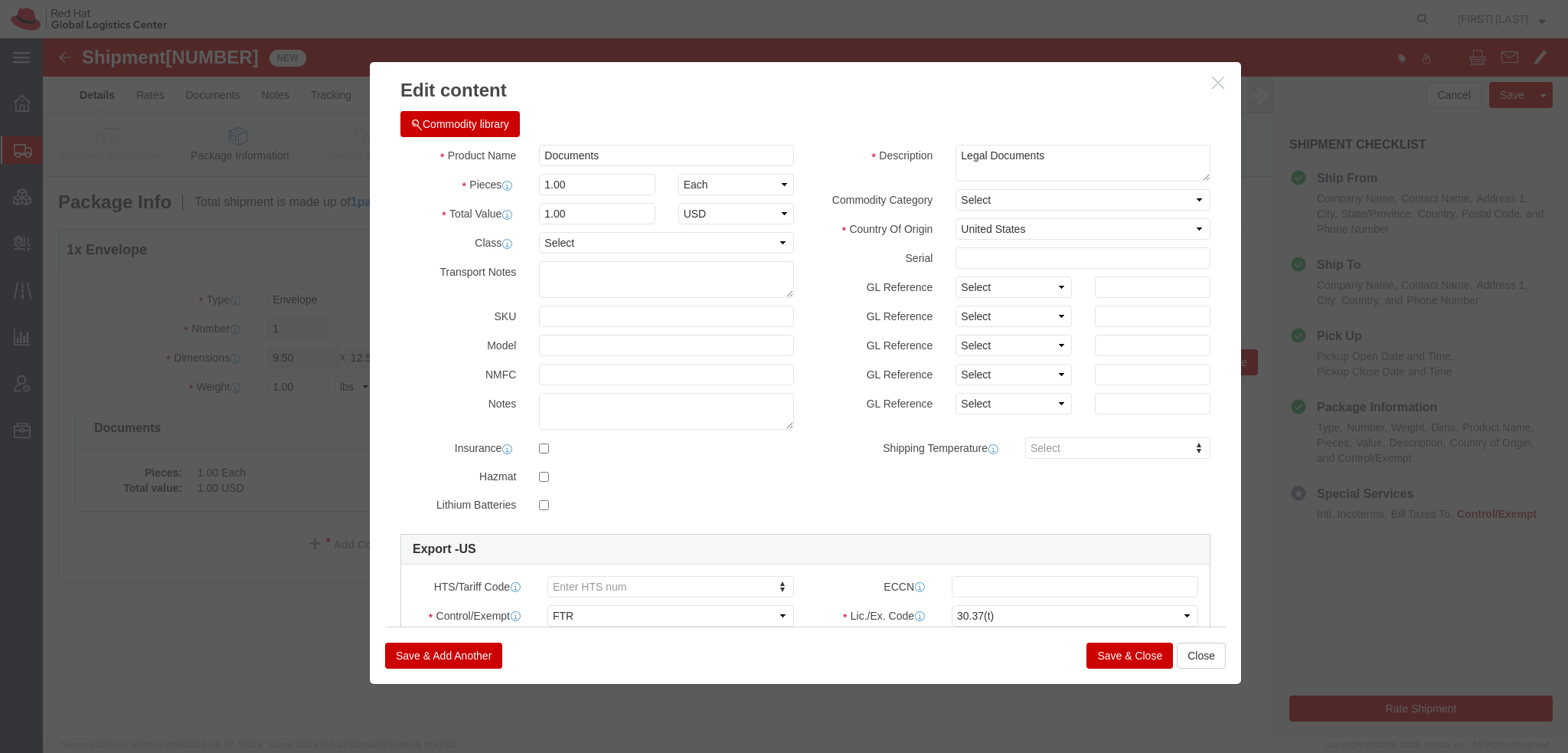 click on "Save & Close" 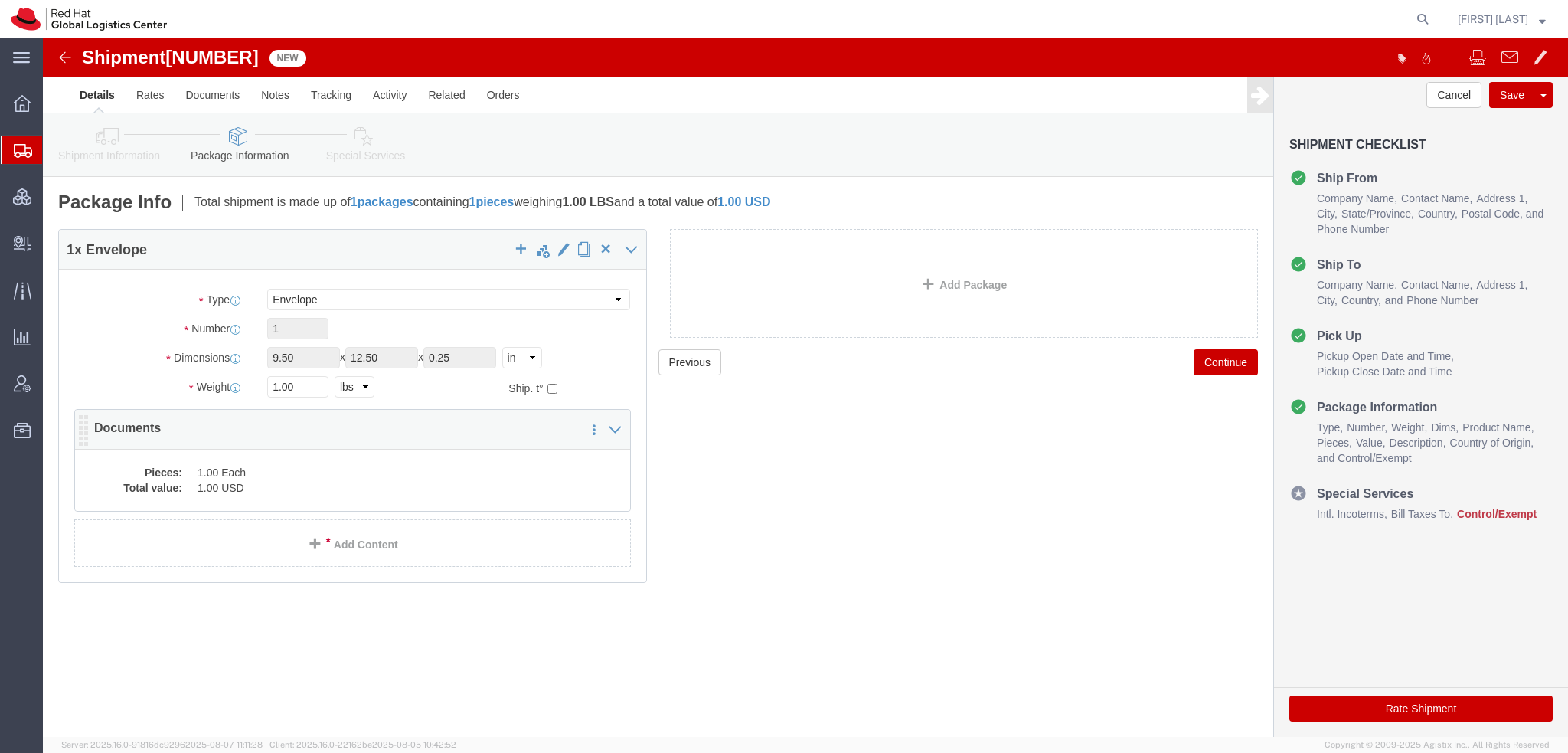 click on "1.00 Each" 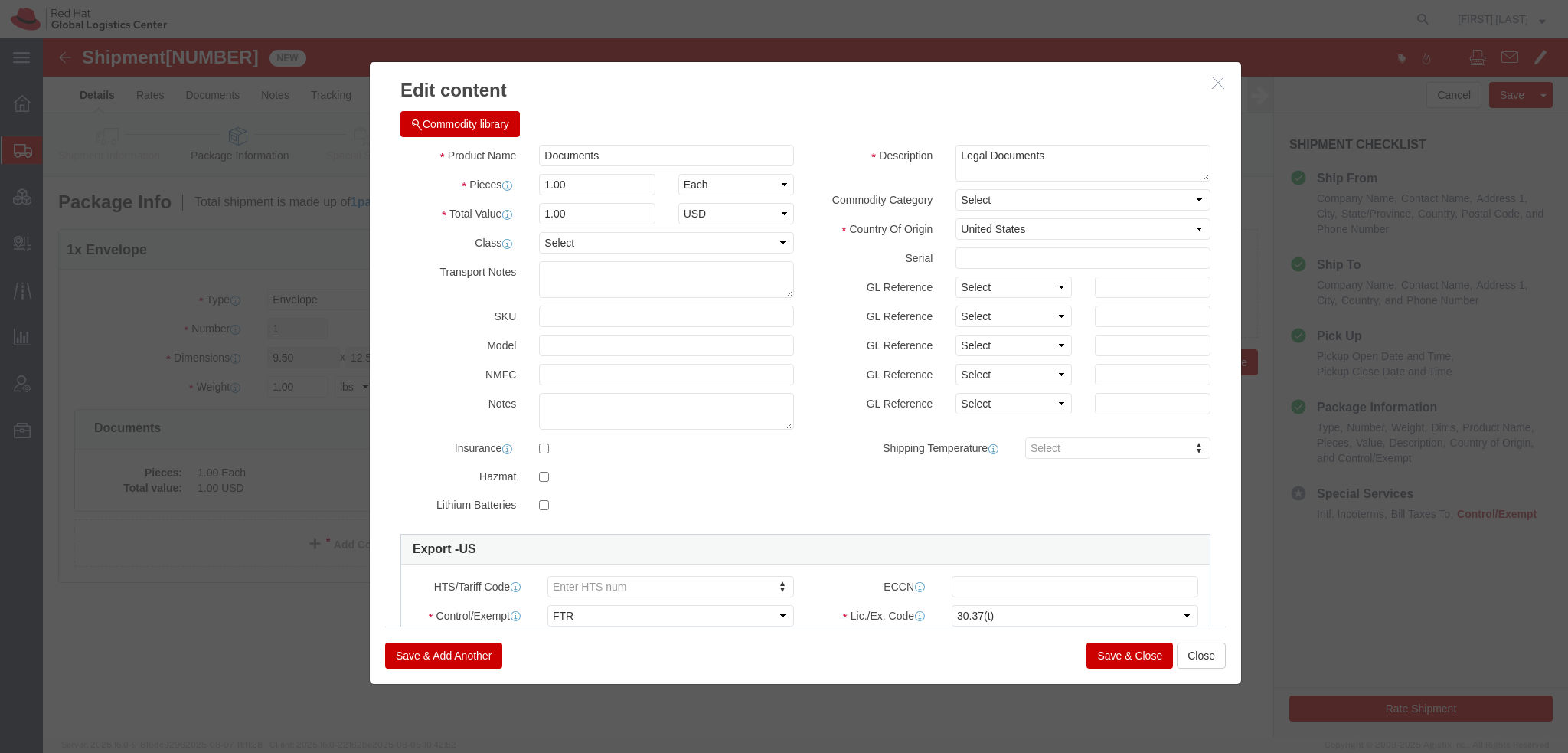 click on "Save & Close" 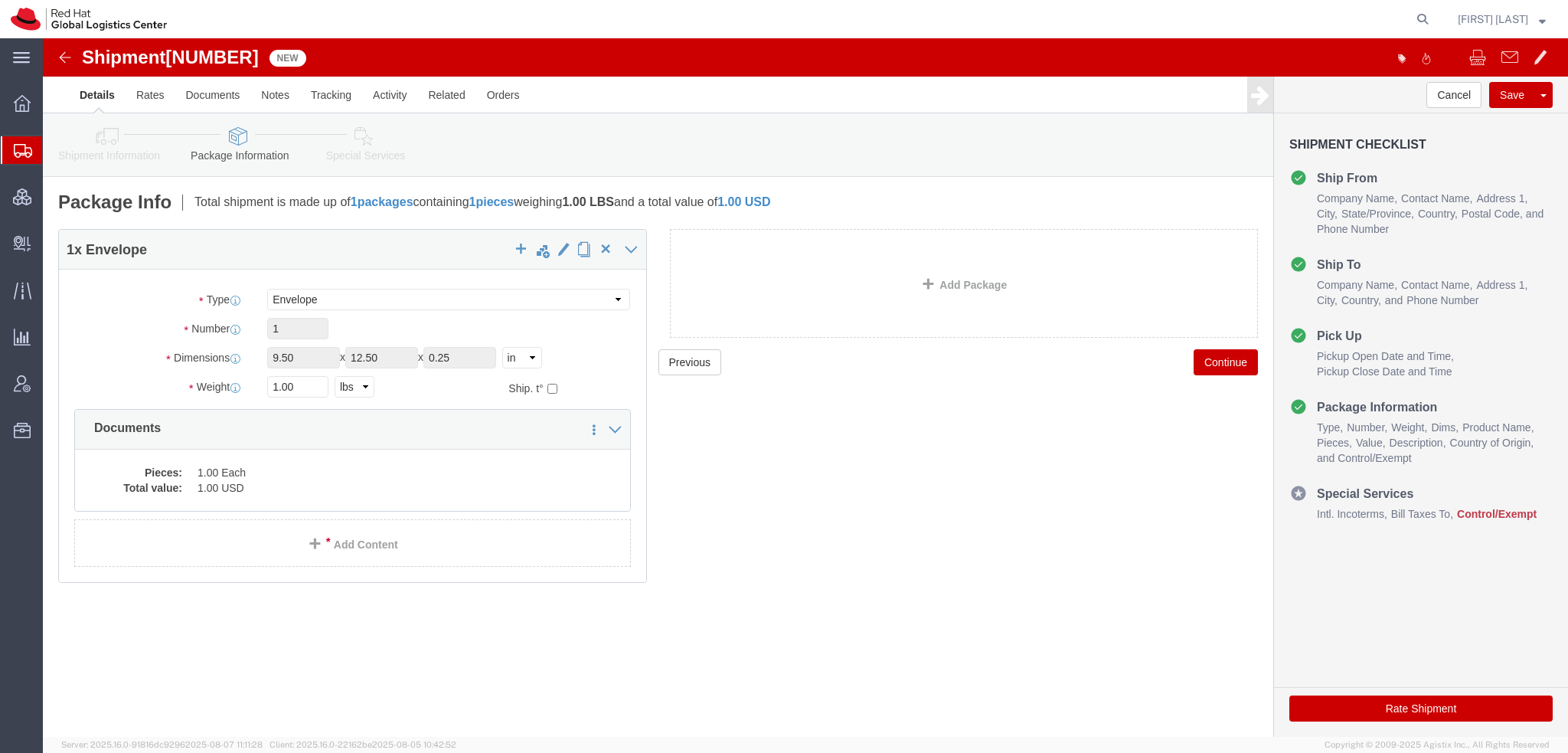 click 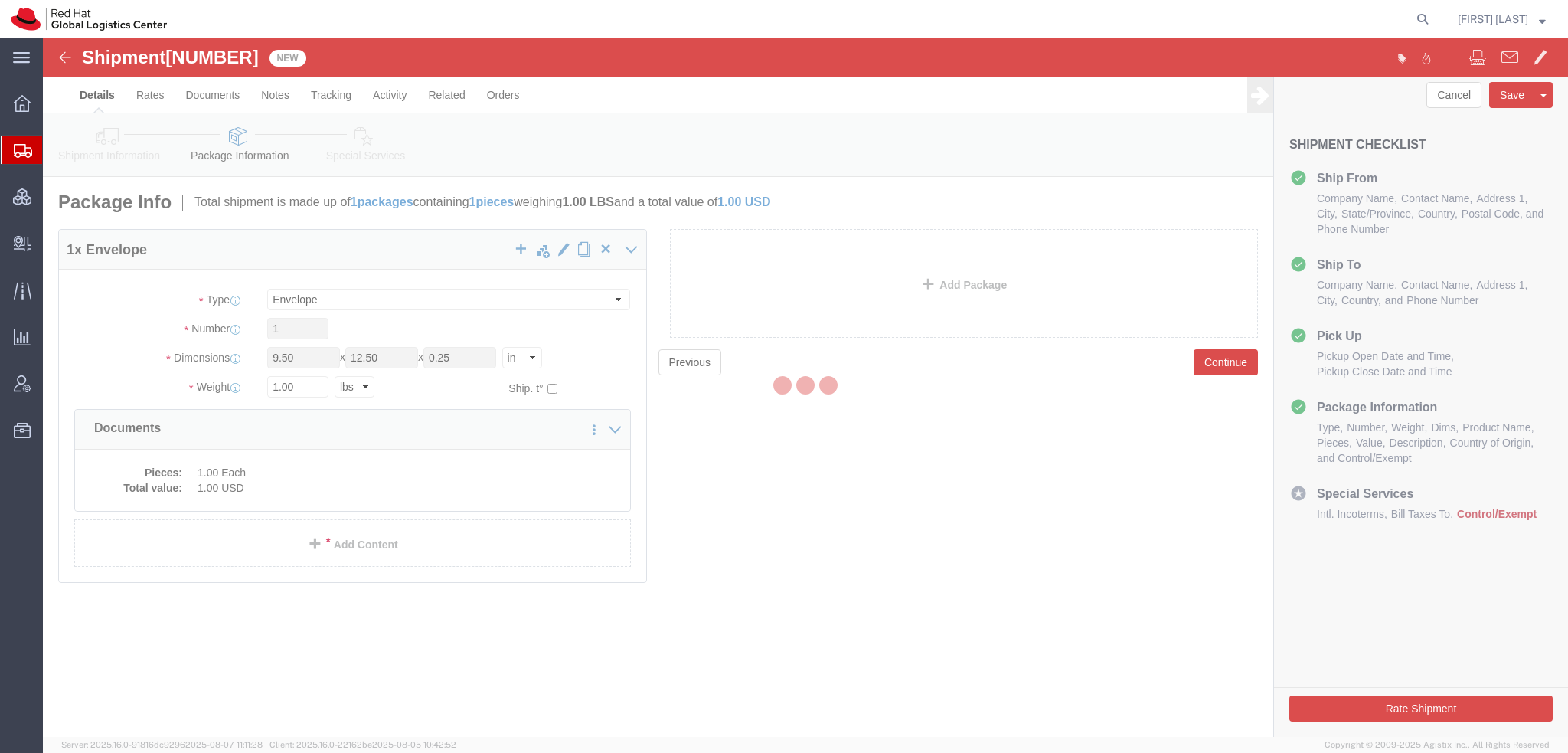 select 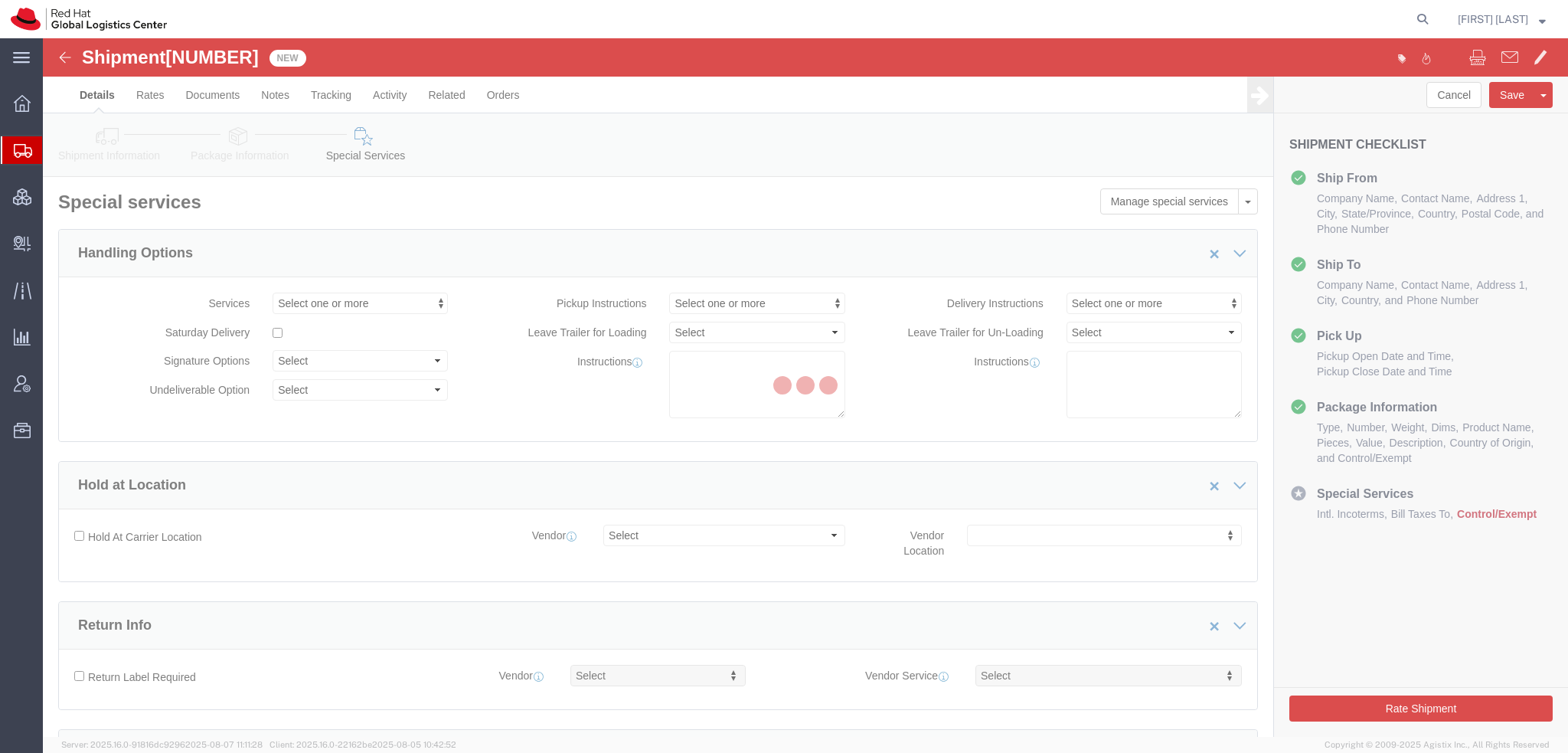 select on "COSTCENTER" 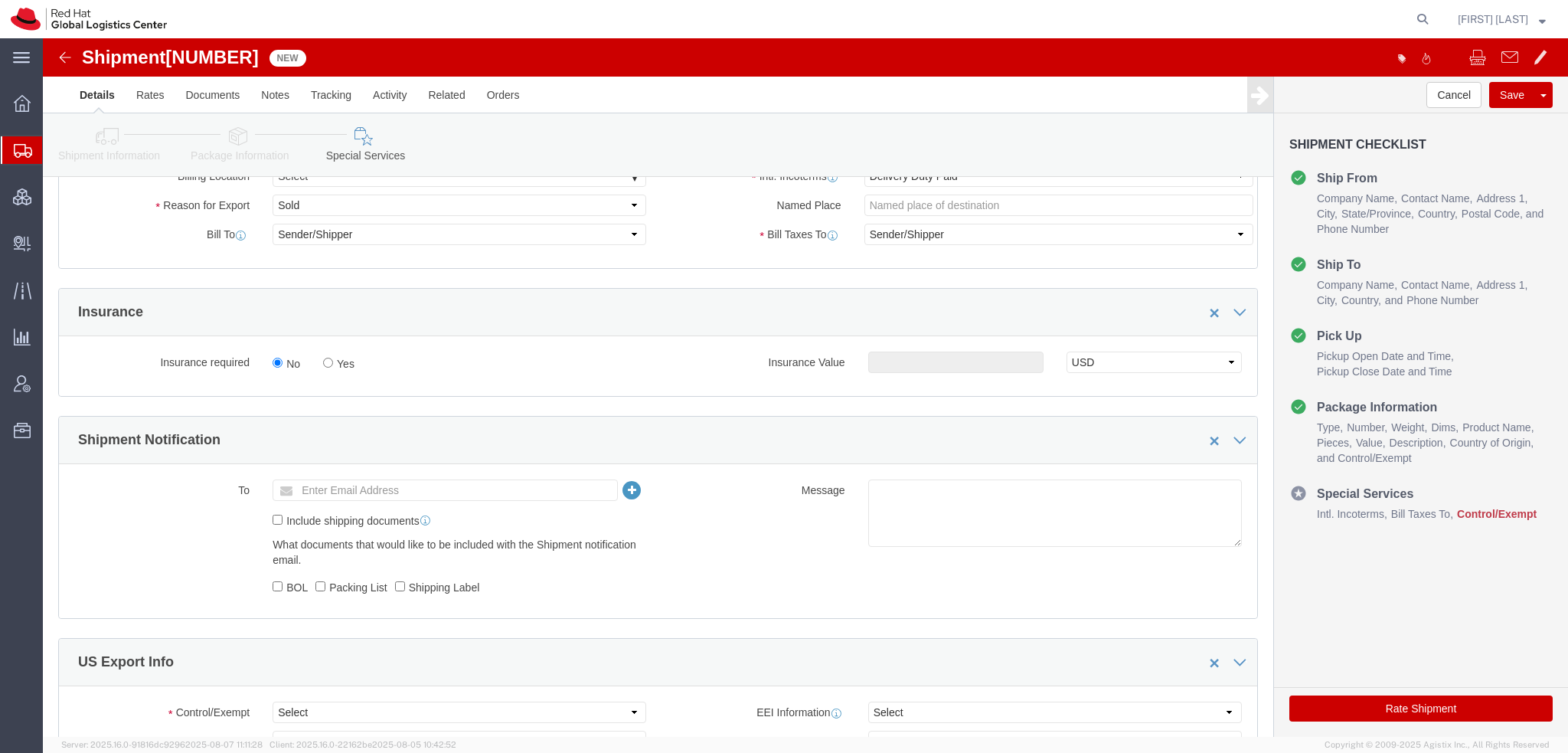 scroll, scrollTop: 996, scrollLeft: 0, axis: vertical 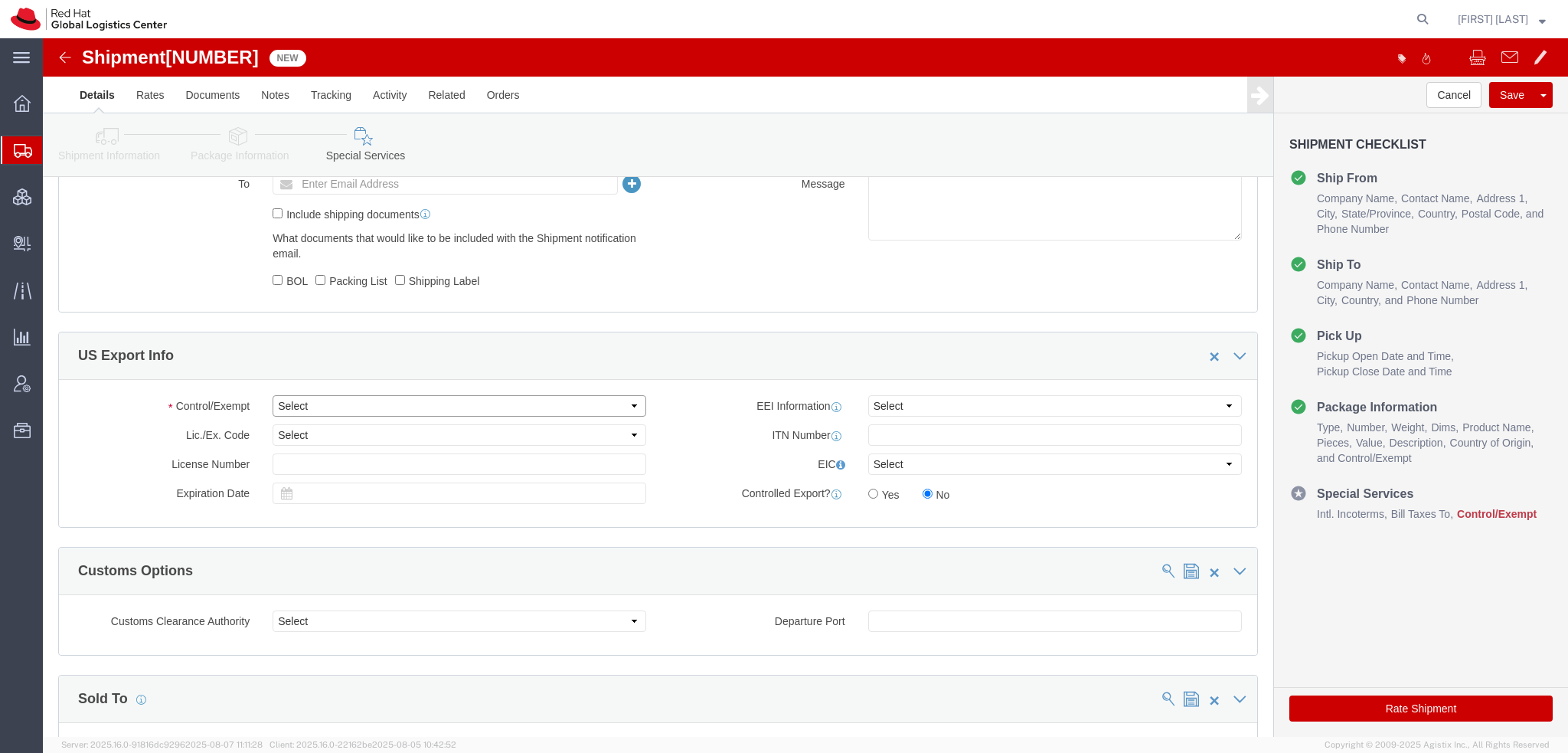 click on "Select ATF BIS DEA EPA FDA FTR ITAR OFAC Other (OPA)" 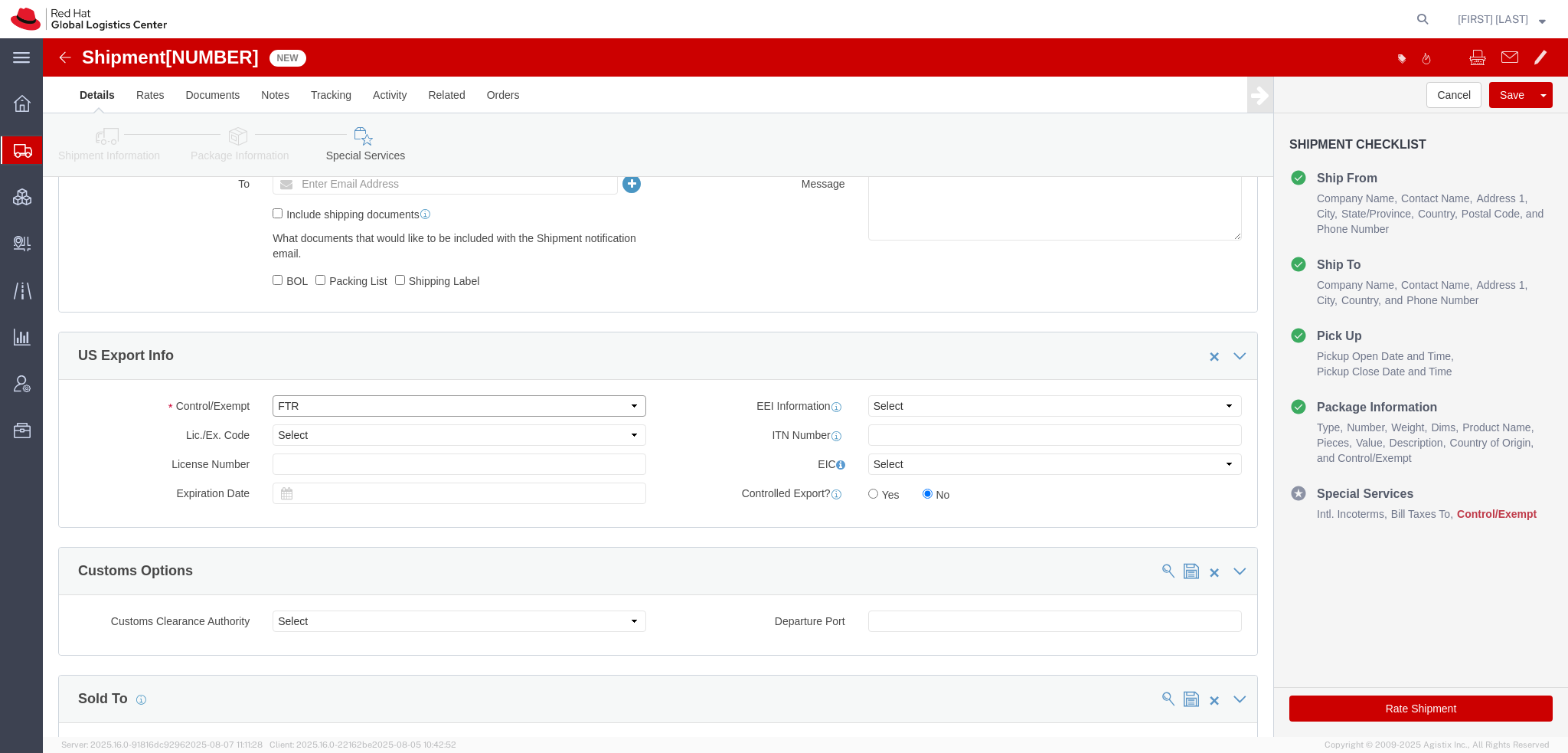 click on "Select ATF BIS DEA EPA FDA FTR ITAR OFAC Other (OPA)" 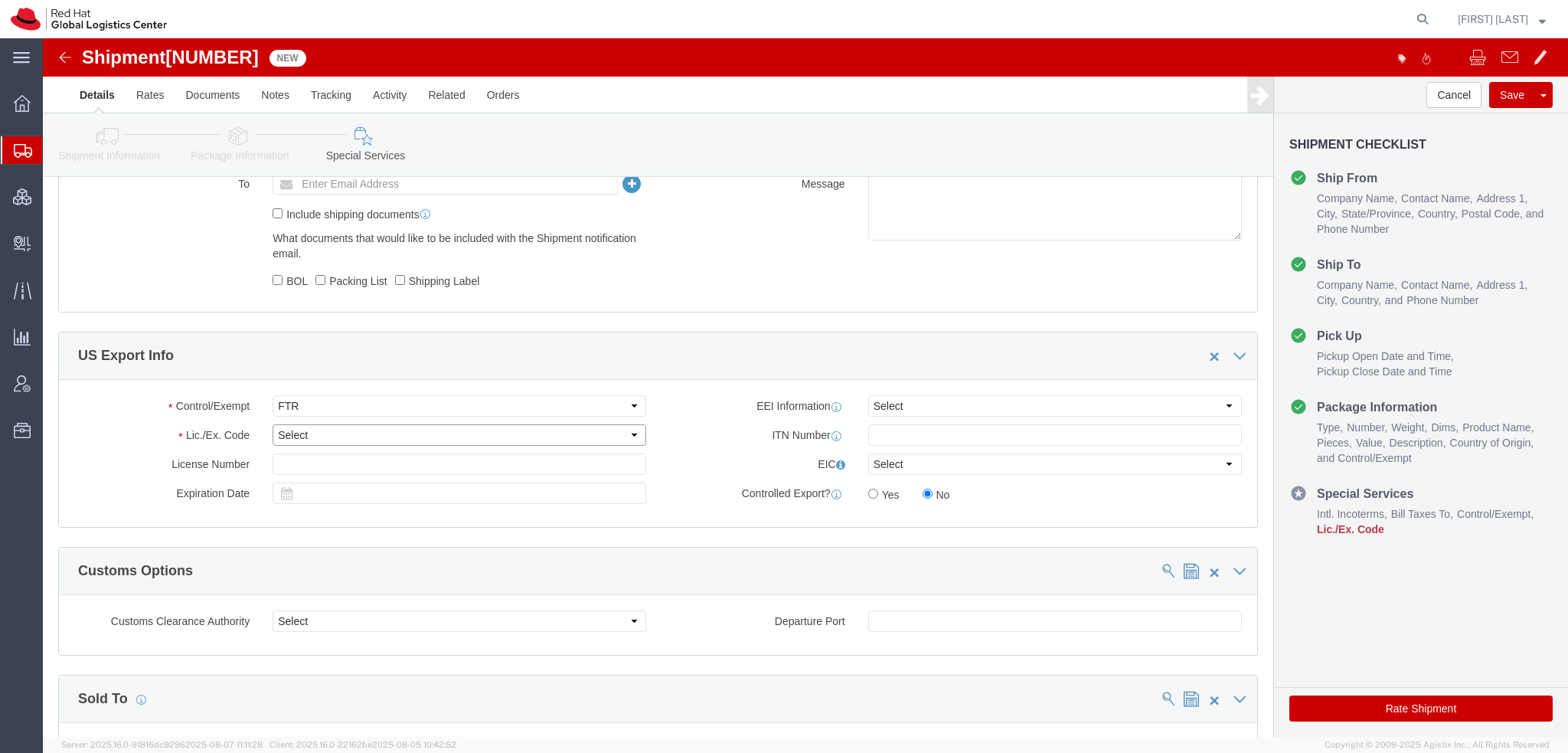 click on "Select 30.2(d)(2) 30.36 30.37(a) 30.37(f) 30.37(g) 30.37(h) 30.37(i) 30.37(j) 30.37(k) 30.37(o) 30.37(q) 30.37(r) 30.37(s) 30.37(t) 30.39 30.40(a) 30.40(b) 30.40(c) 30.40(d)" 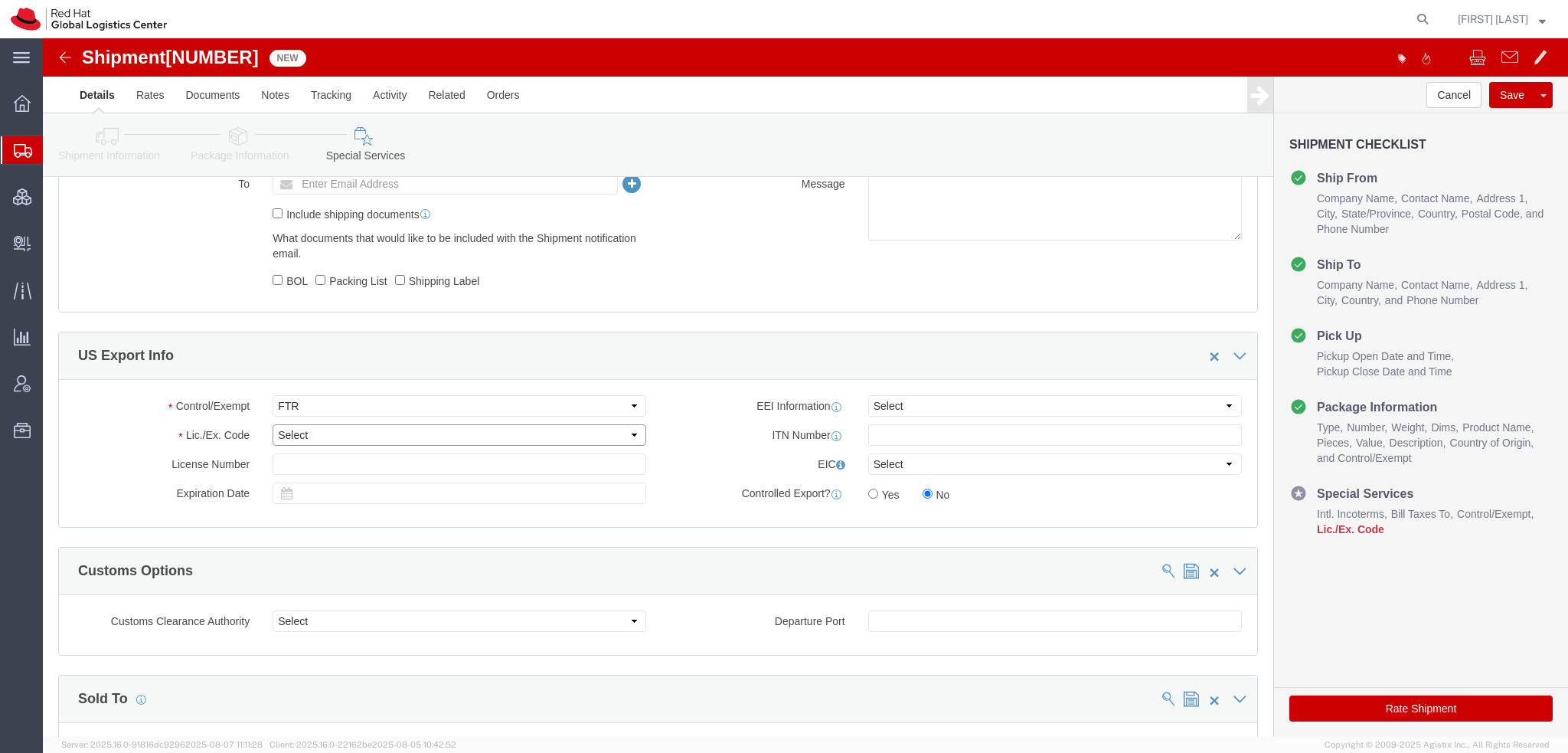 select on "30.37(t)" 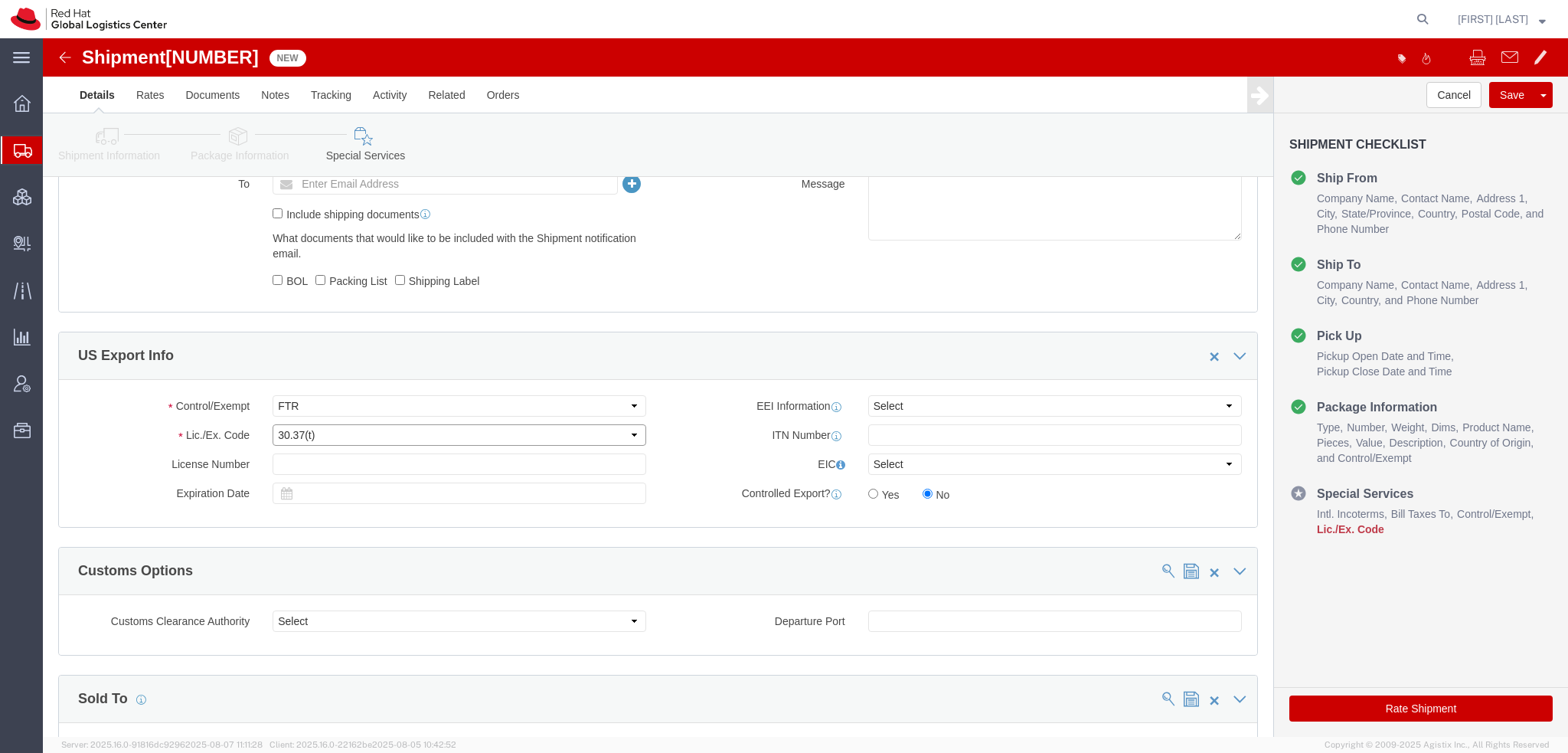 click on "Select 30.2(d)(2) 30.36 30.37(a) 30.37(f) 30.37(g) 30.37(h) 30.37(i) 30.37(j) 30.37(k) 30.37(o) 30.37(q) 30.37(r) 30.37(s) 30.37(t) 30.39 30.40(a) 30.40(b) 30.40(c) 30.40(d)" 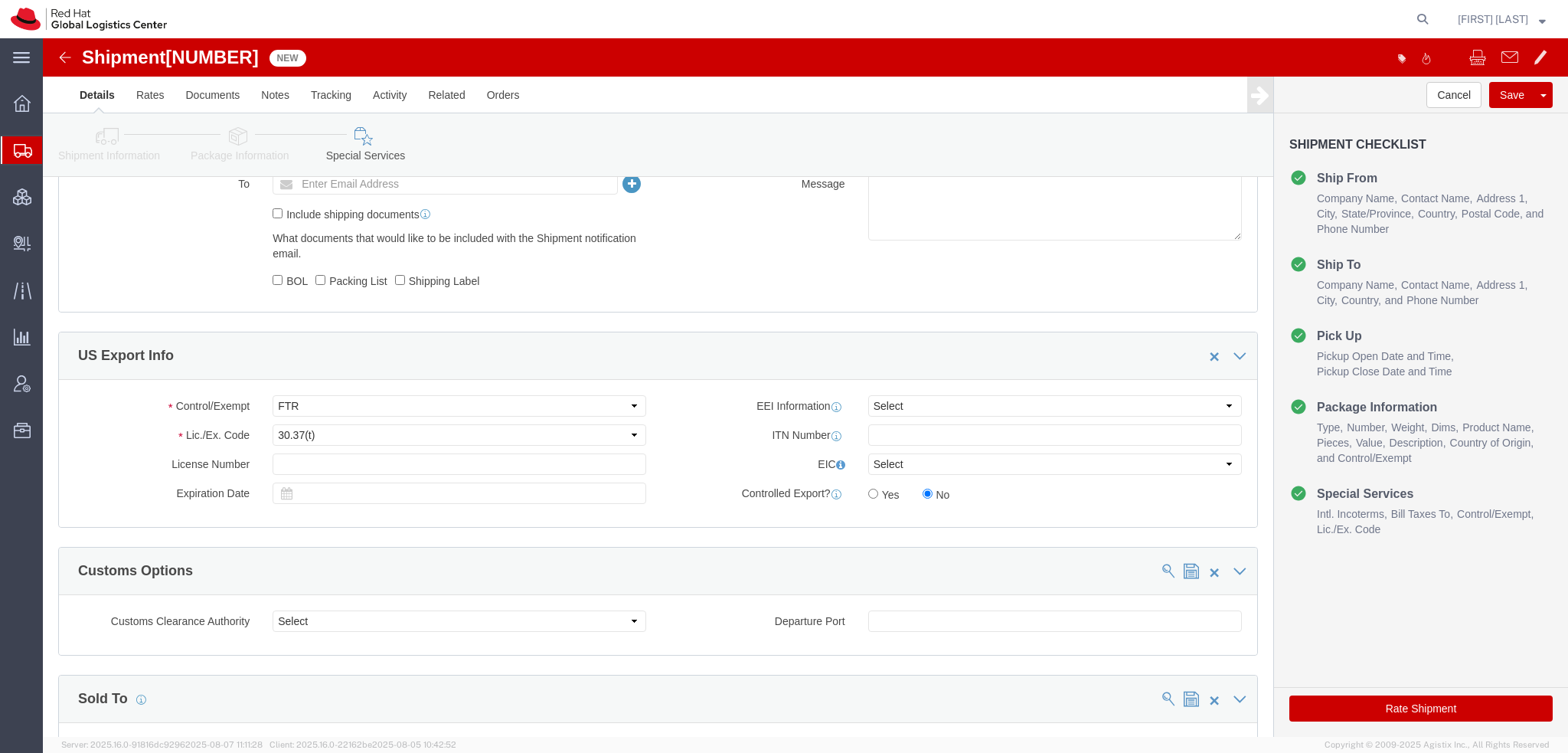 click on "Rate Shipment" 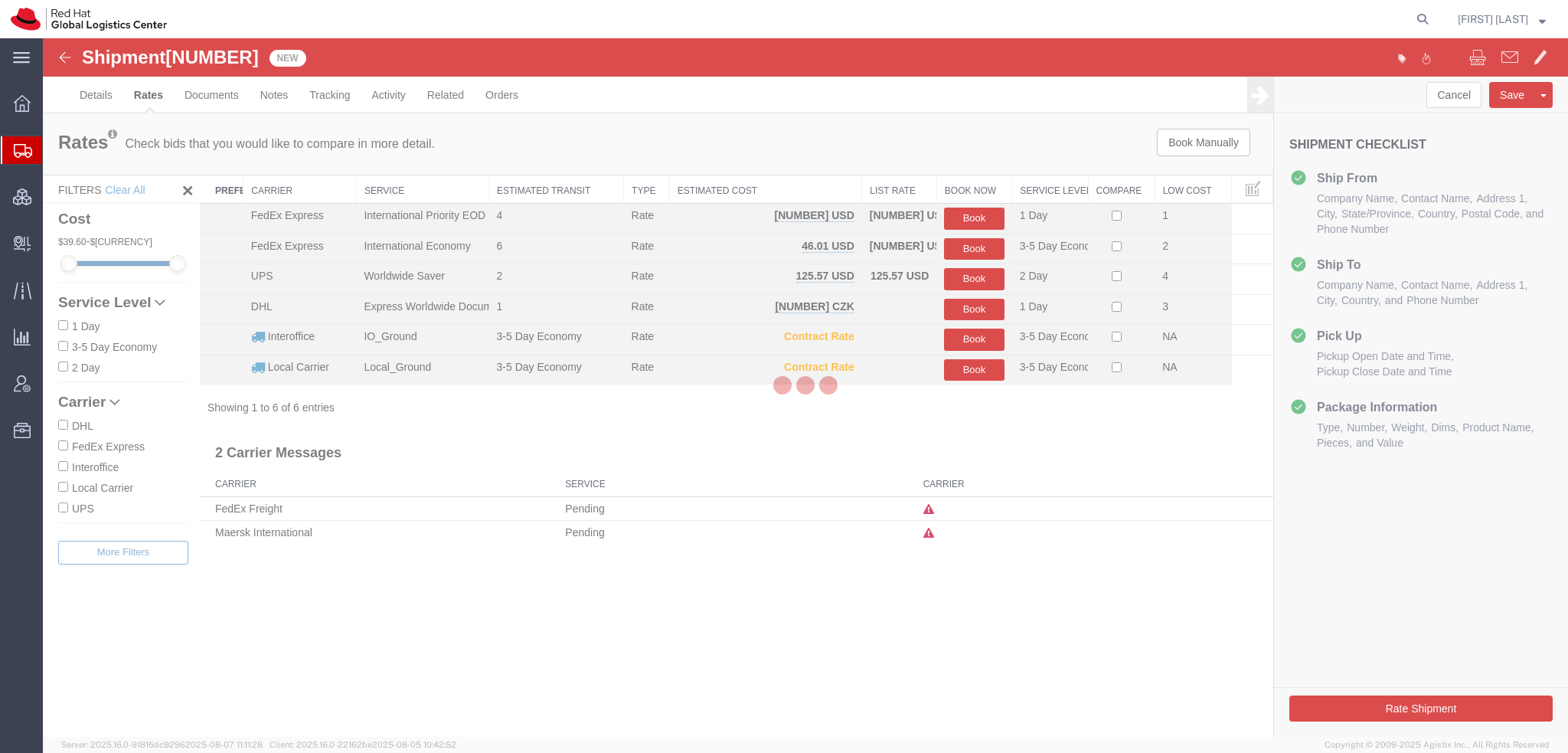 scroll, scrollTop: 0, scrollLeft: 0, axis: both 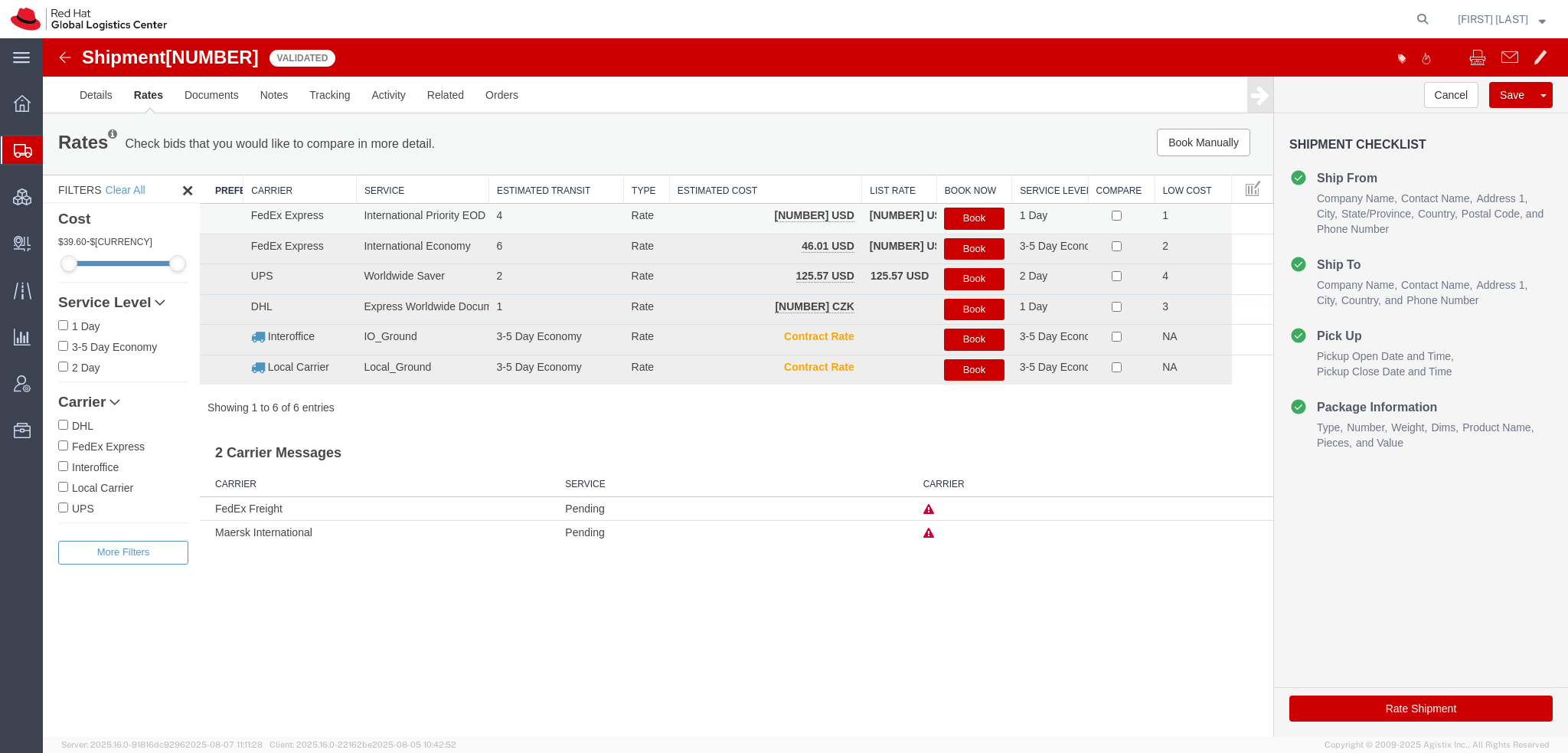 click on "Book" at bounding box center [974, 218] 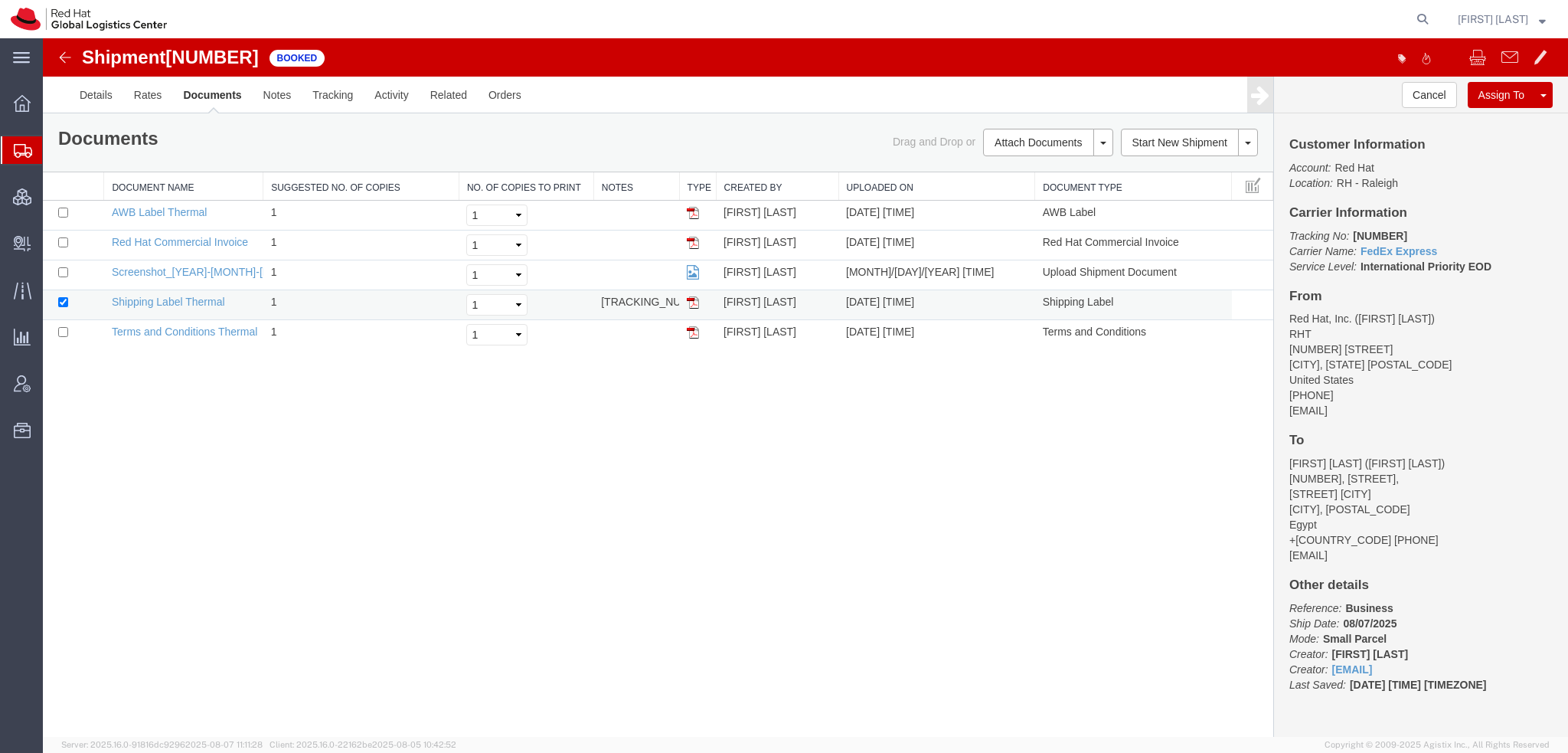 click at bounding box center [693, 303] 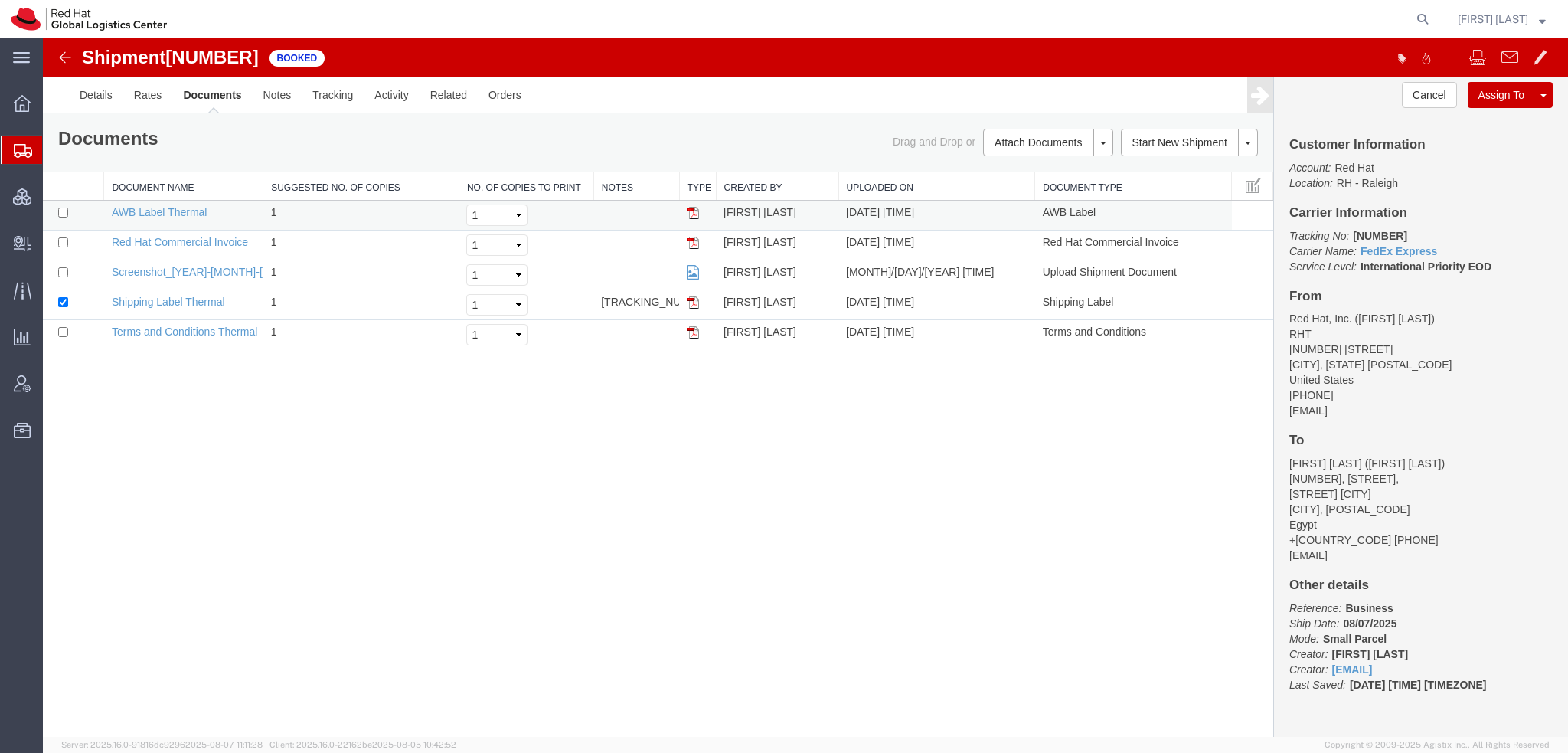 click at bounding box center (693, 213) 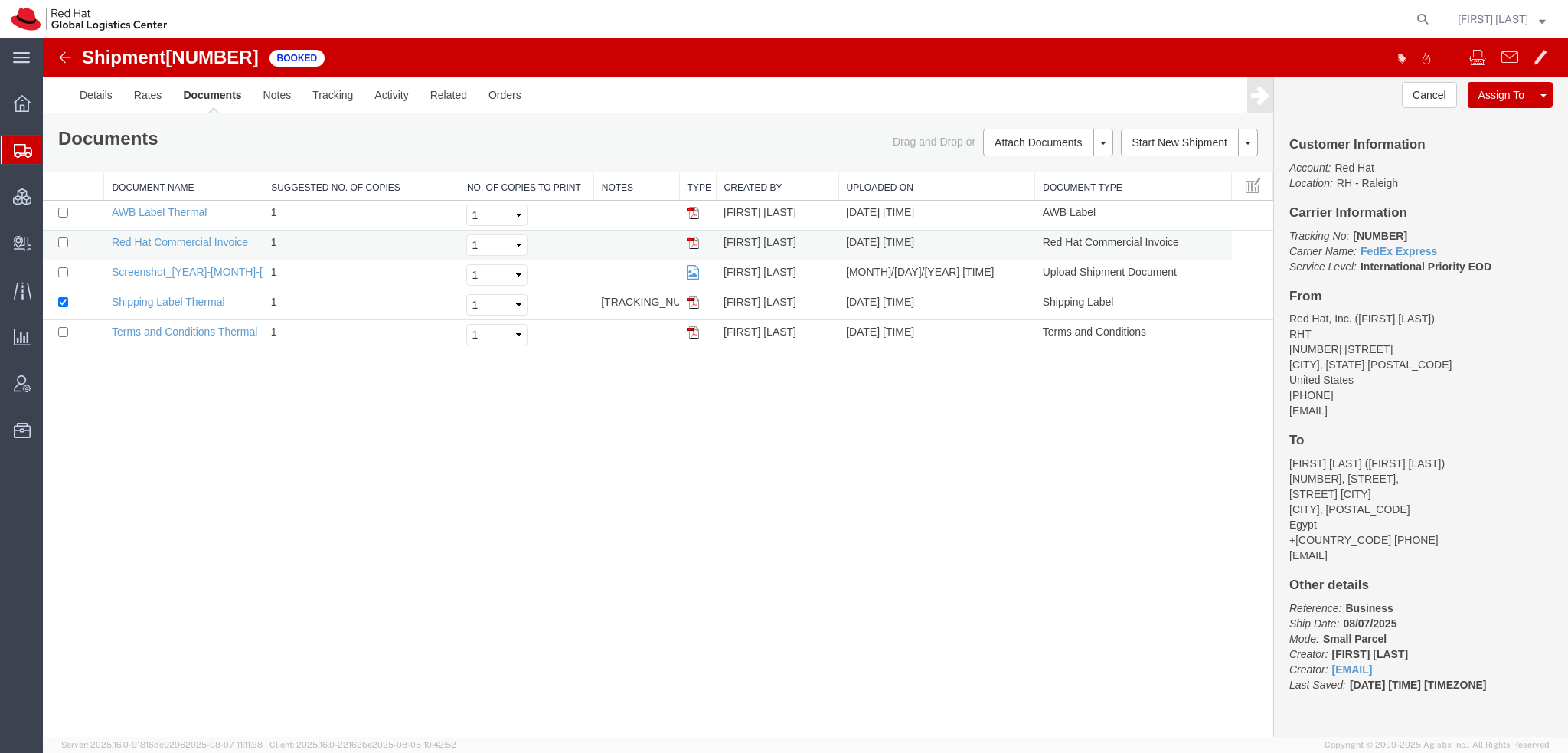 click at bounding box center [693, 243] 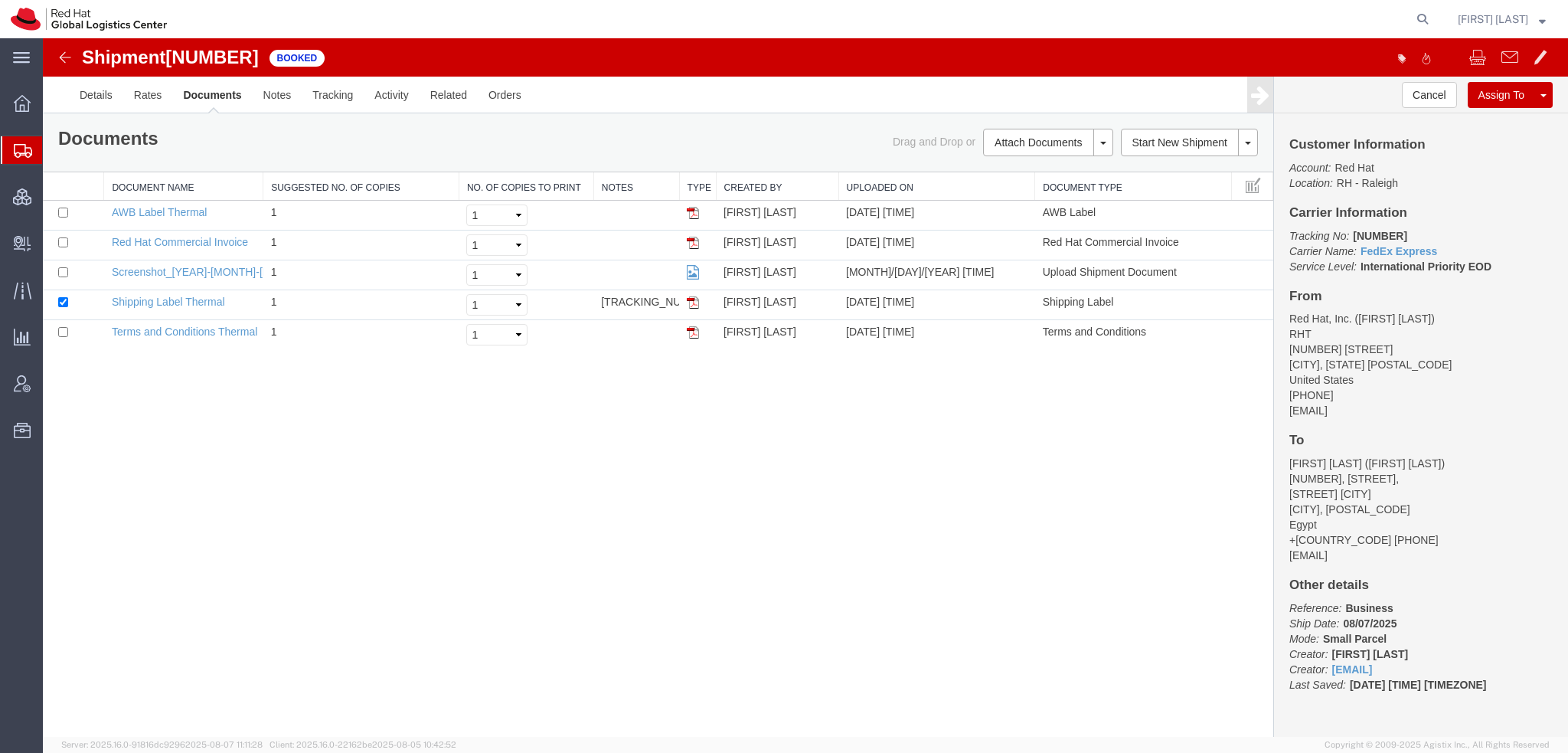 click on "Shipment Manager" 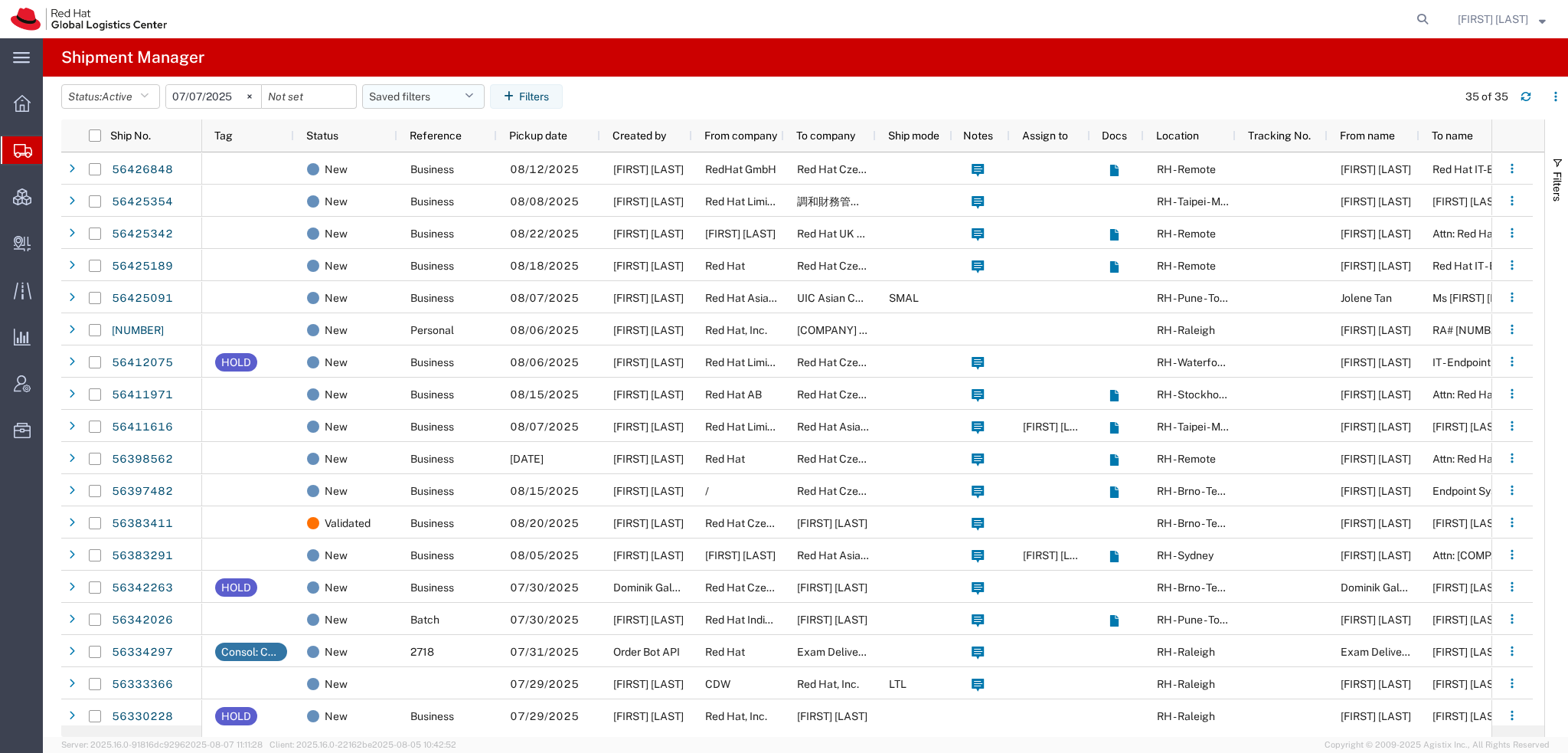 click on "Saved filters" 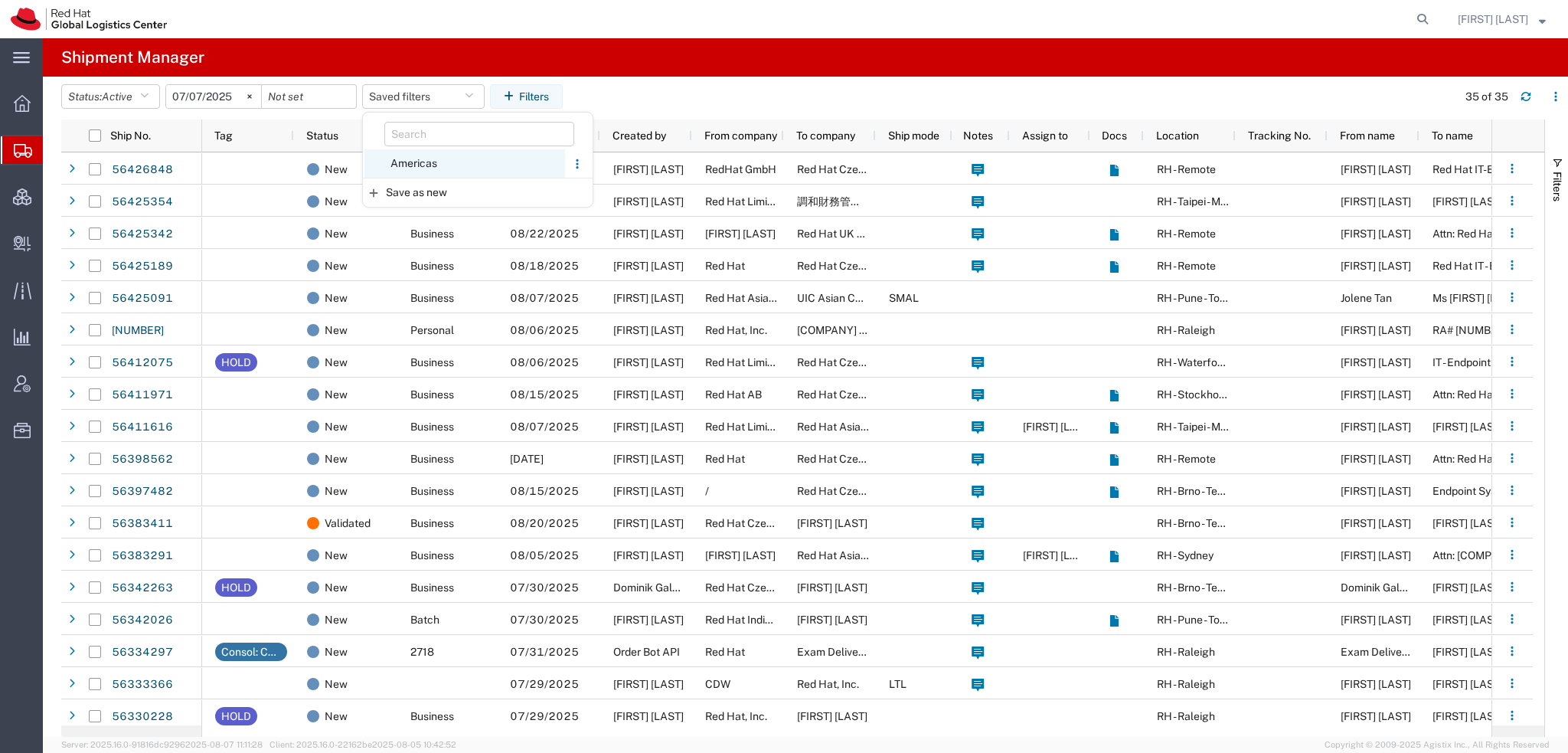 click on "Americas" 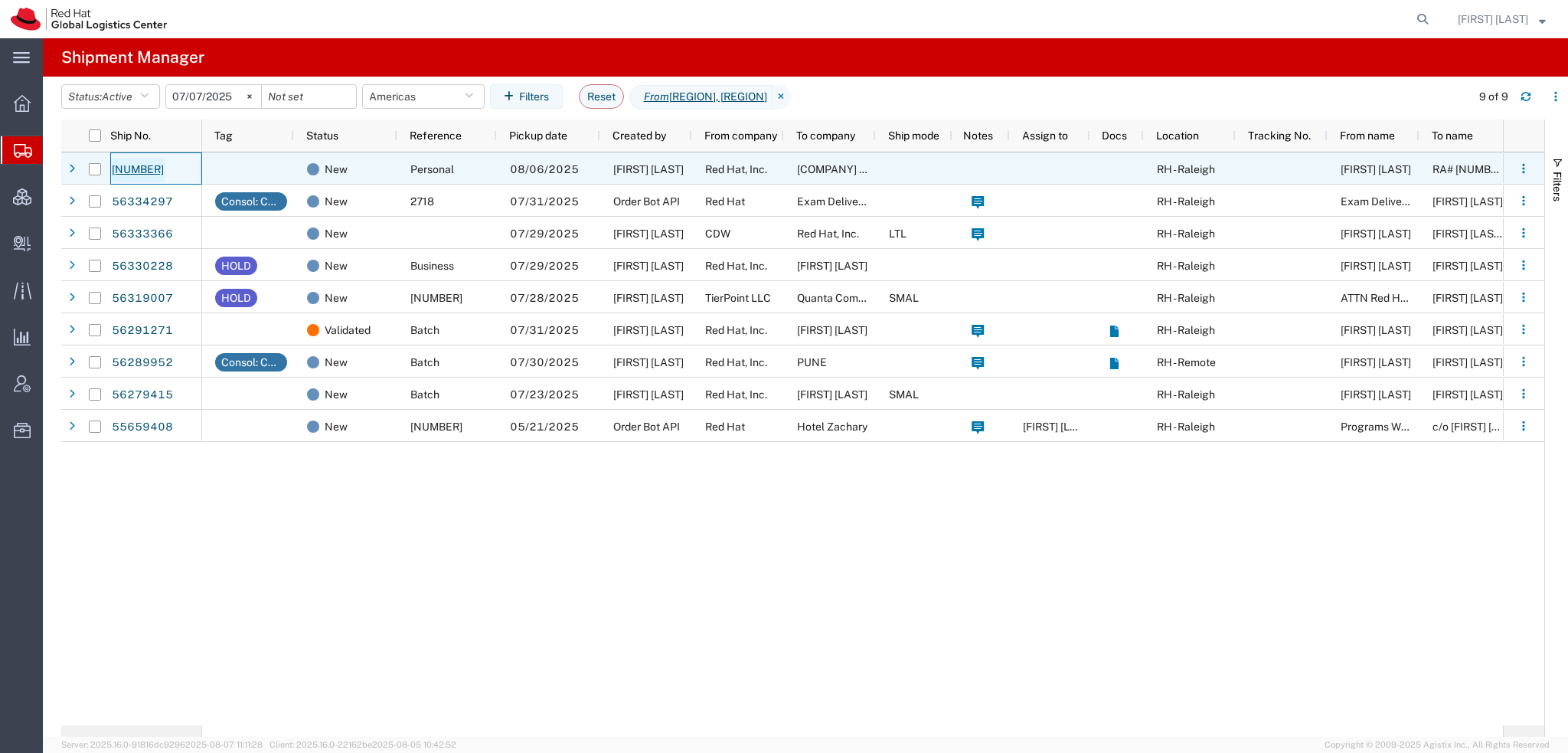 click on "[NUMBER]" 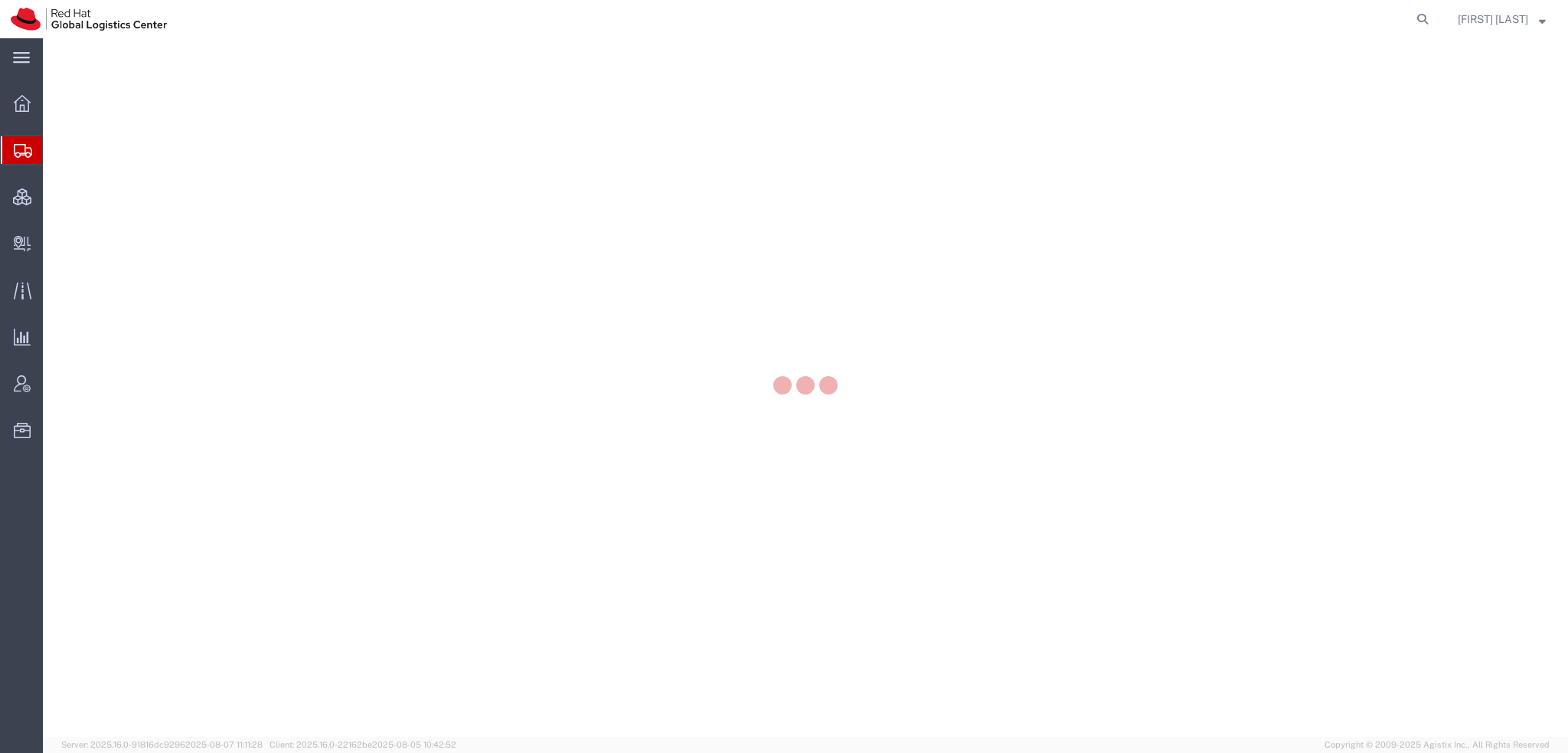 scroll, scrollTop: 0, scrollLeft: 0, axis: both 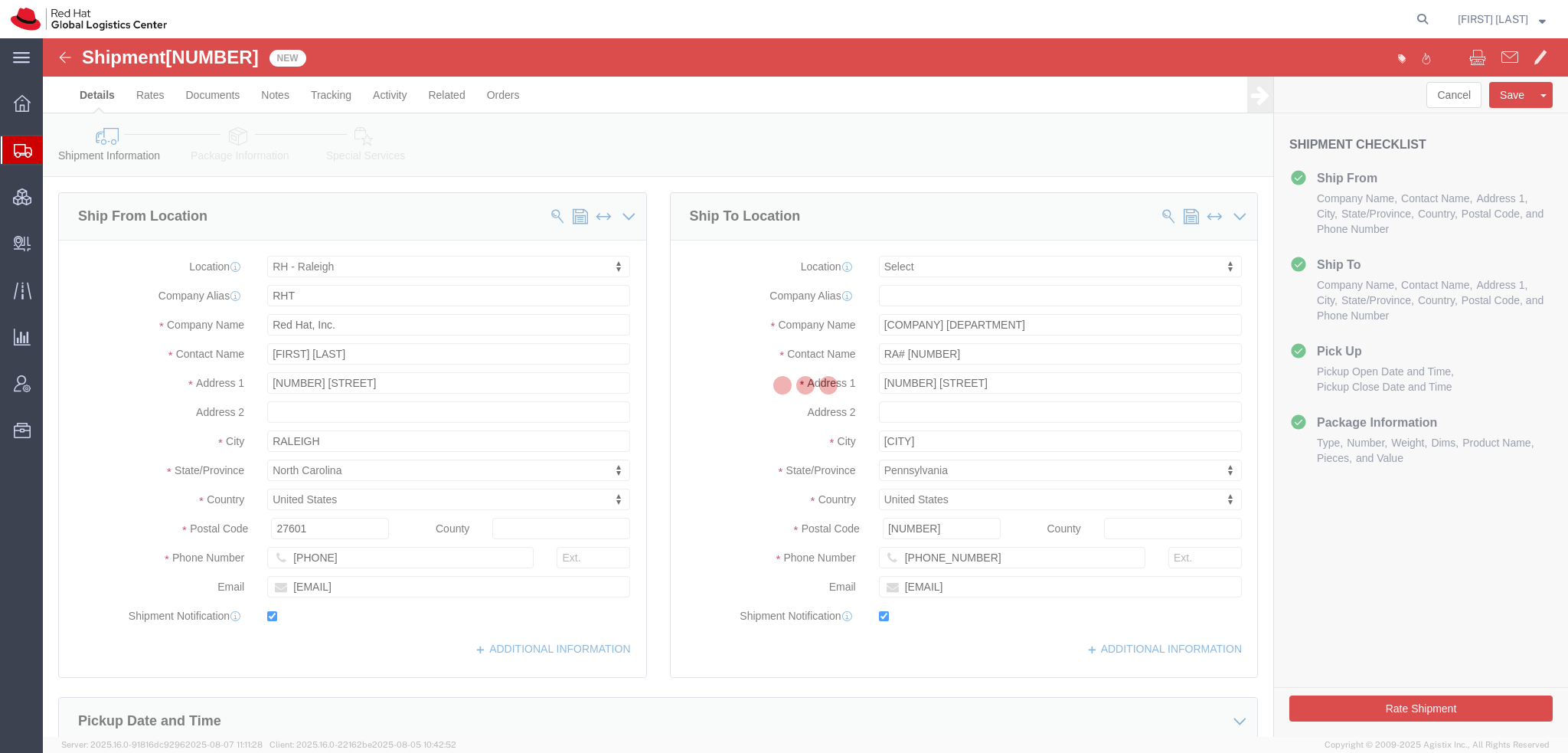 select on "38014" 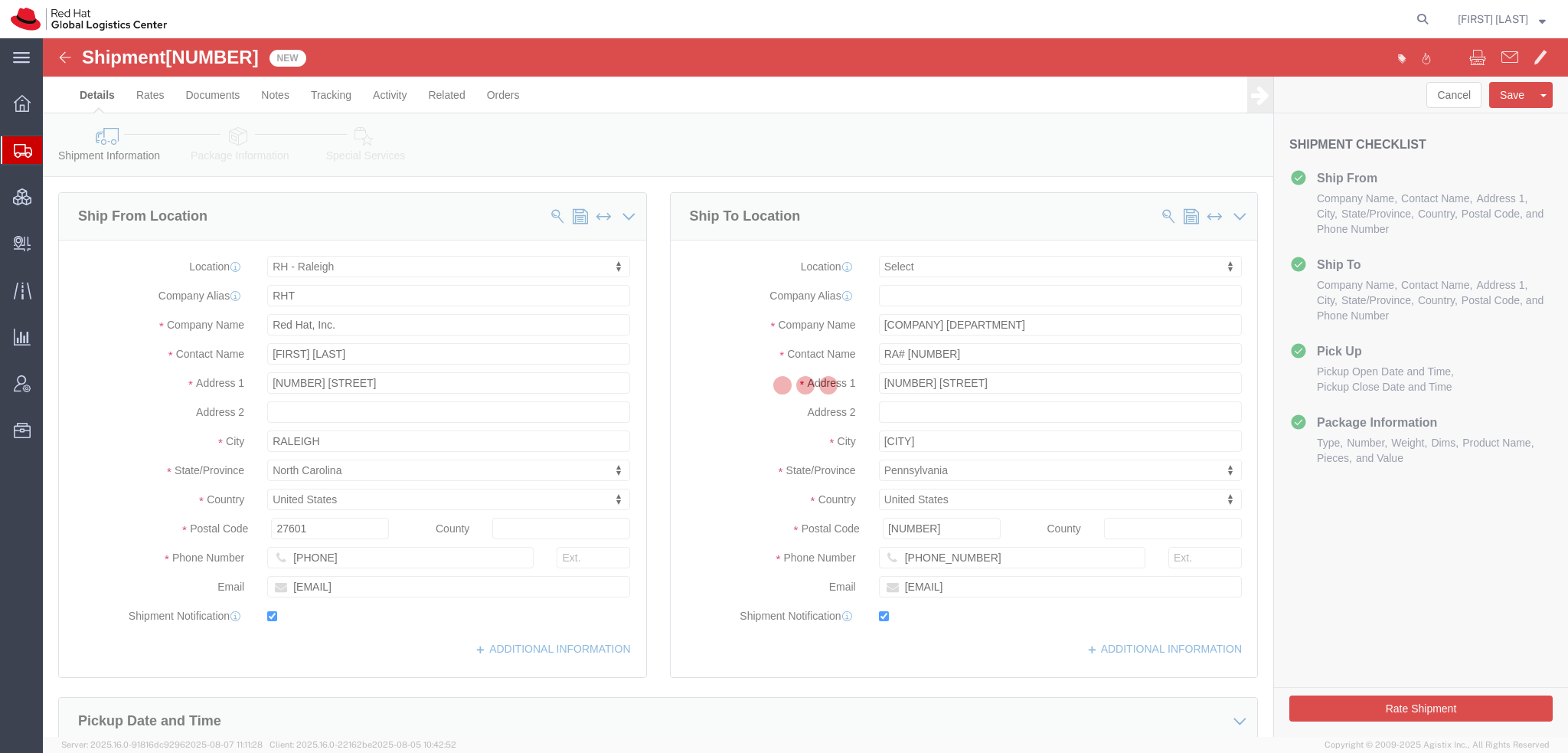 select 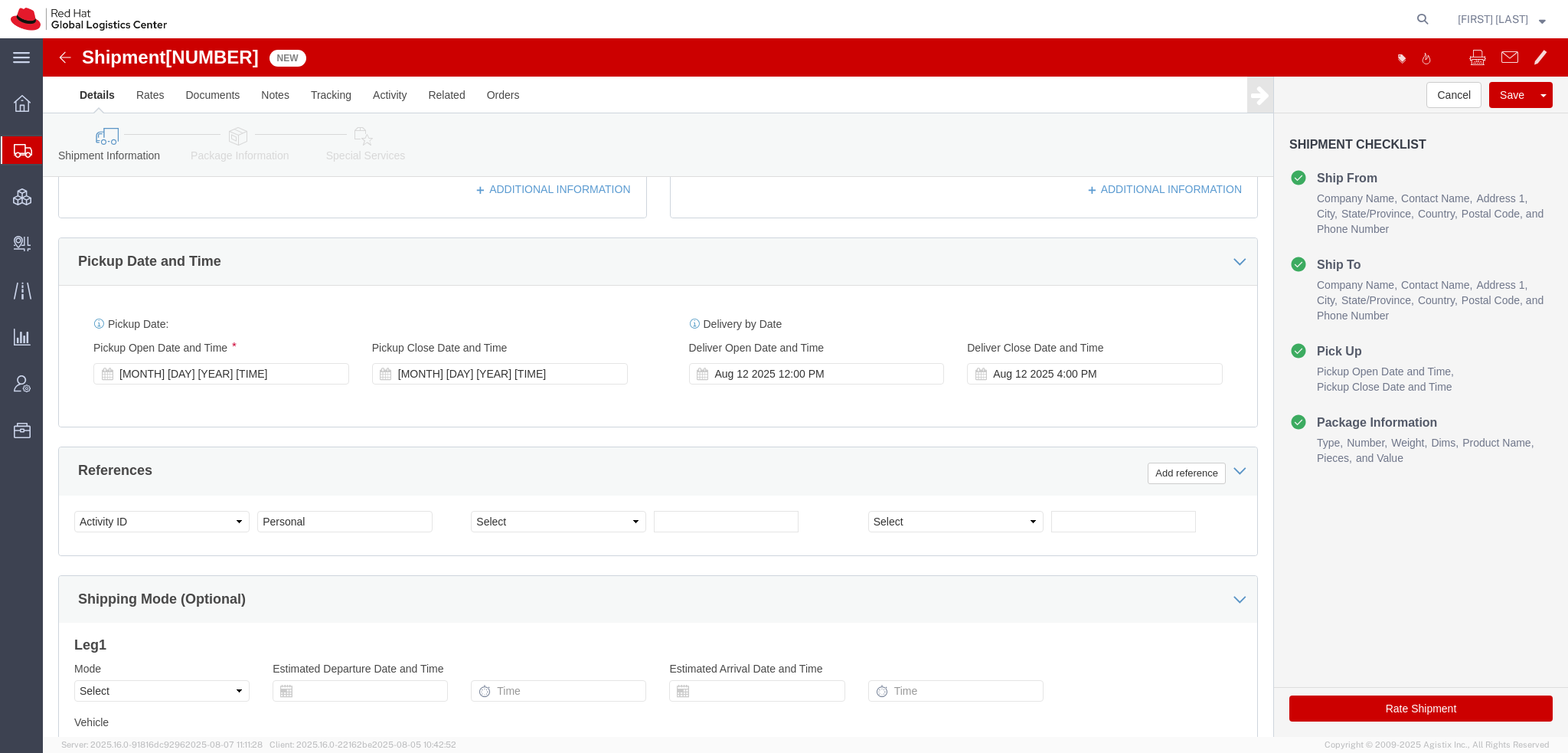 scroll, scrollTop: 0, scrollLeft: 0, axis: both 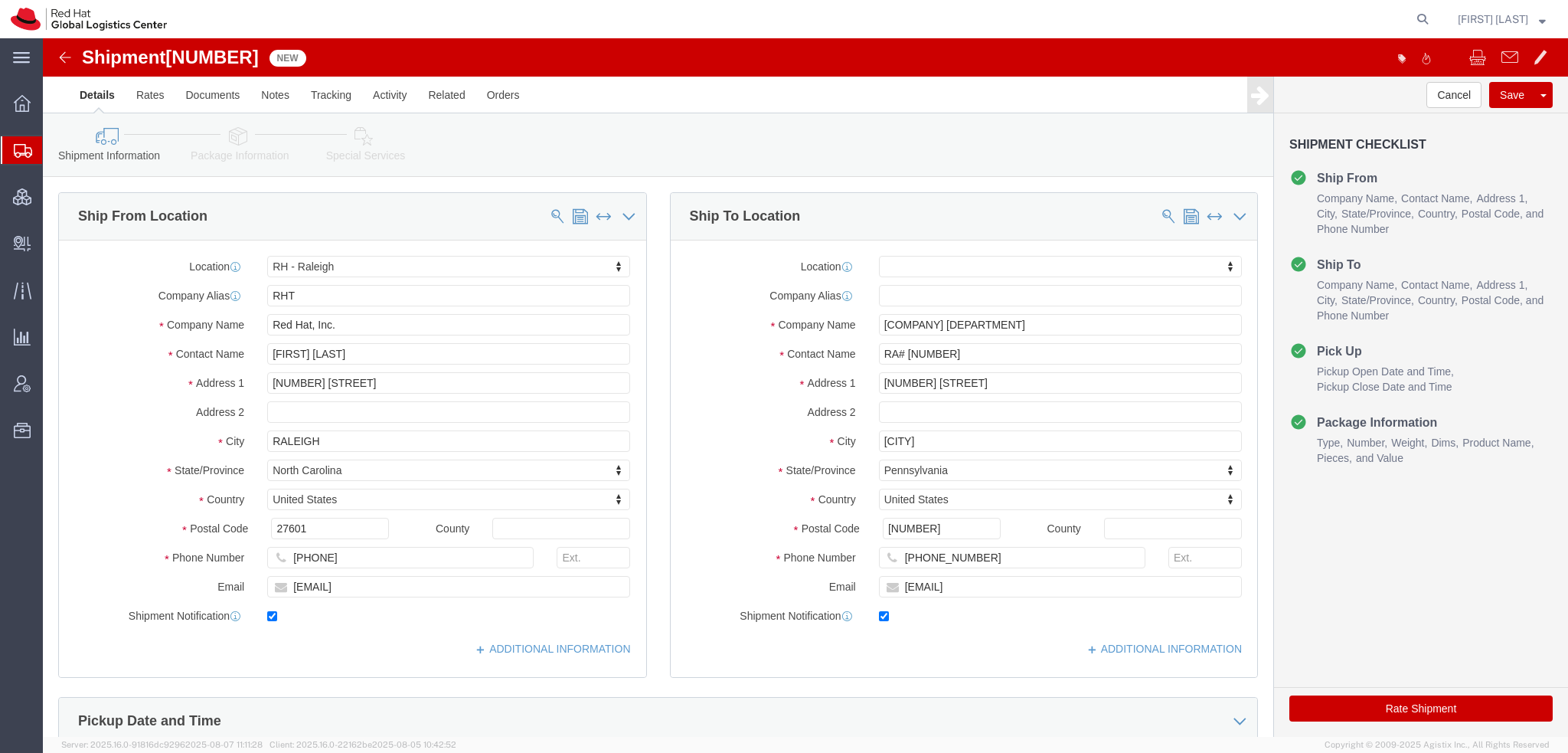 click 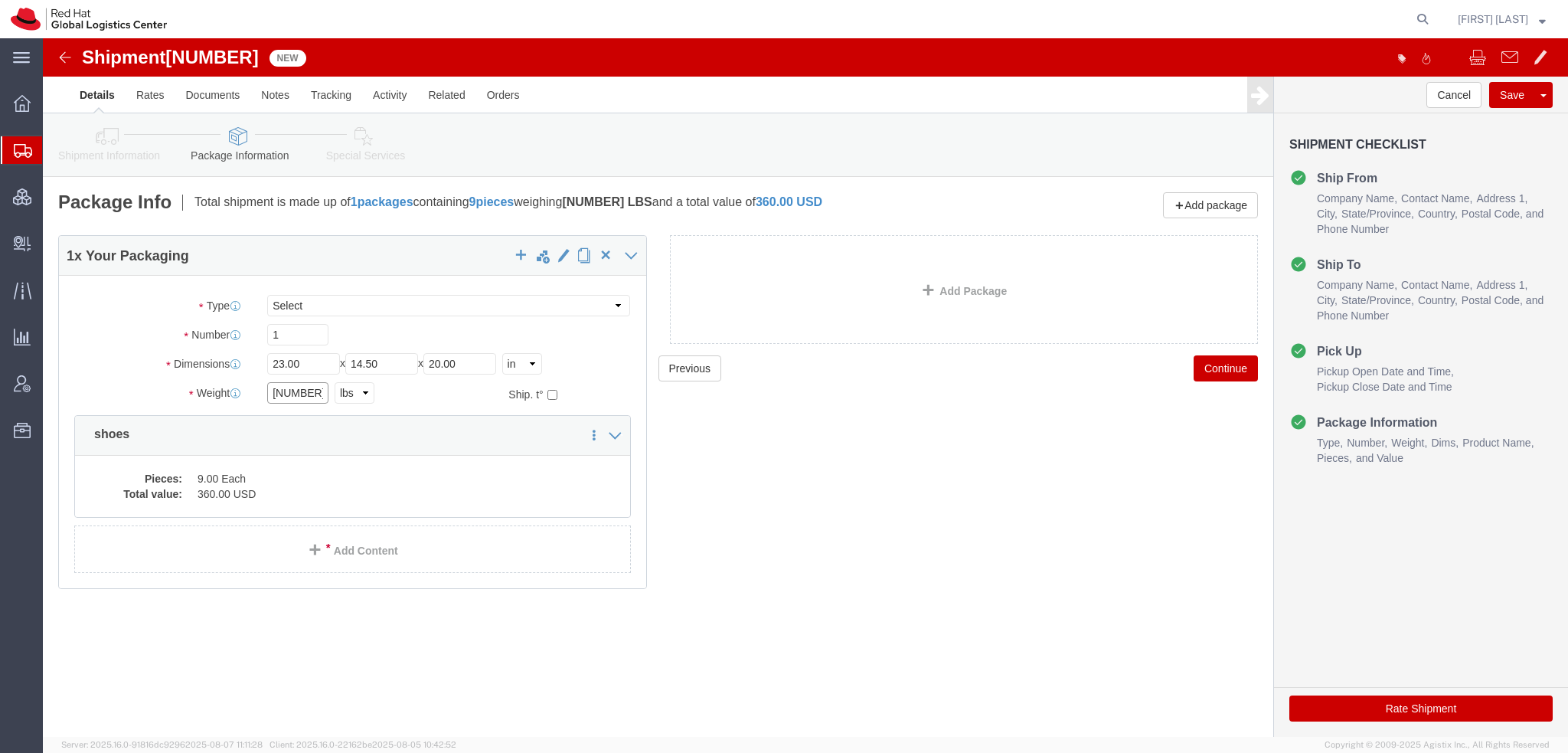 drag, startPoint x: 277, startPoint y: 358, endPoint x: -43, endPoint y: 174, distance: 369.1287 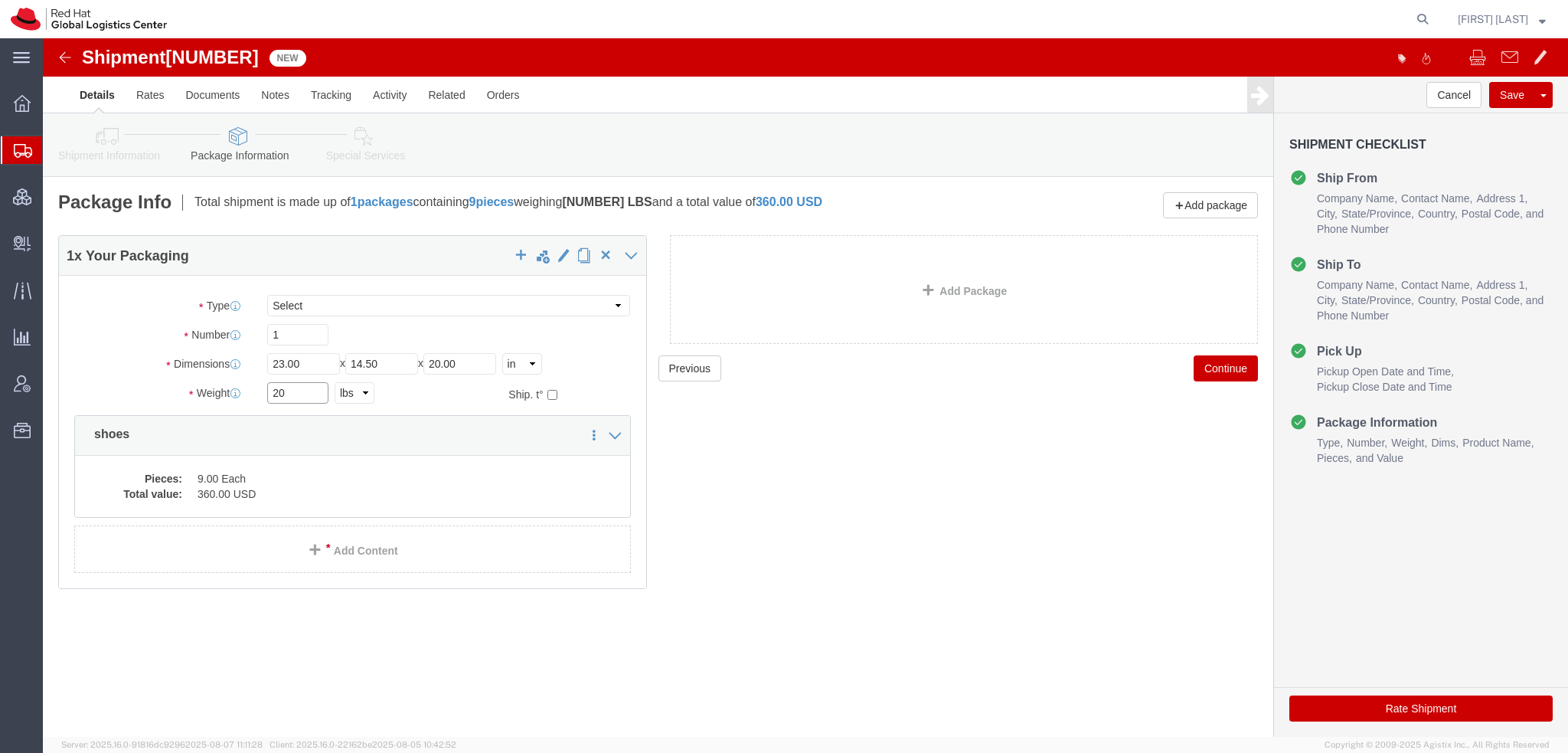type on "20" 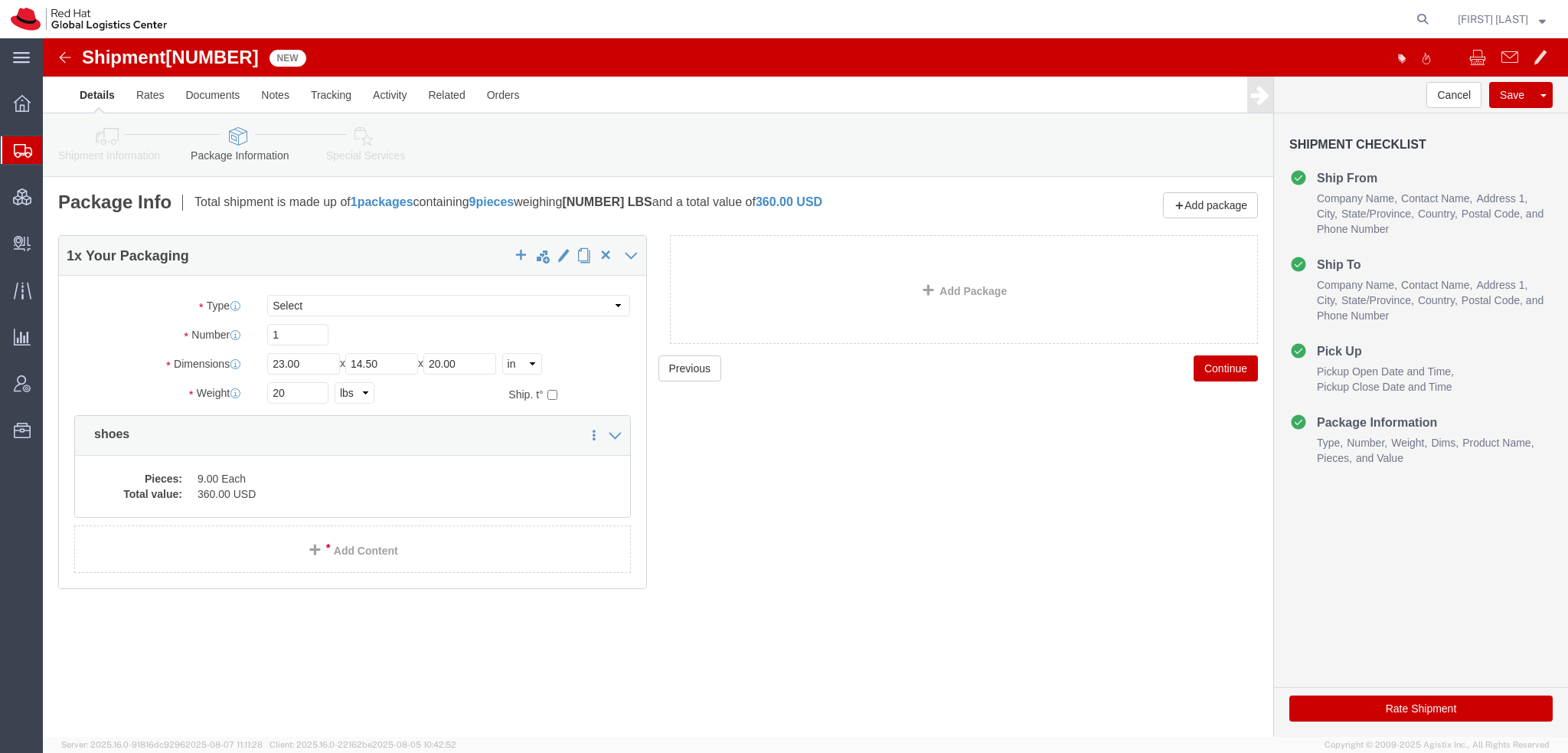click 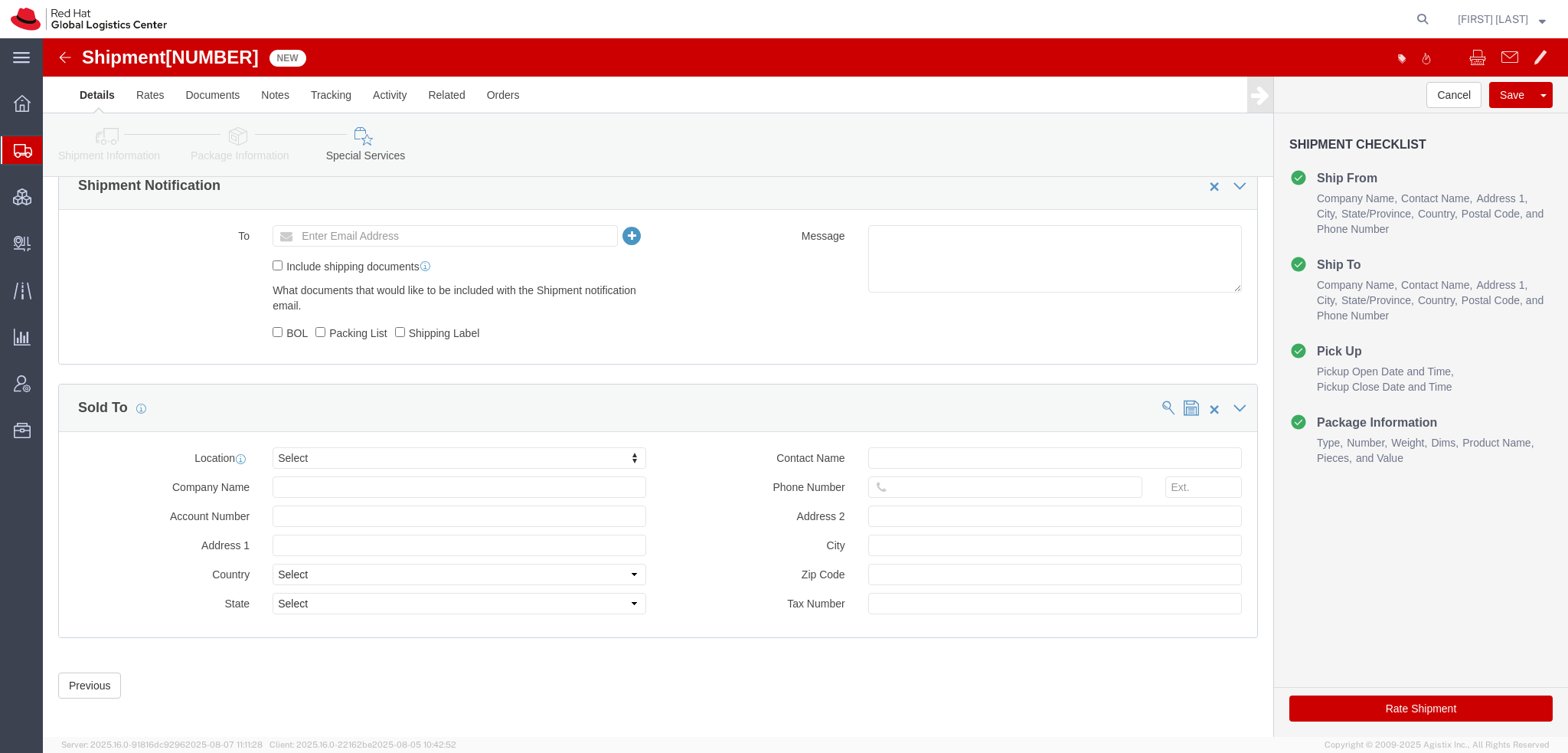 scroll, scrollTop: 952, scrollLeft: 0, axis: vertical 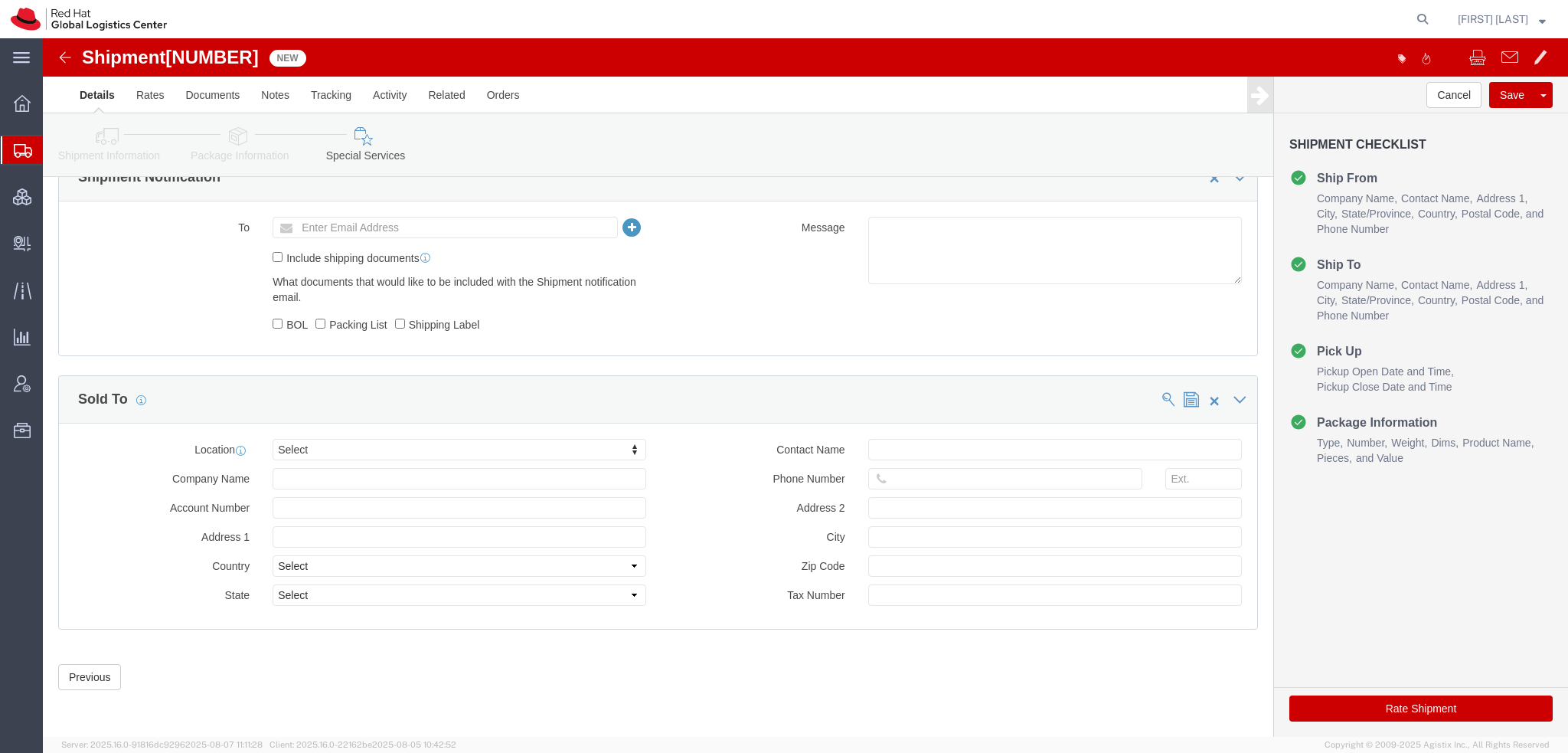 click on "Rate Shipment" 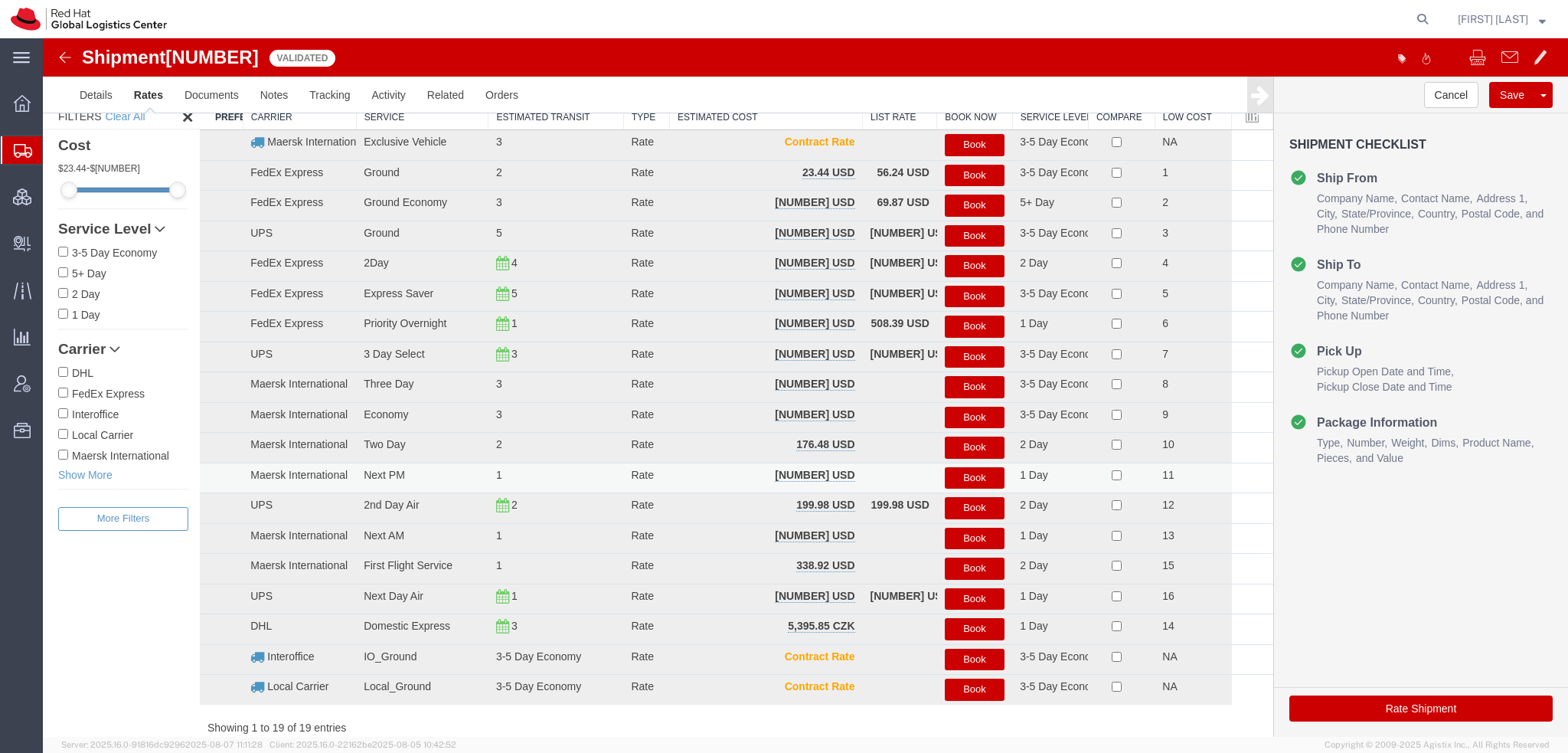 scroll, scrollTop: 0, scrollLeft: 0, axis: both 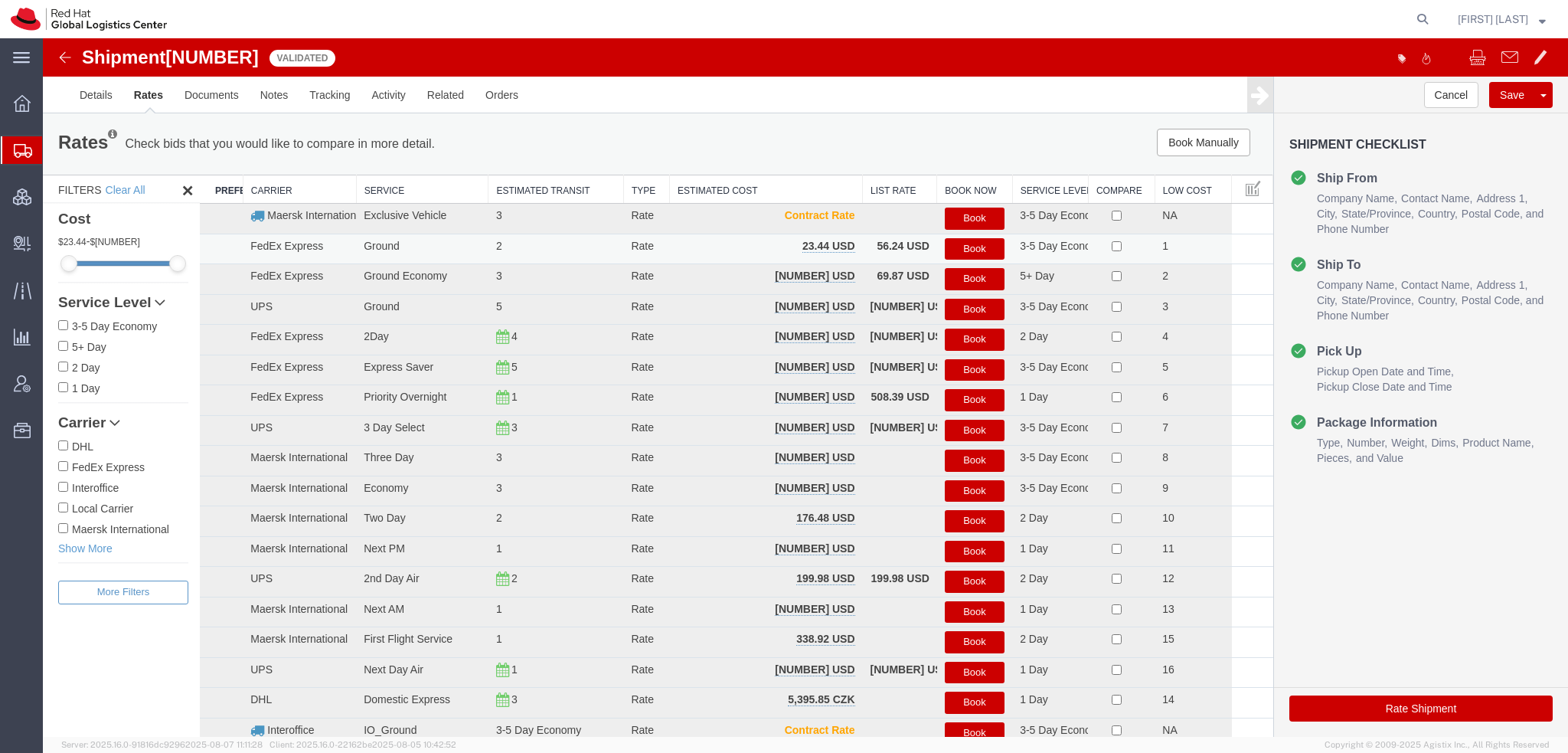click on "Book" at bounding box center [975, 249] 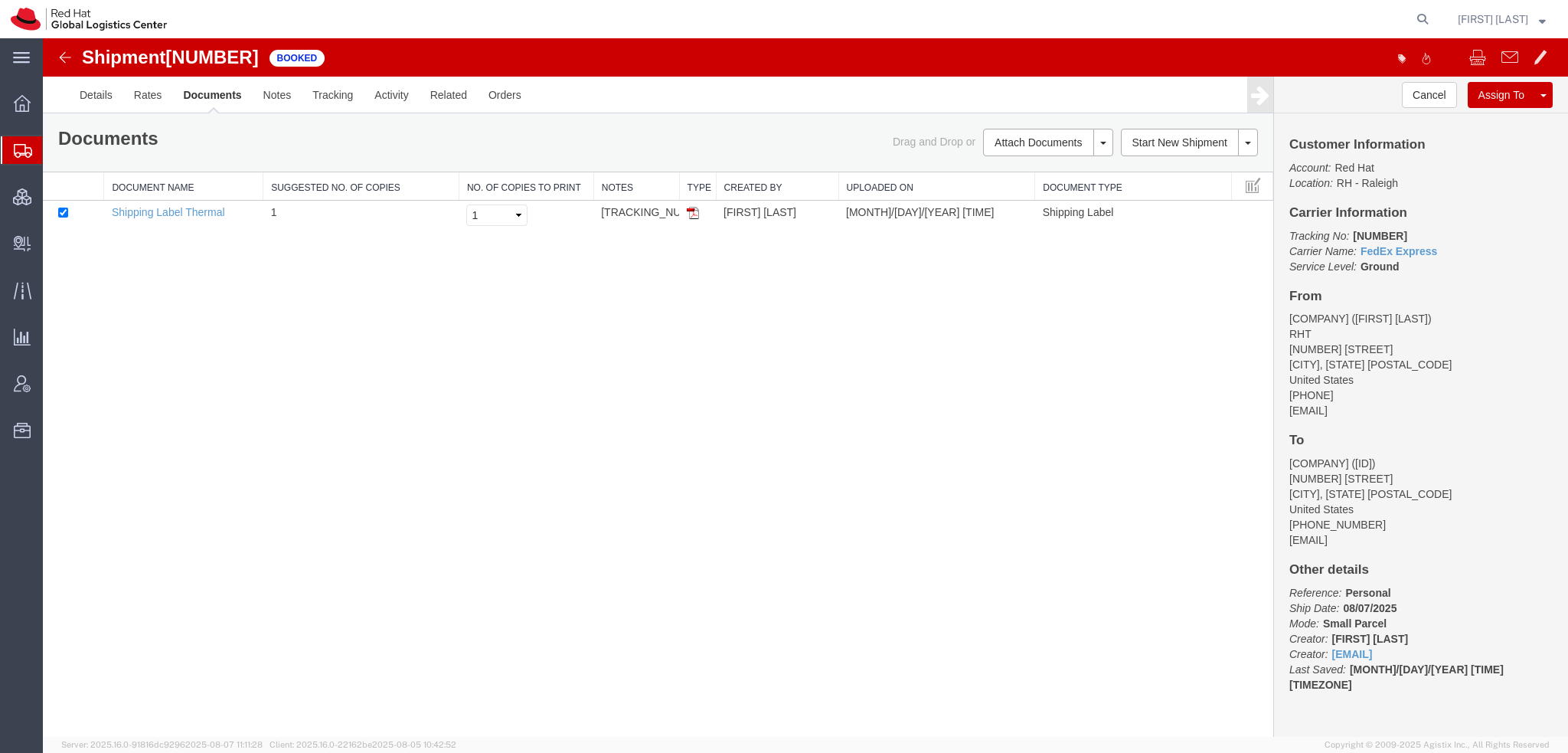 drag, startPoint x: 691, startPoint y: 214, endPoint x: 860, endPoint y: 146, distance: 182.16751 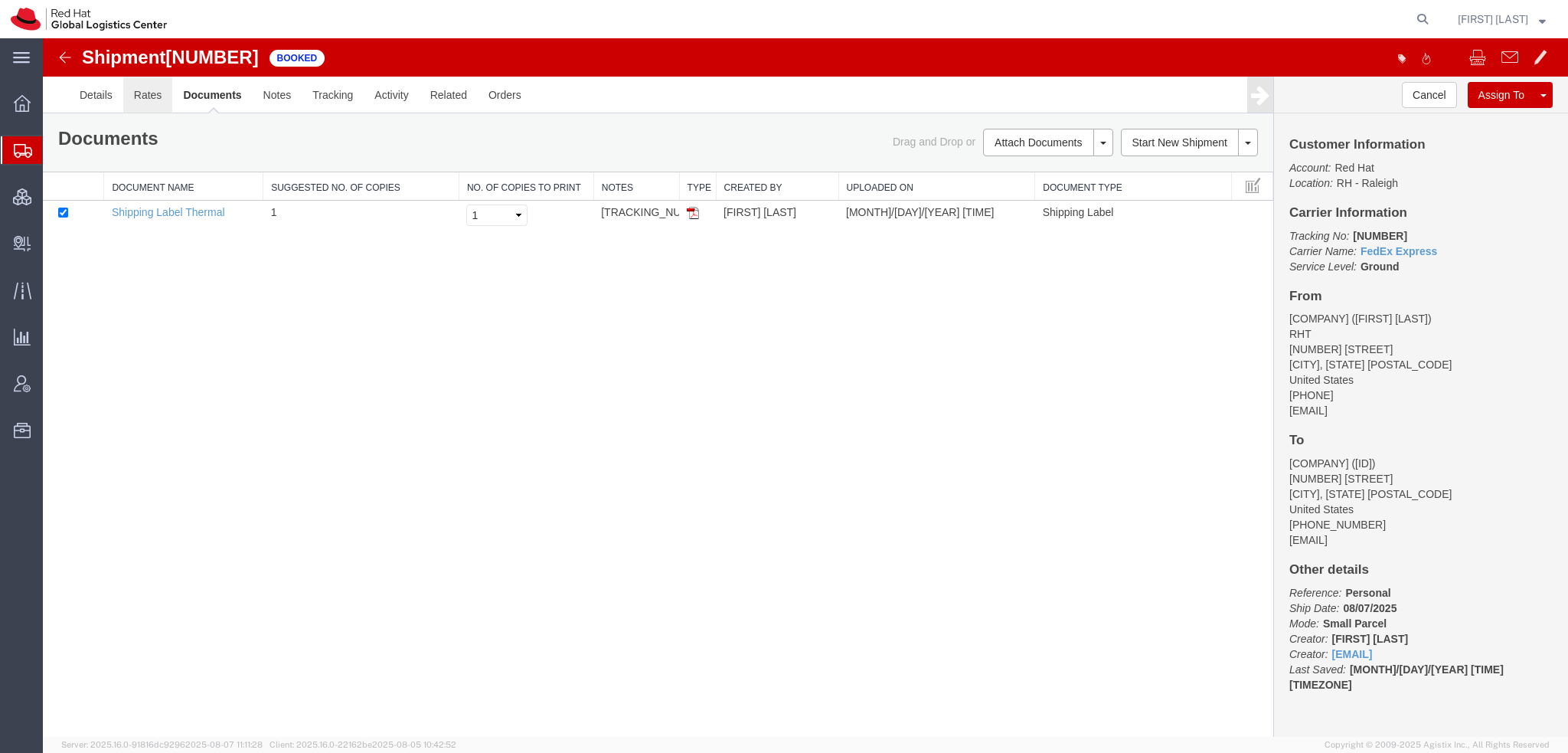 click on "Rates" at bounding box center (148, 95) 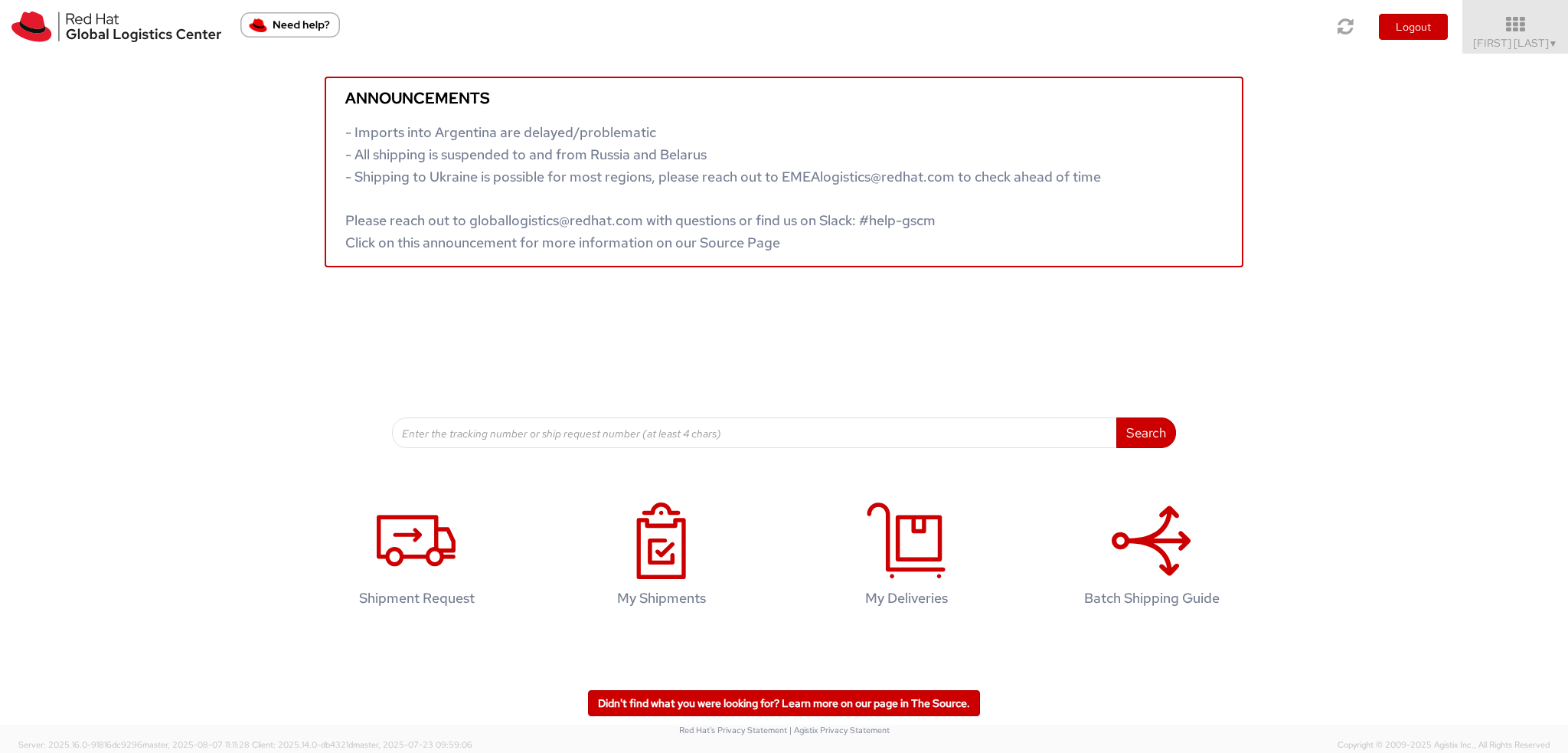 scroll, scrollTop: 0, scrollLeft: 0, axis: both 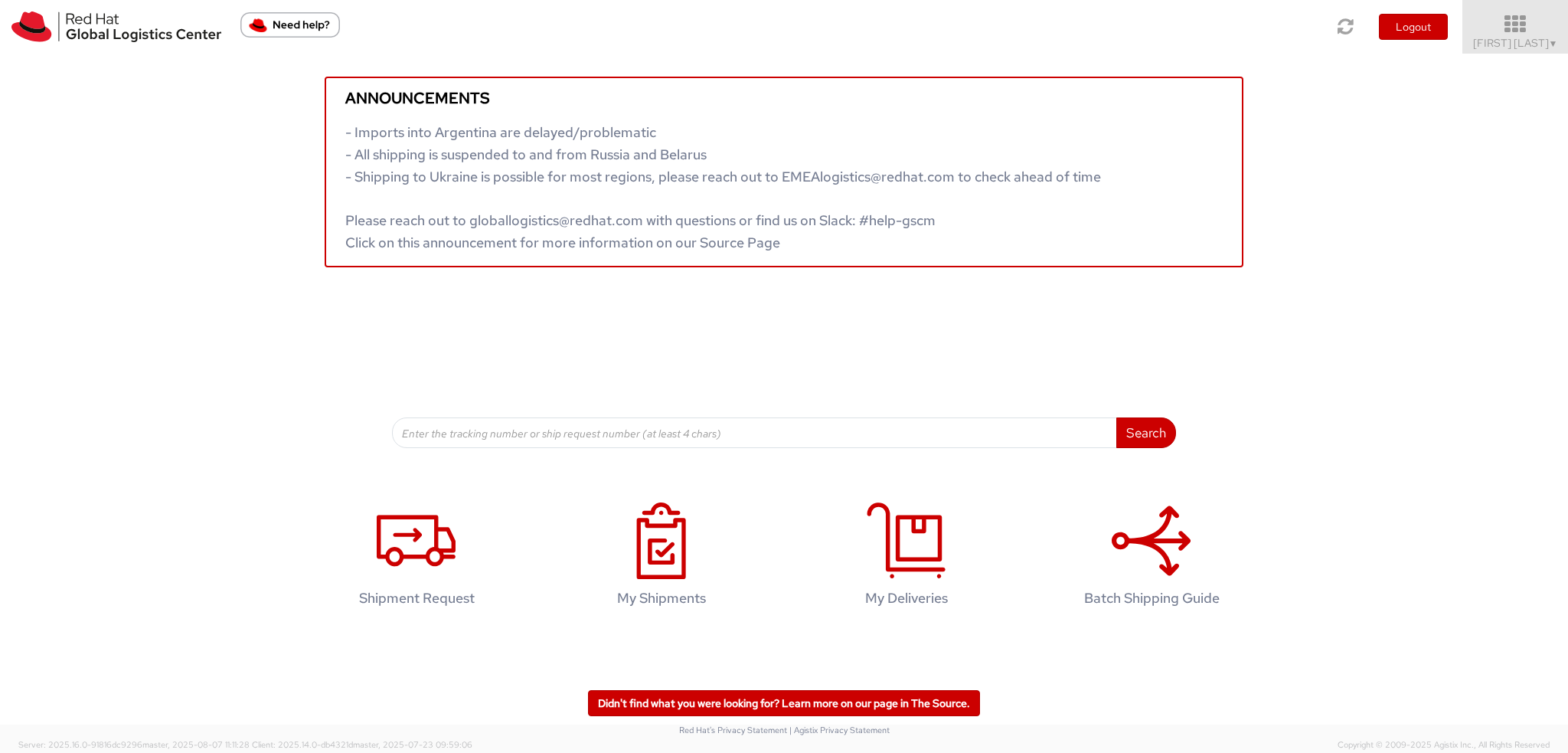 click at bounding box center [1515, 25] 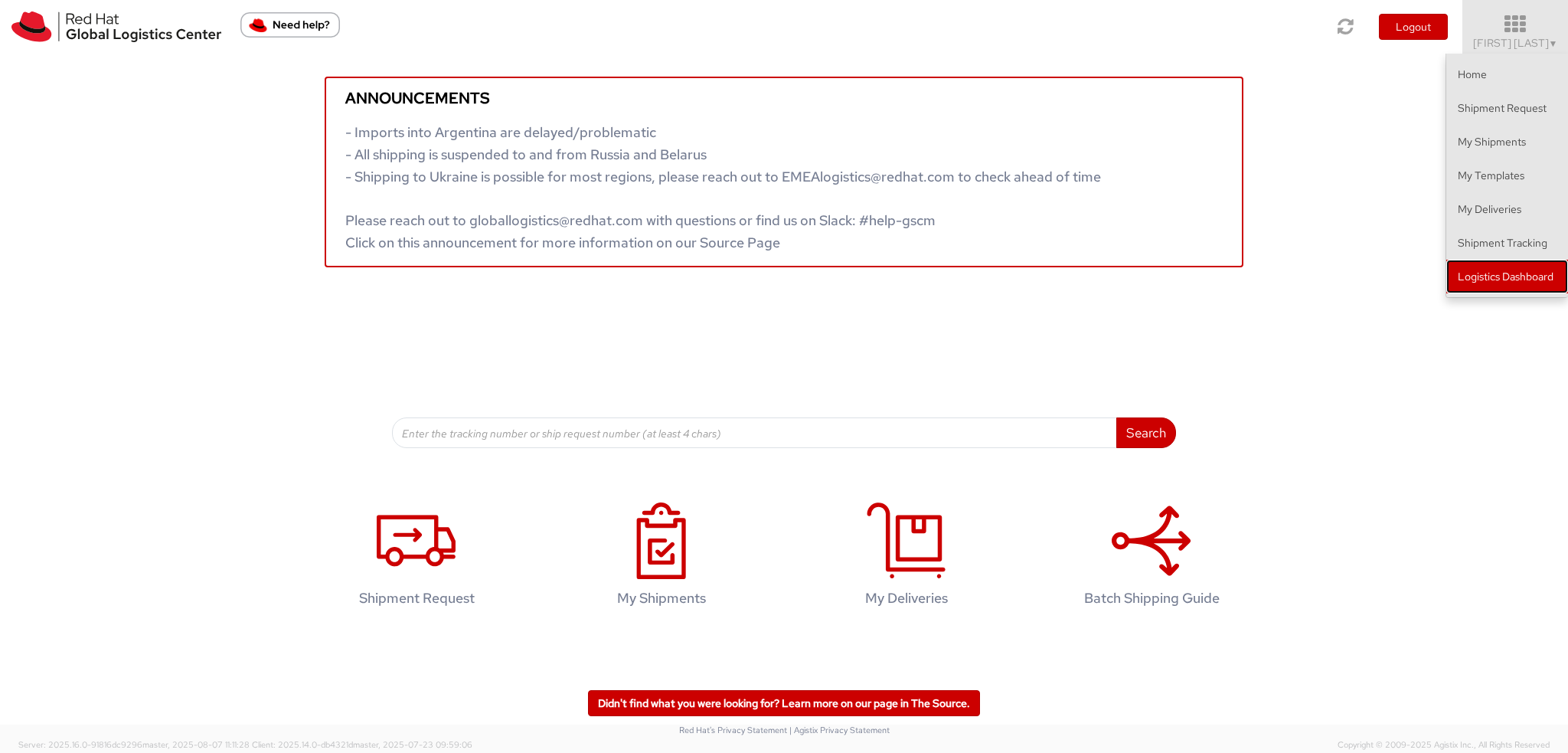 click on "Logistics Dashboard" at bounding box center [1507, 277] 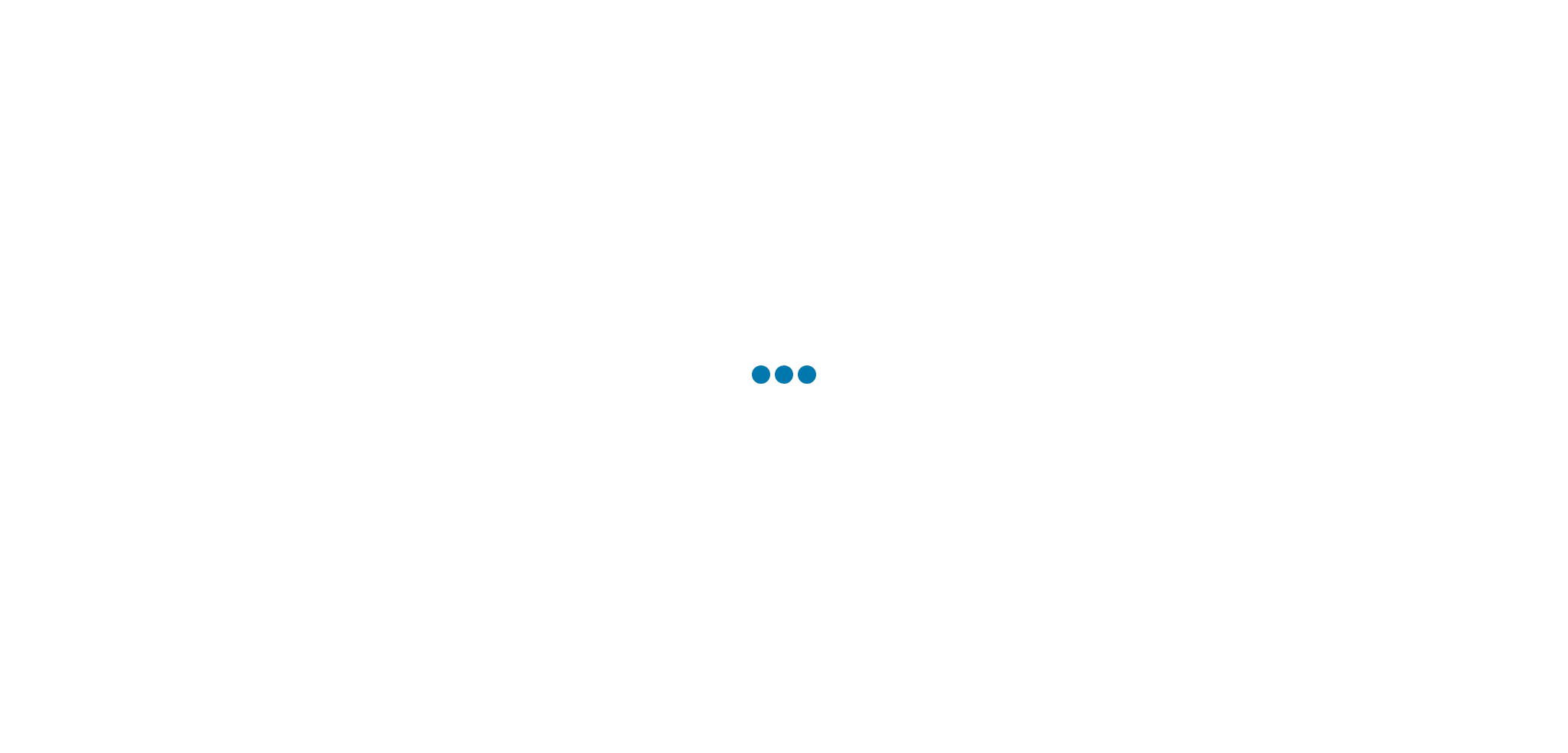 scroll, scrollTop: 0, scrollLeft: 0, axis: both 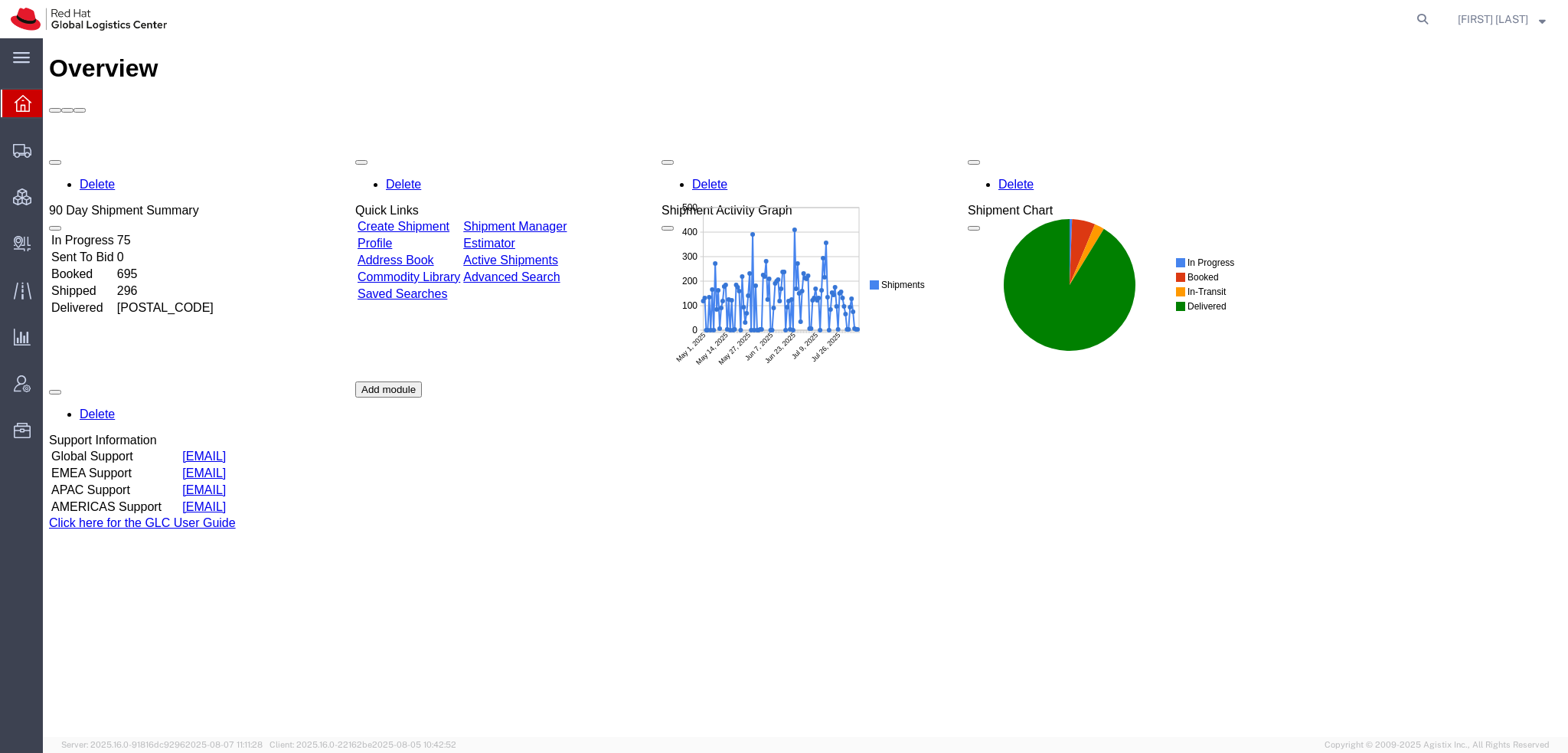 click on "[FIRST] [LAST]" 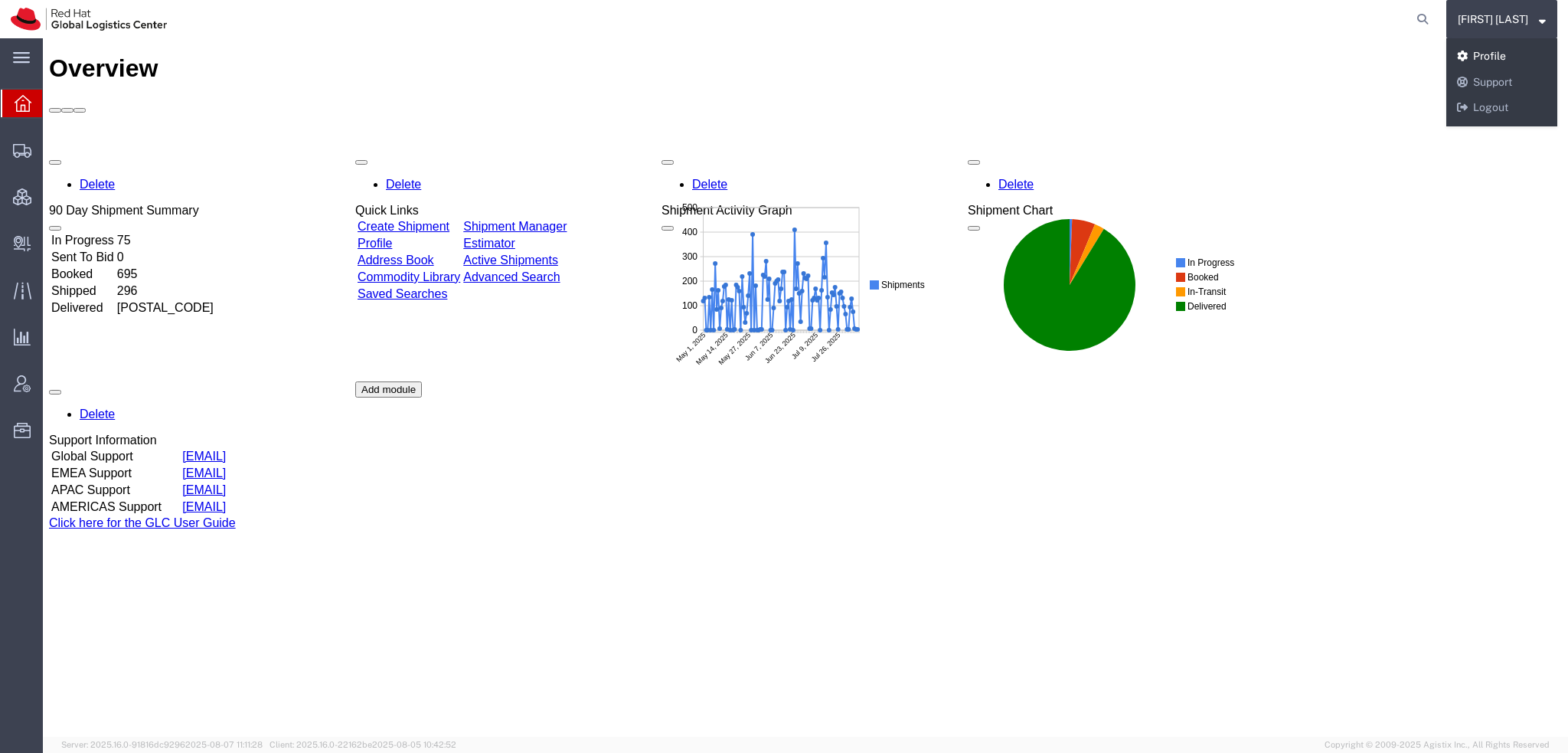 click on "Profile" 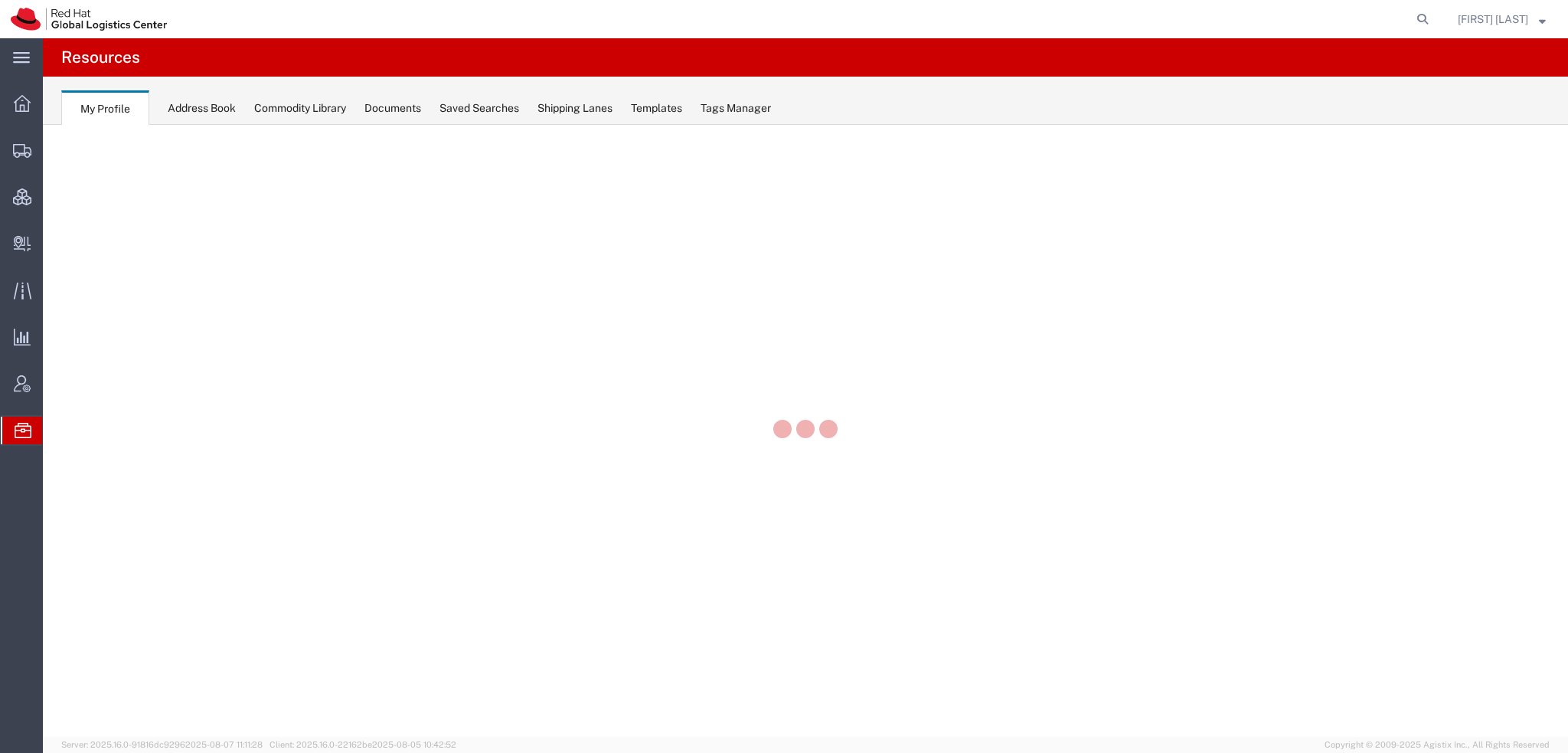 scroll, scrollTop: 0, scrollLeft: 0, axis: both 